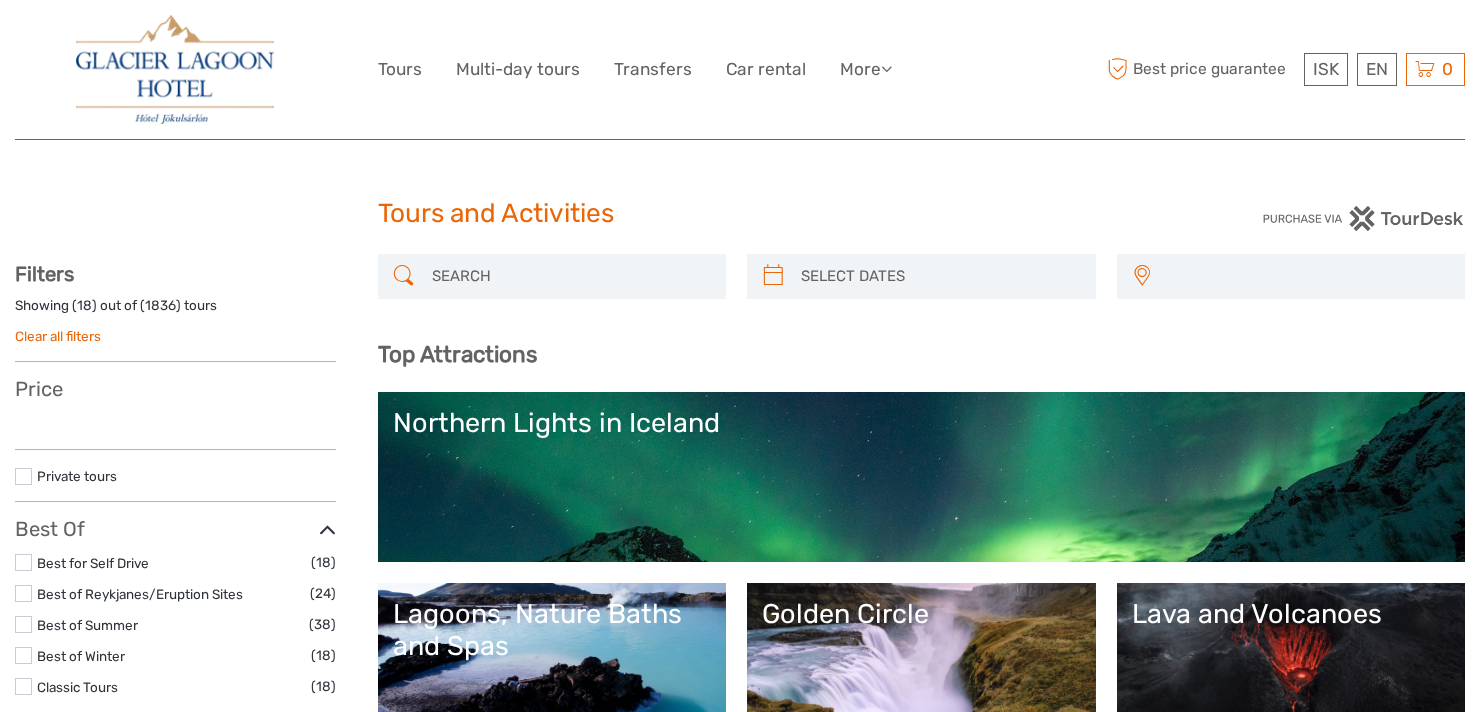 select 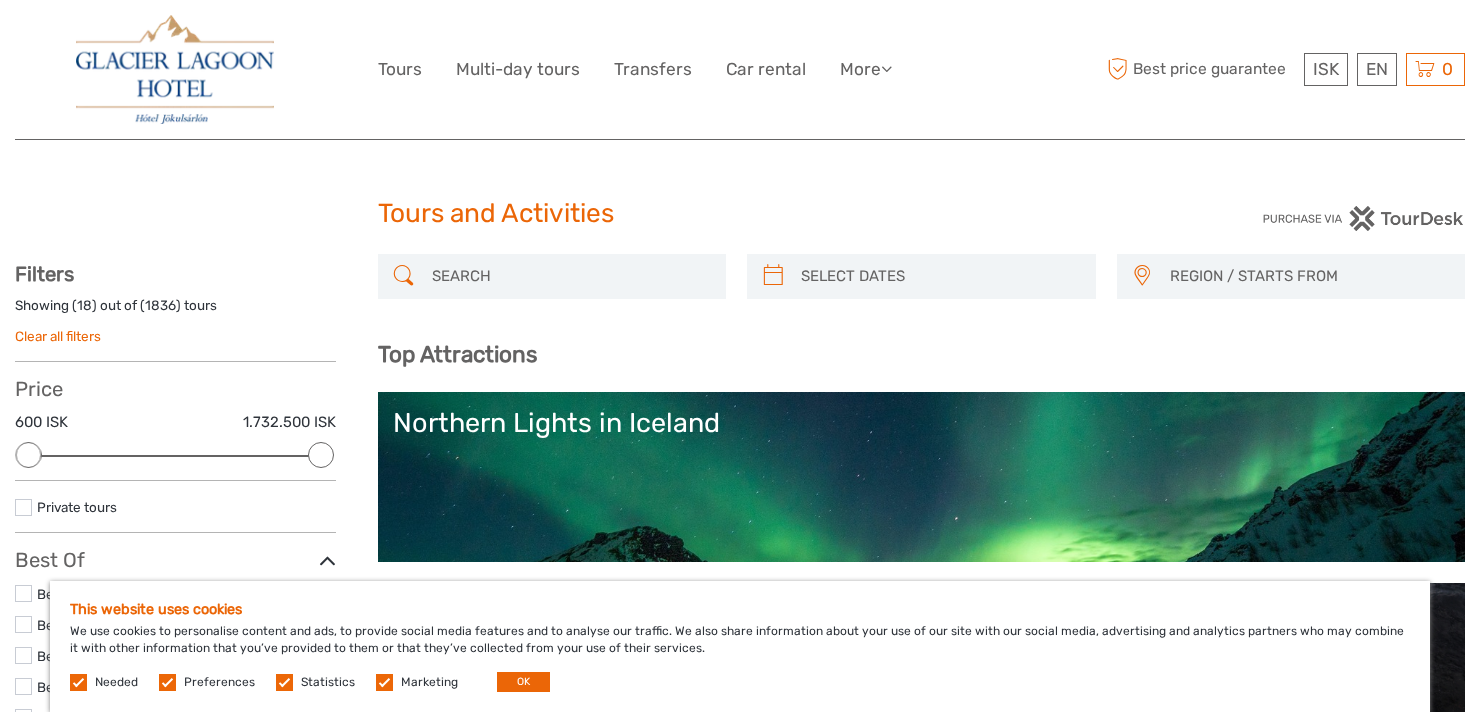 scroll, scrollTop: 0, scrollLeft: 0, axis: both 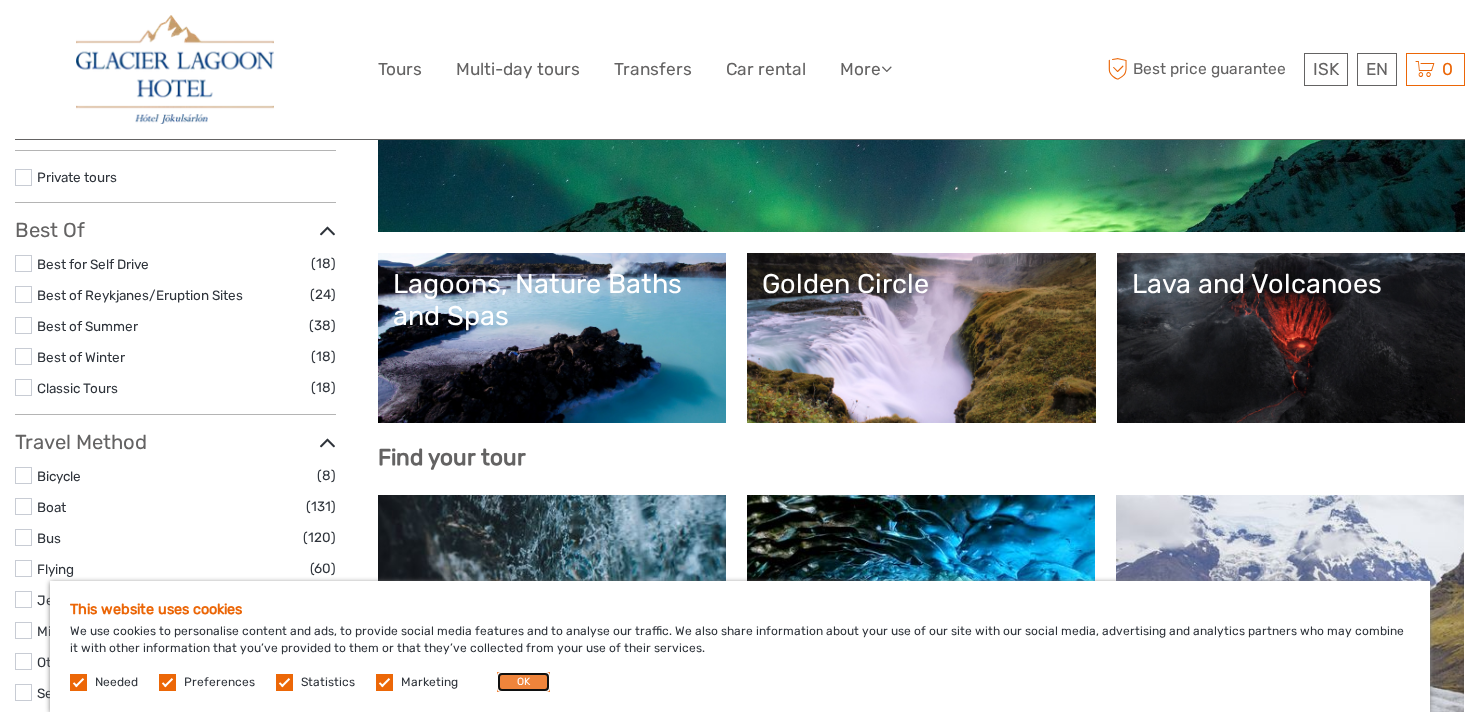 click on "OK" at bounding box center (523, 682) 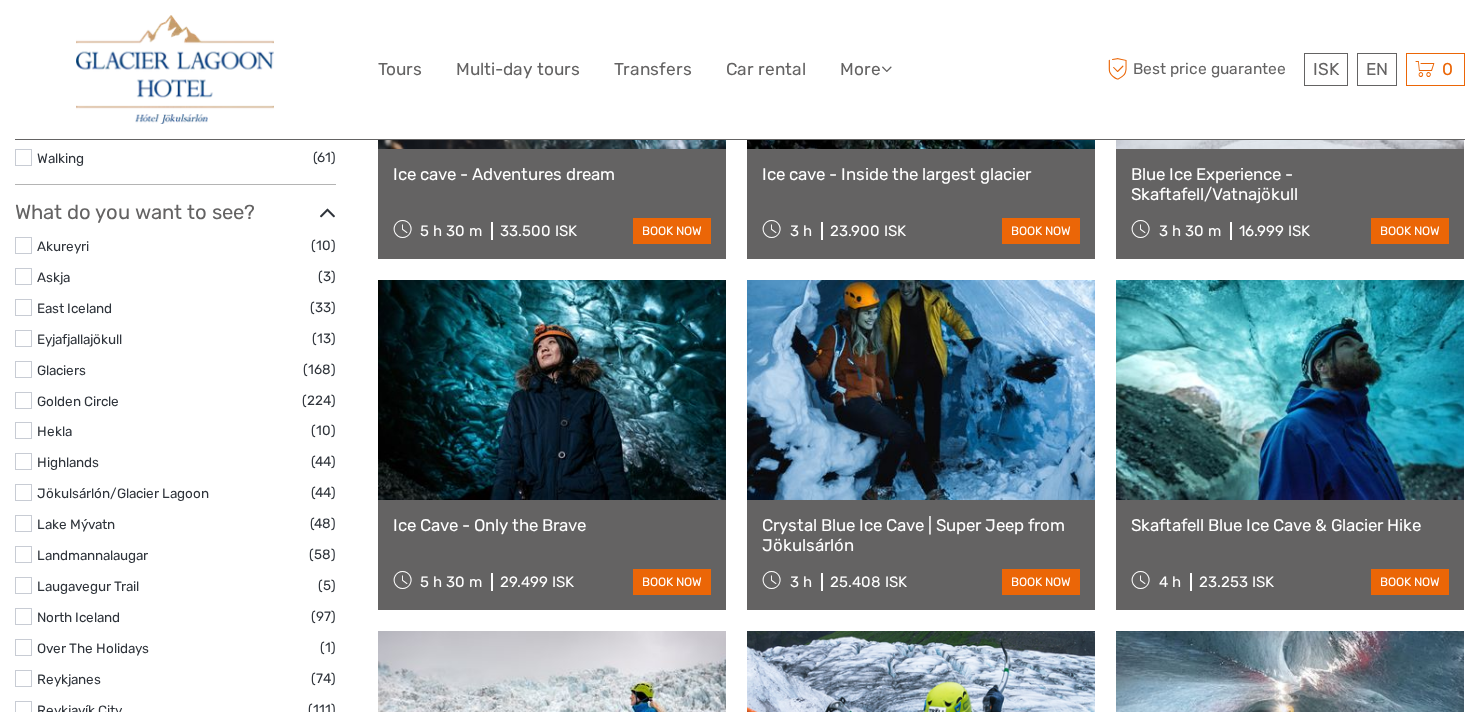 scroll, scrollTop: 892, scrollLeft: 0, axis: vertical 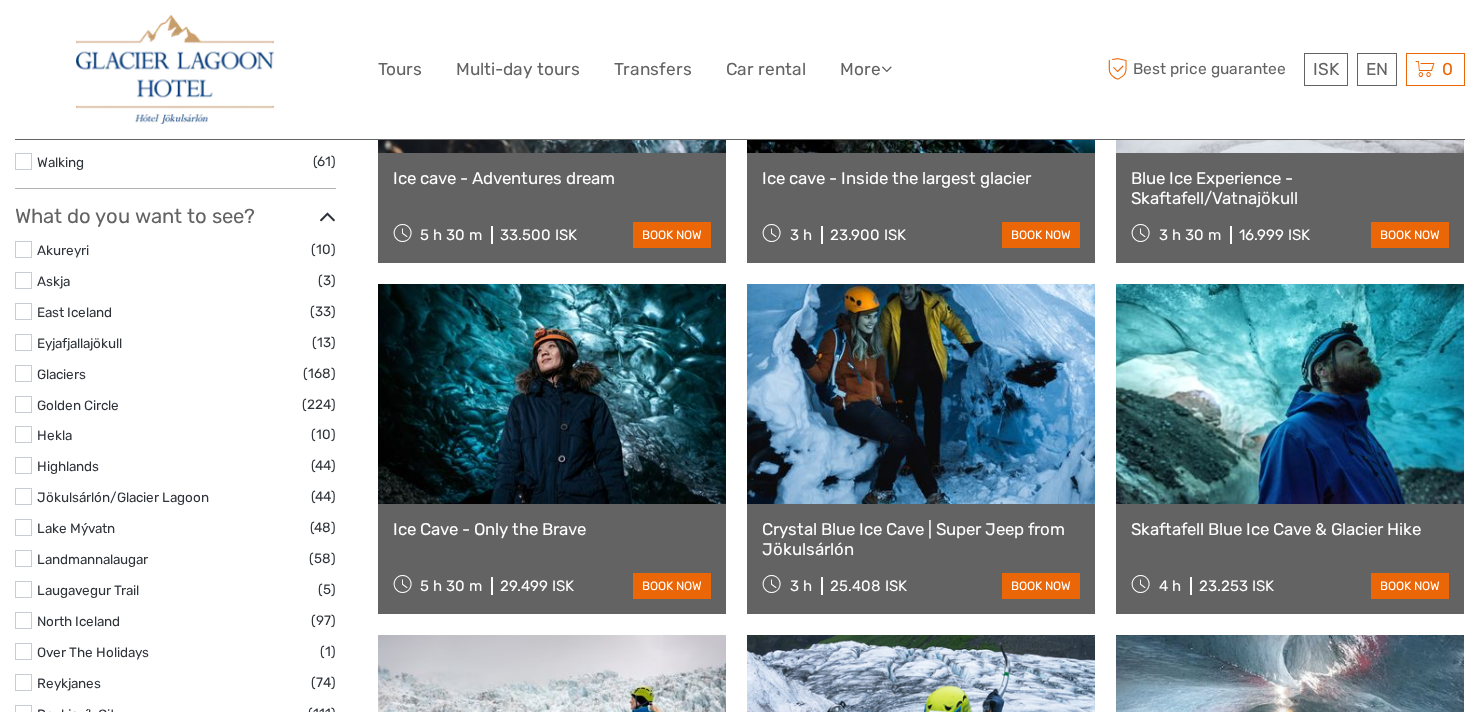 click at bounding box center [921, 394] 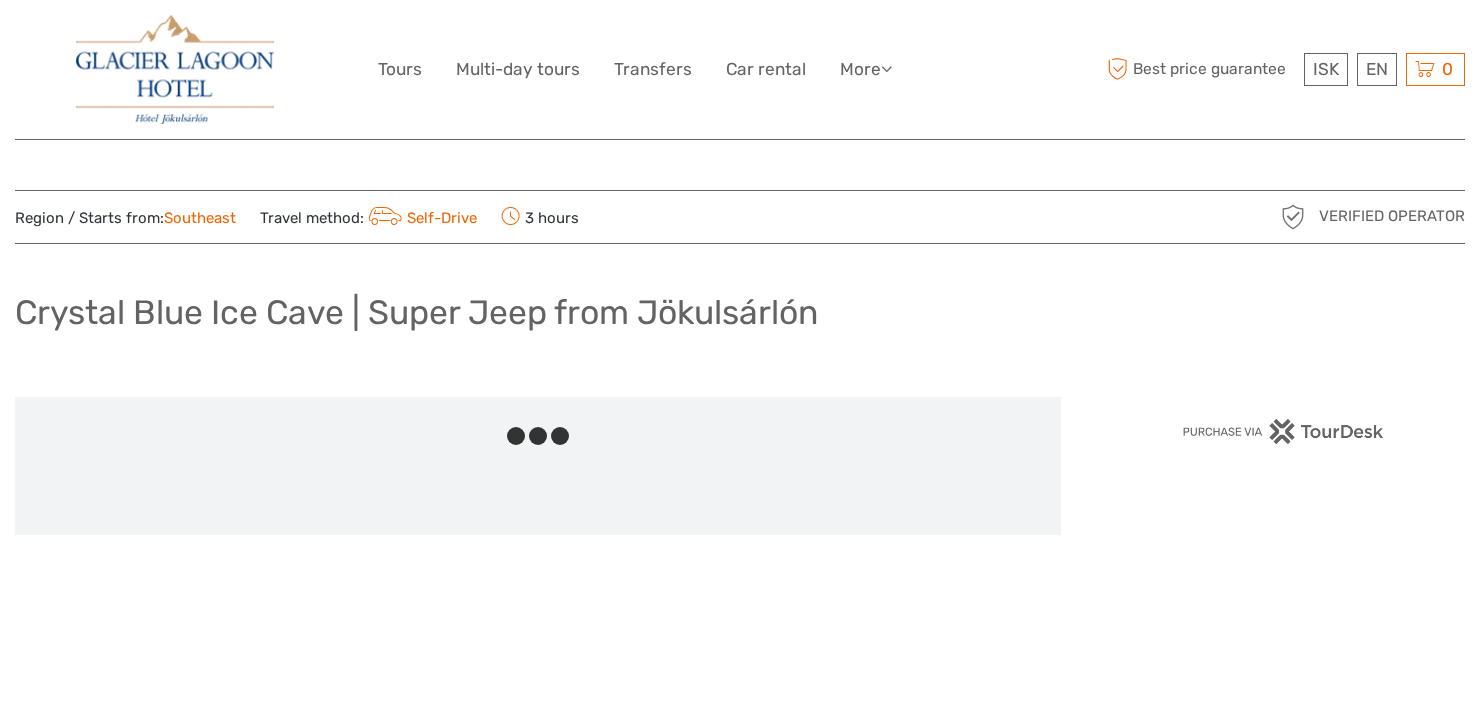 scroll, scrollTop: 0, scrollLeft: 0, axis: both 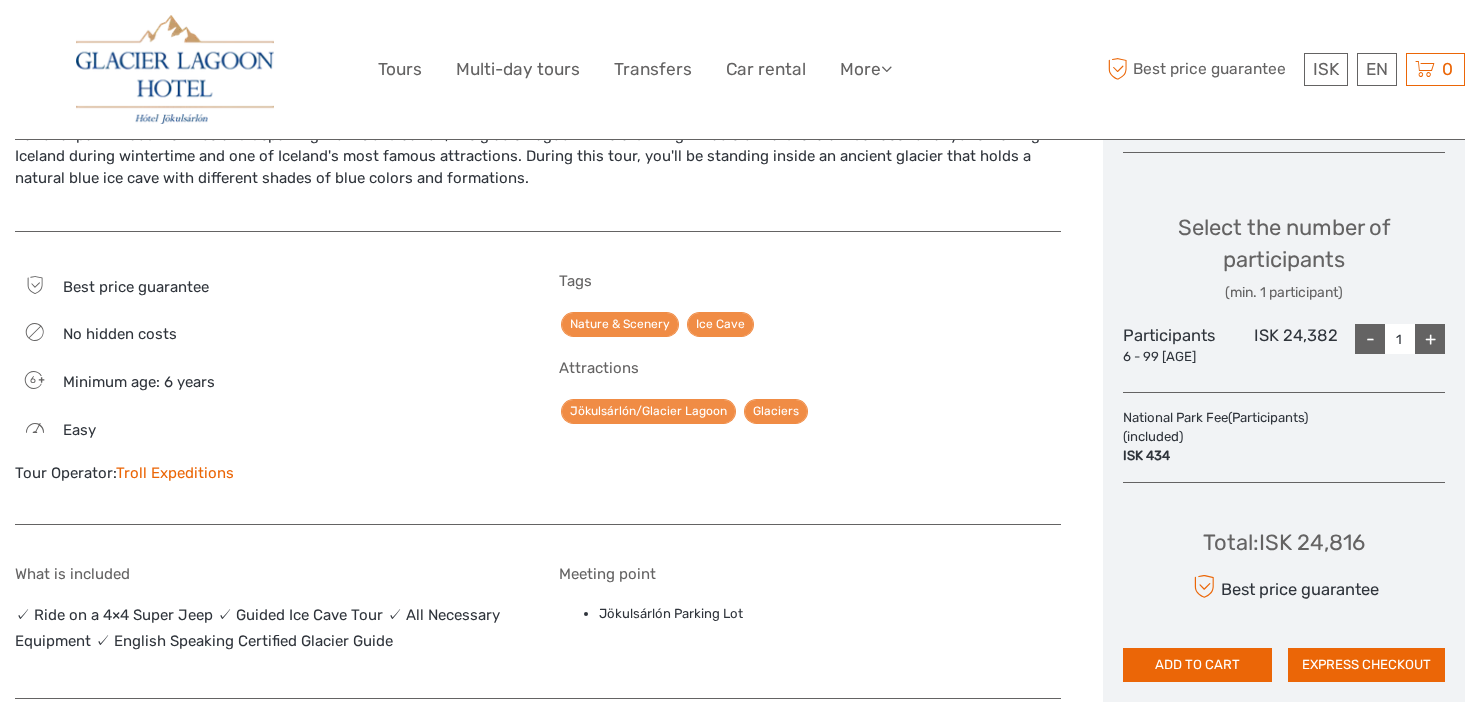 click on "+" at bounding box center (1430, 339) 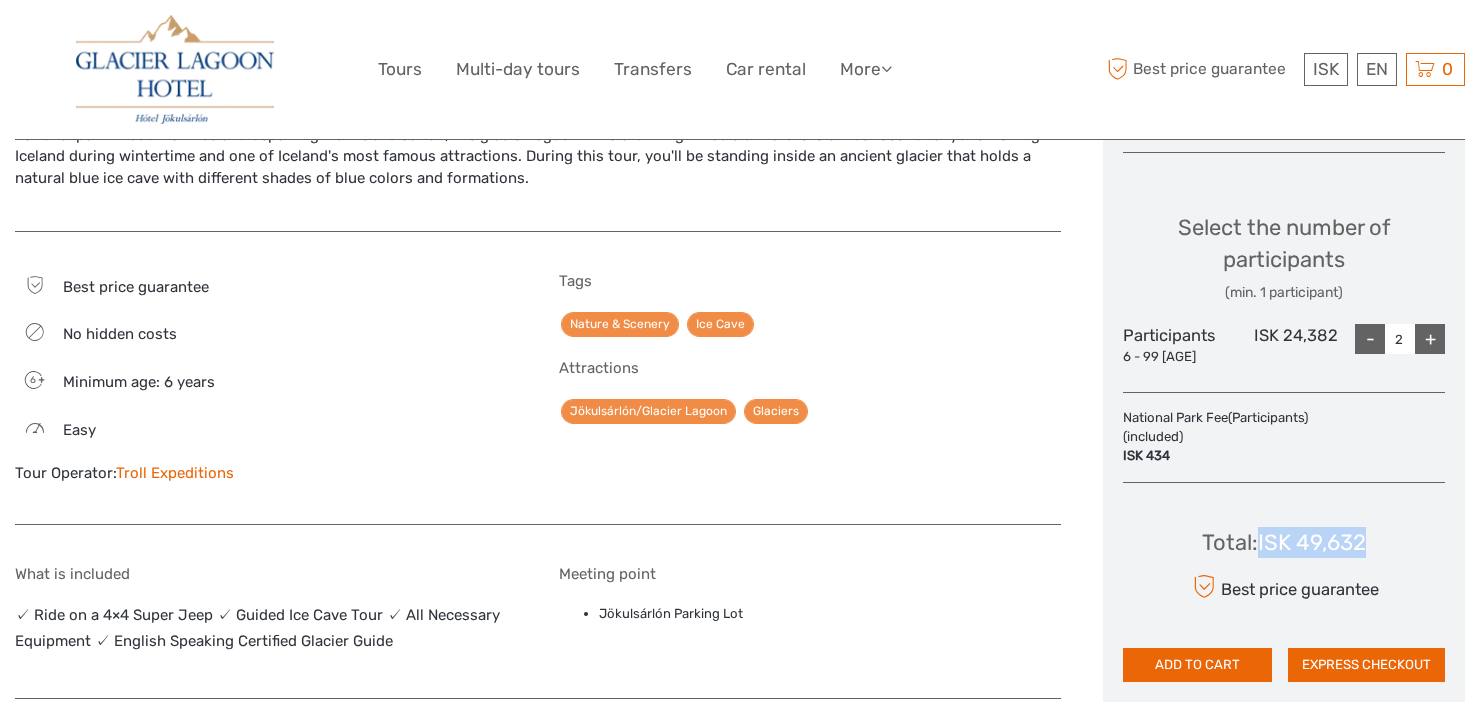 drag, startPoint x: 1261, startPoint y: 541, endPoint x: 1382, endPoint y: 538, distance: 121.037186 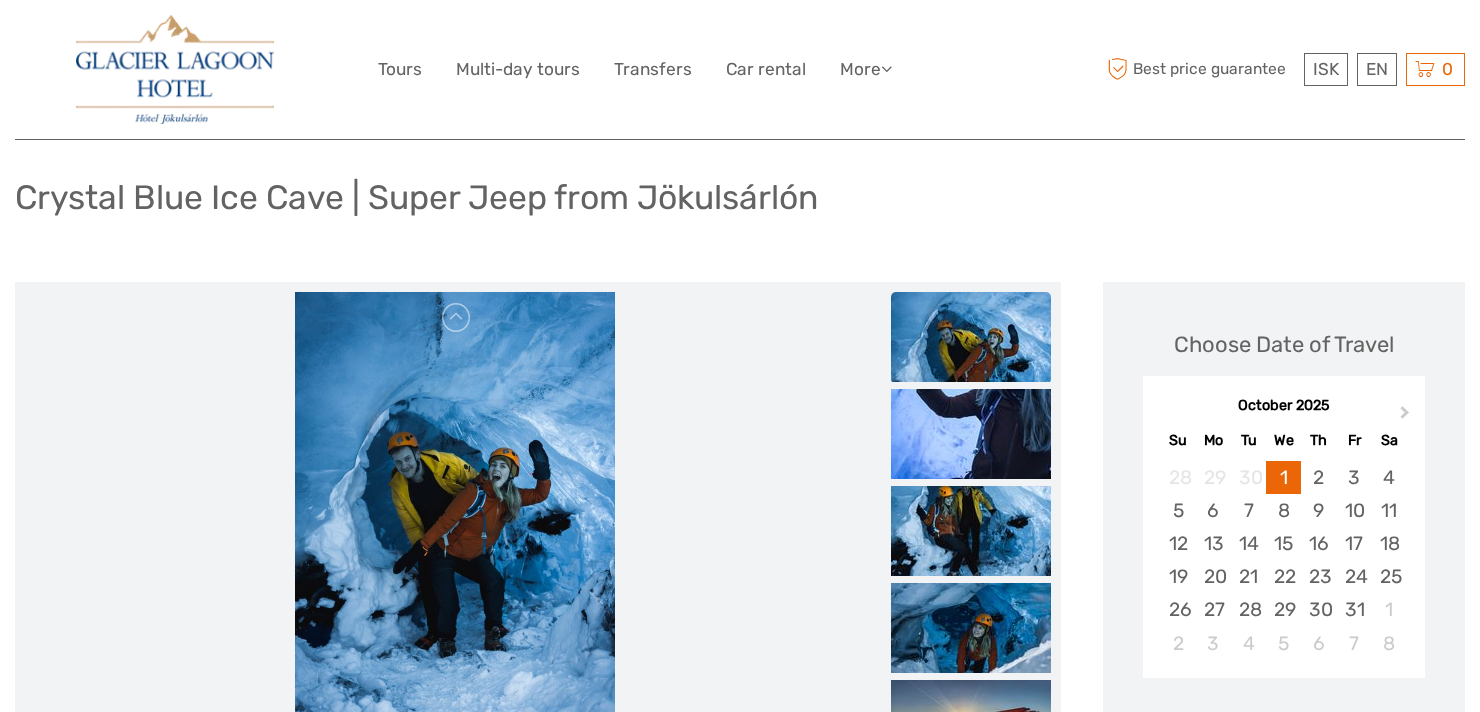 scroll, scrollTop: 103, scrollLeft: 0, axis: vertical 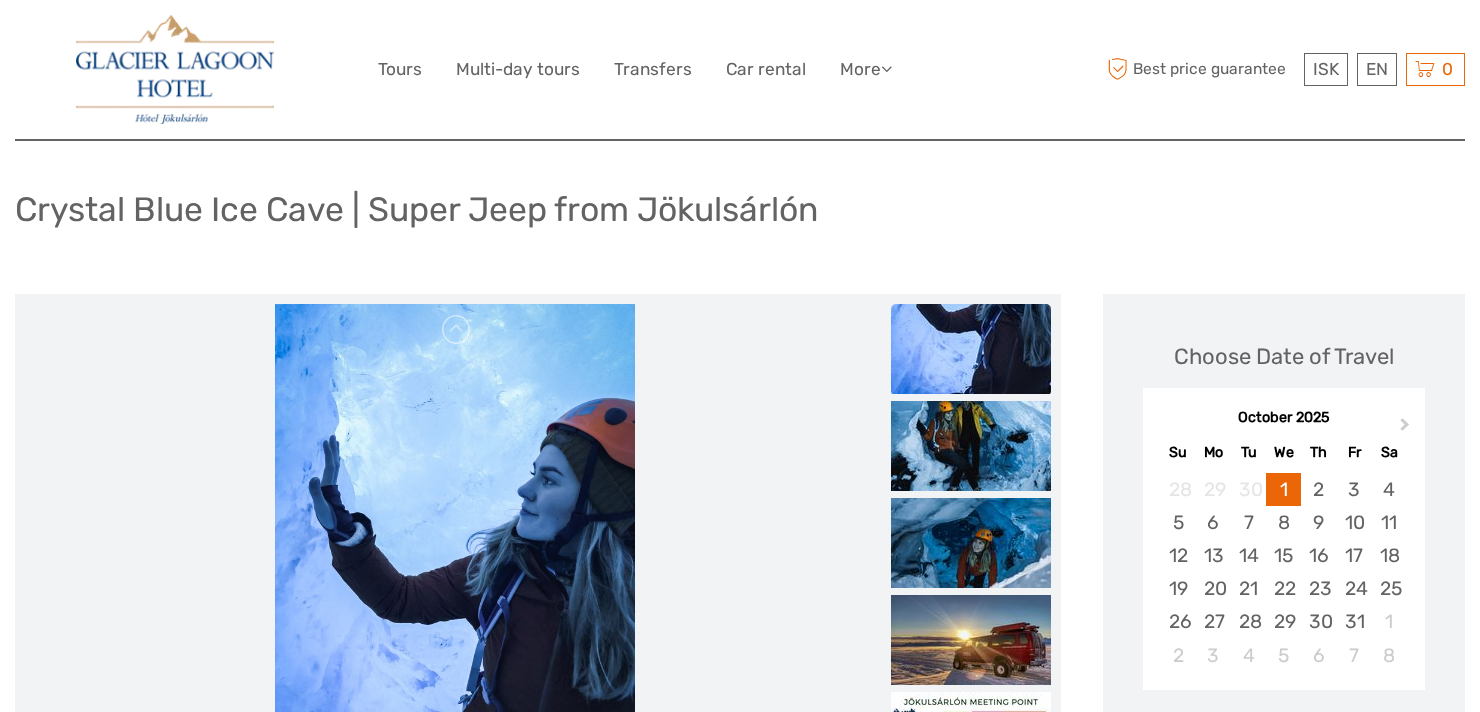 click at bounding box center [971, 349] 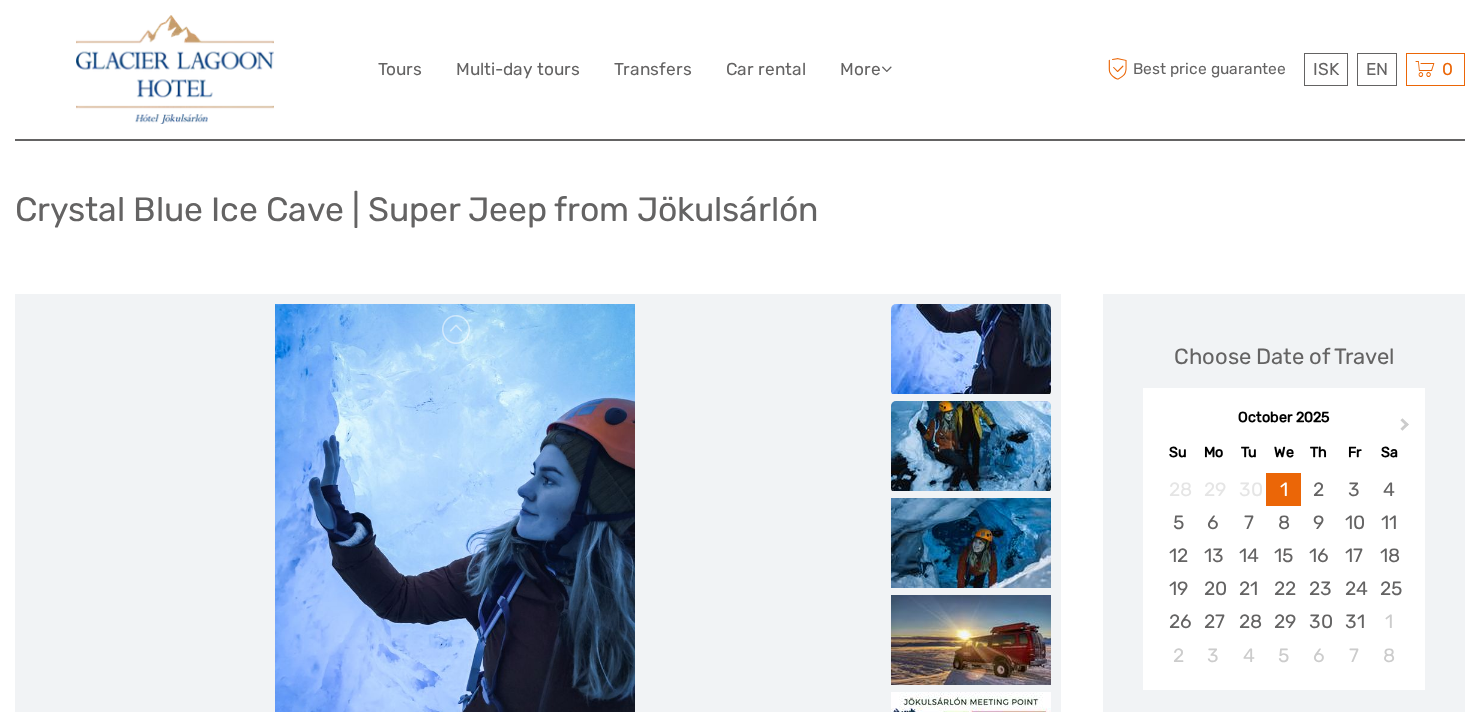 click at bounding box center [971, 446] 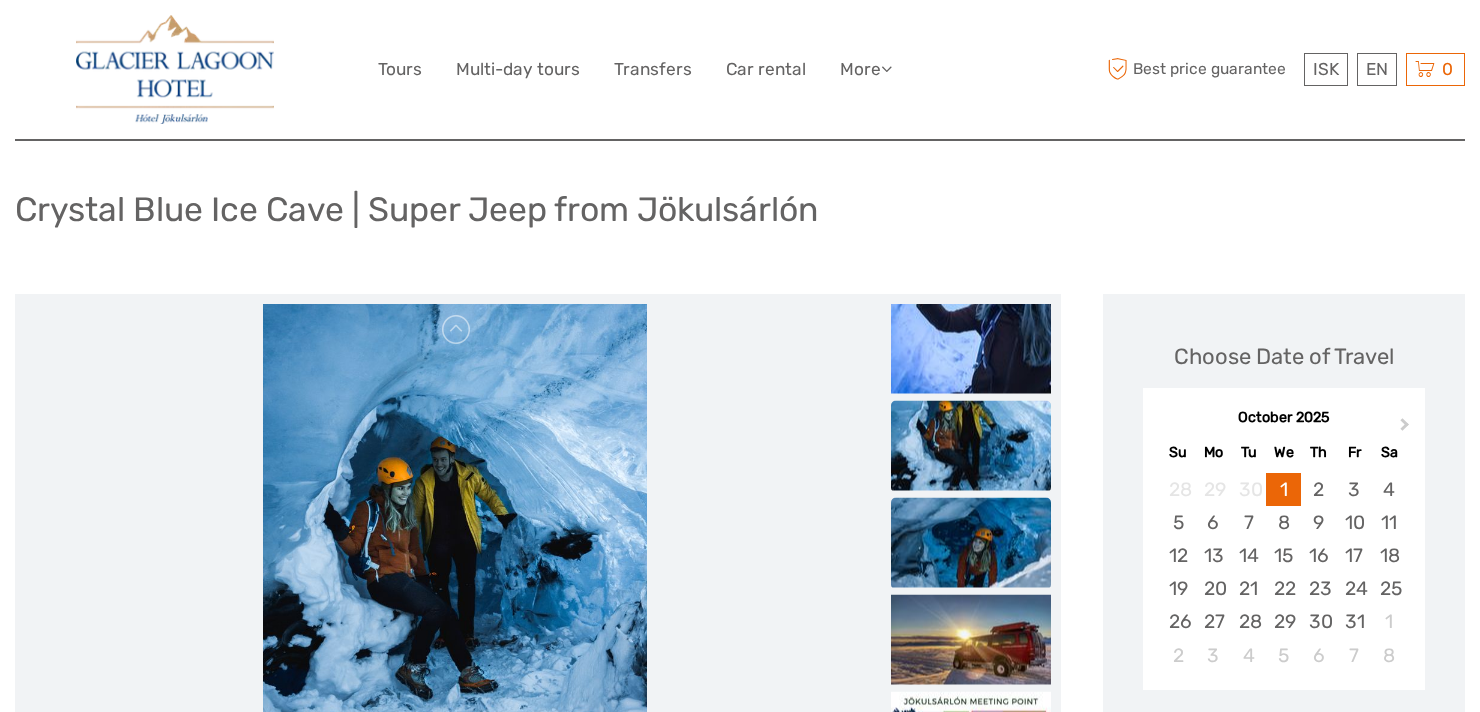 click at bounding box center [971, 542] 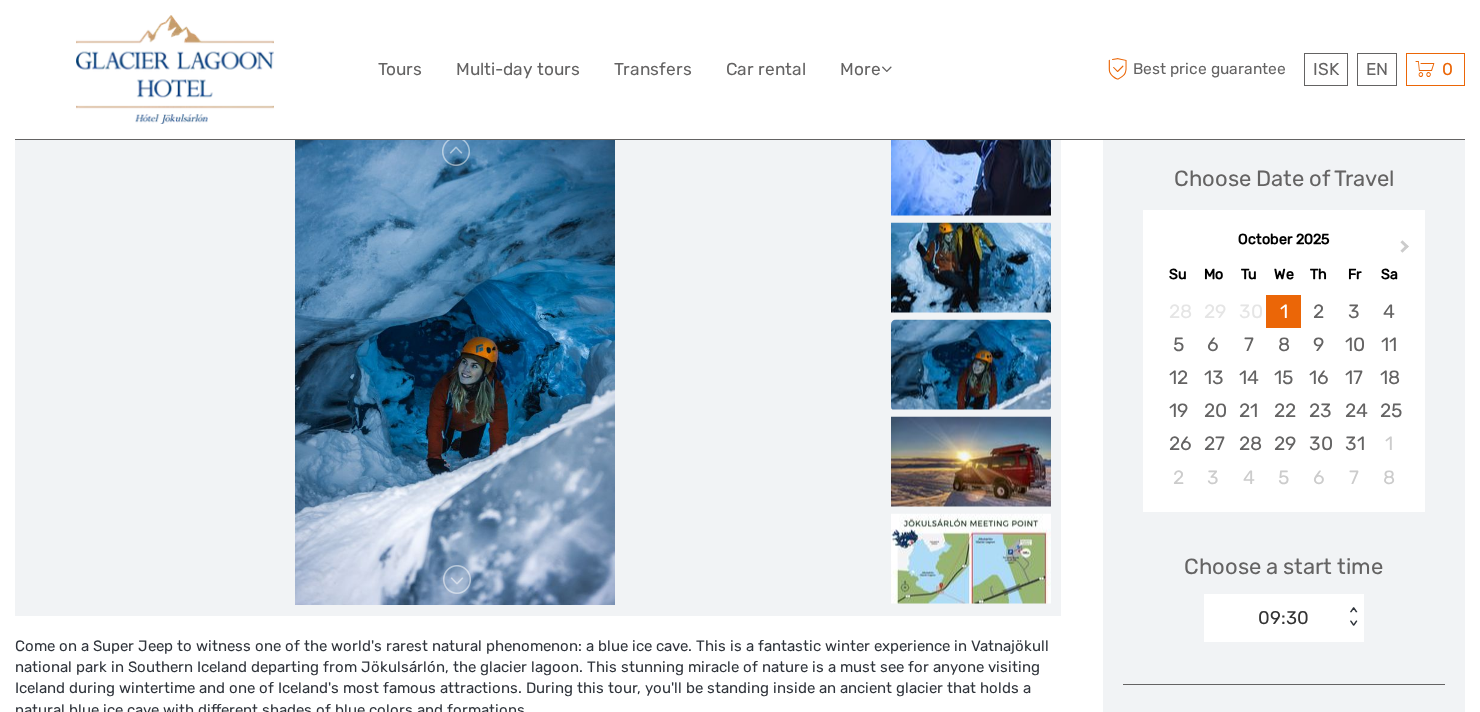 scroll, scrollTop: 297, scrollLeft: 0, axis: vertical 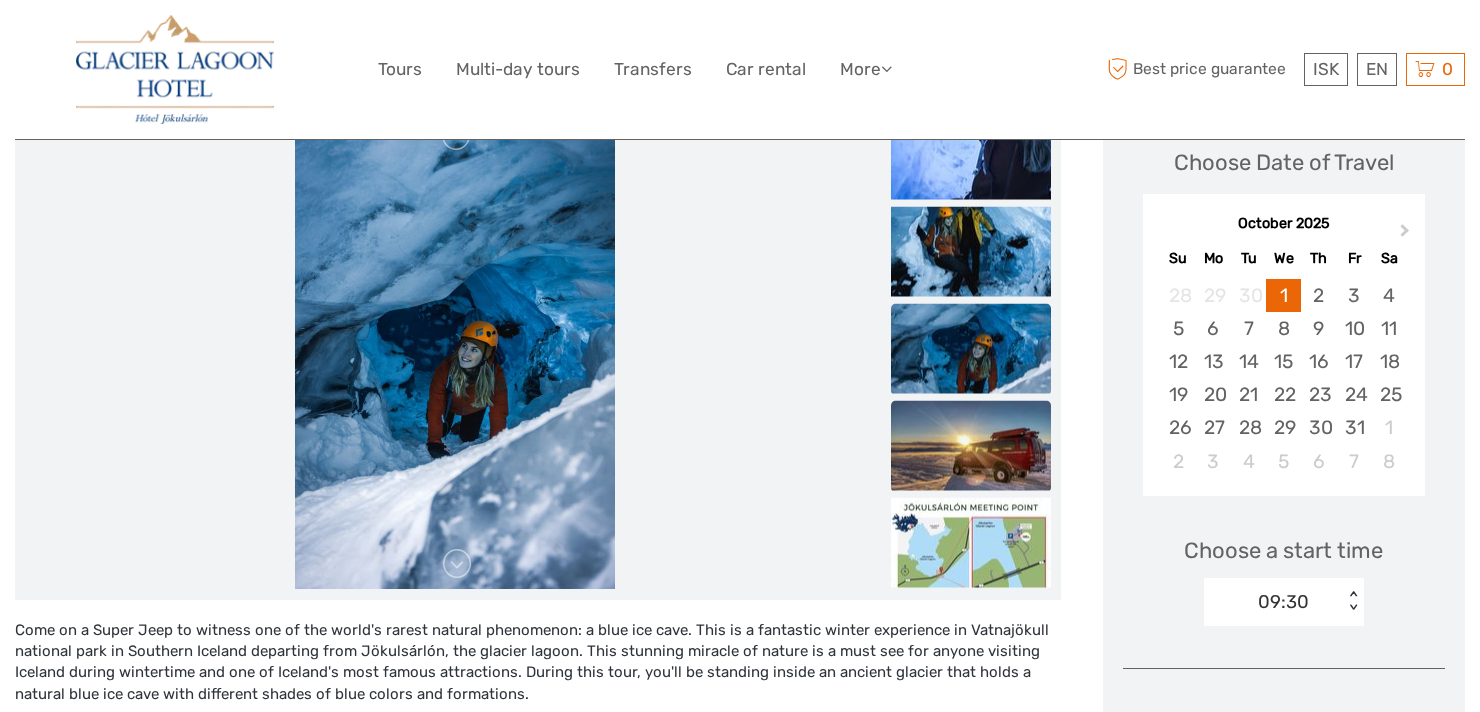 click at bounding box center (971, 445) 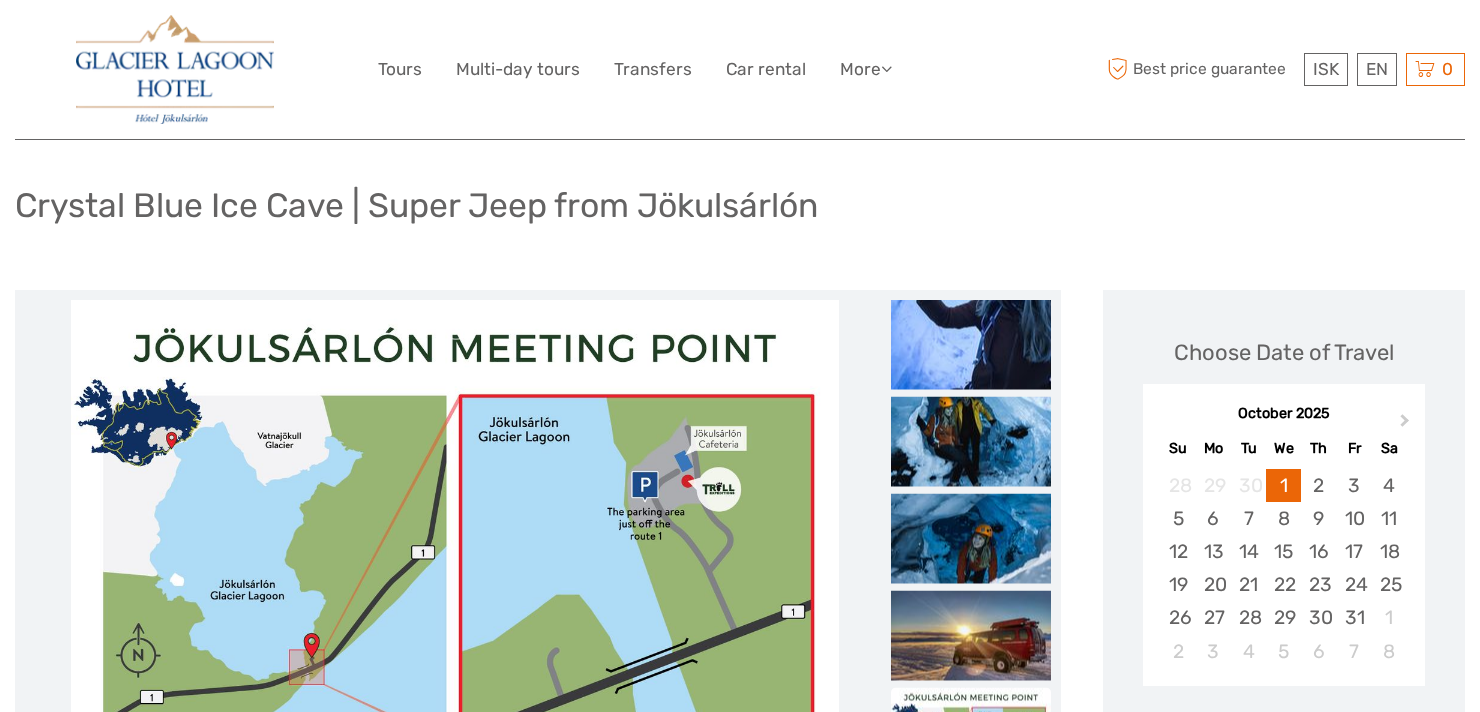 scroll, scrollTop: 0, scrollLeft: 0, axis: both 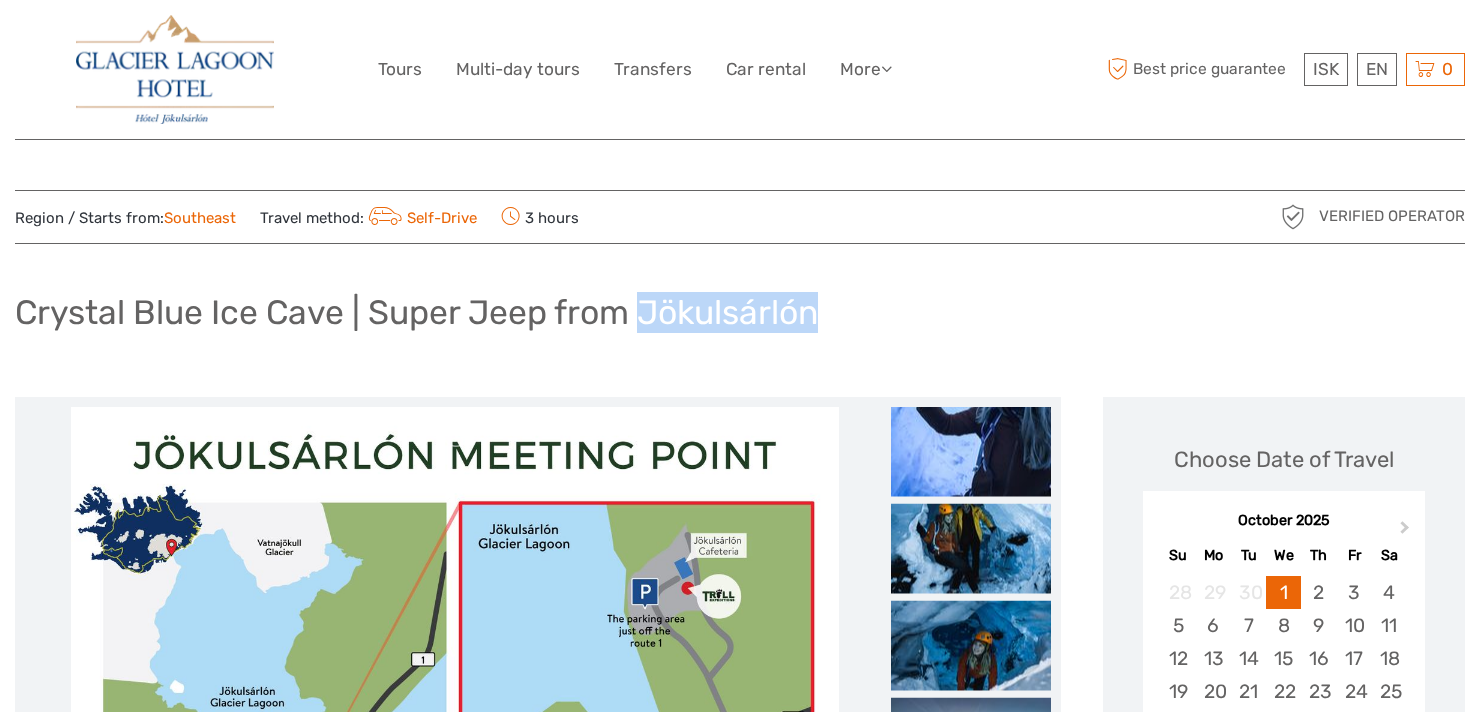drag, startPoint x: 649, startPoint y: 315, endPoint x: 831, endPoint y: 309, distance: 182.09888 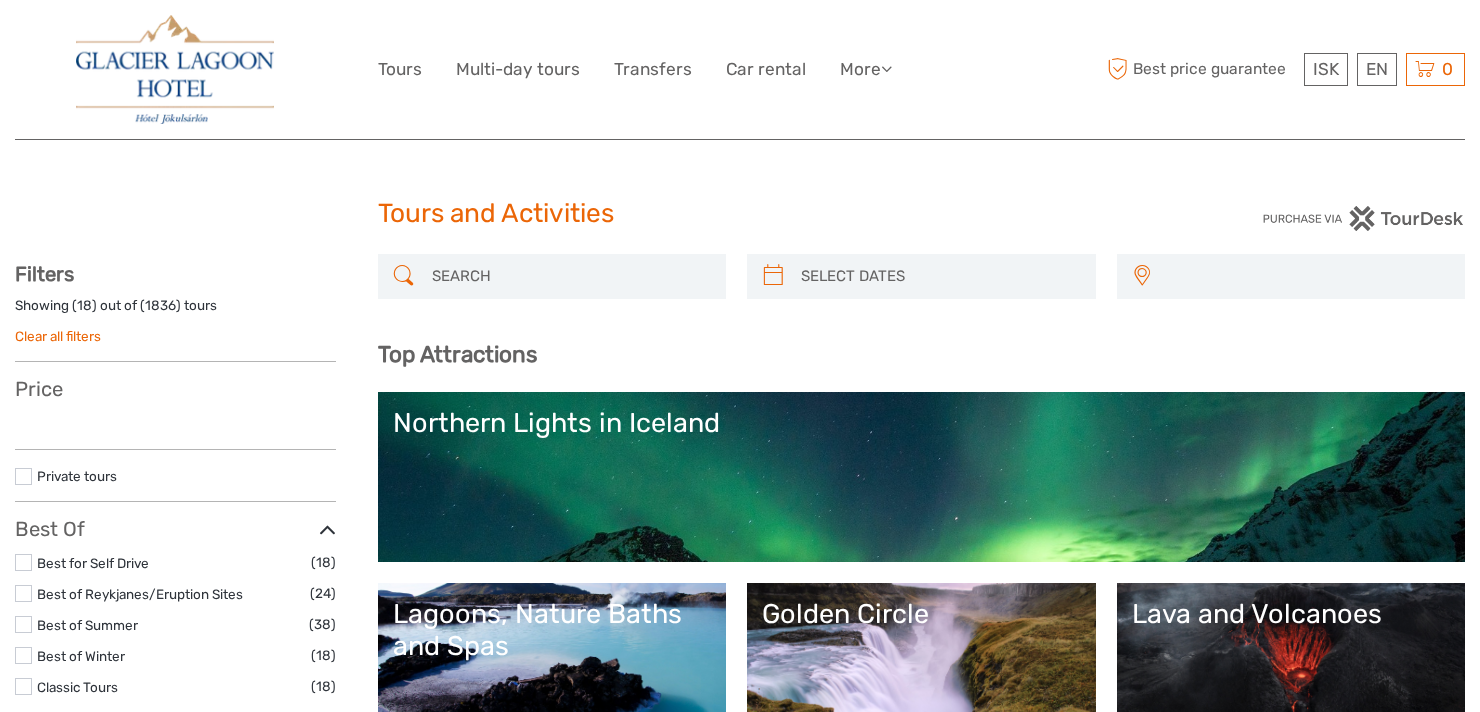 select 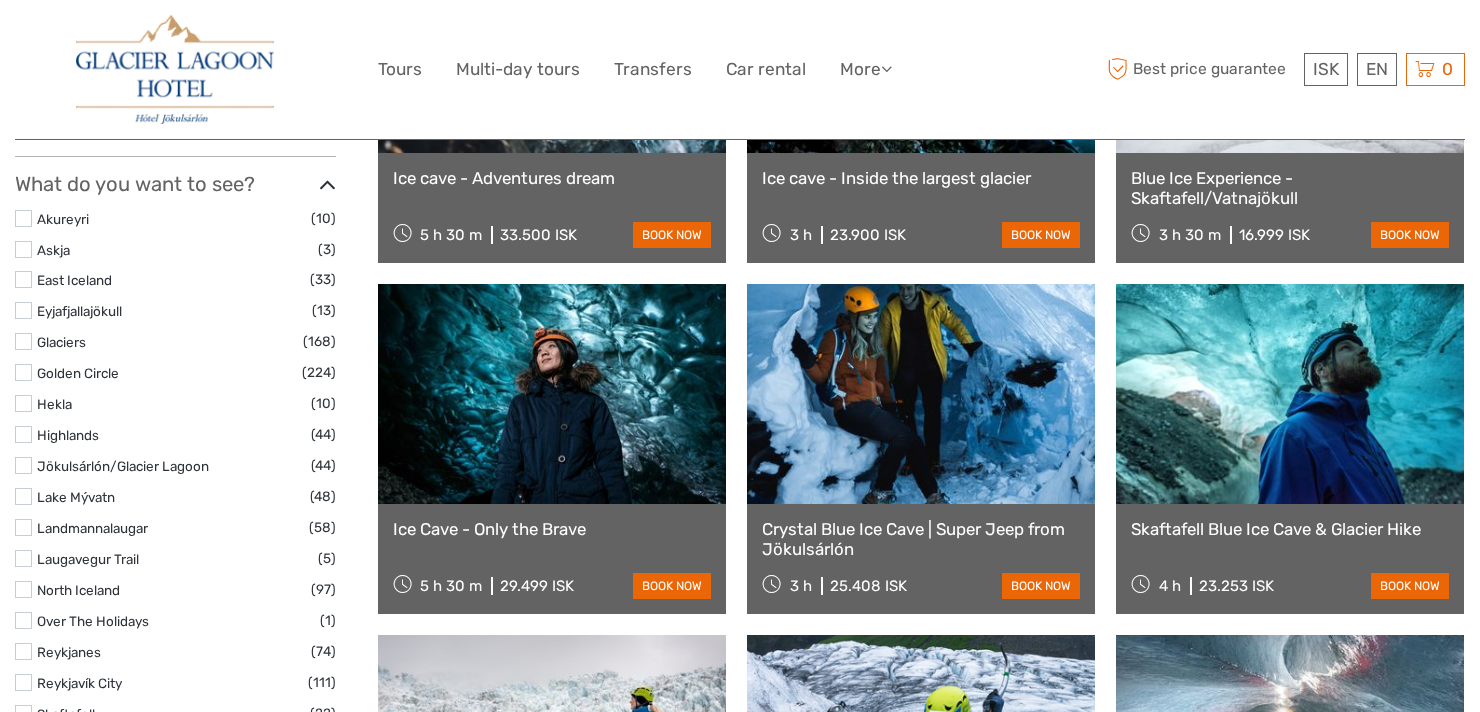select 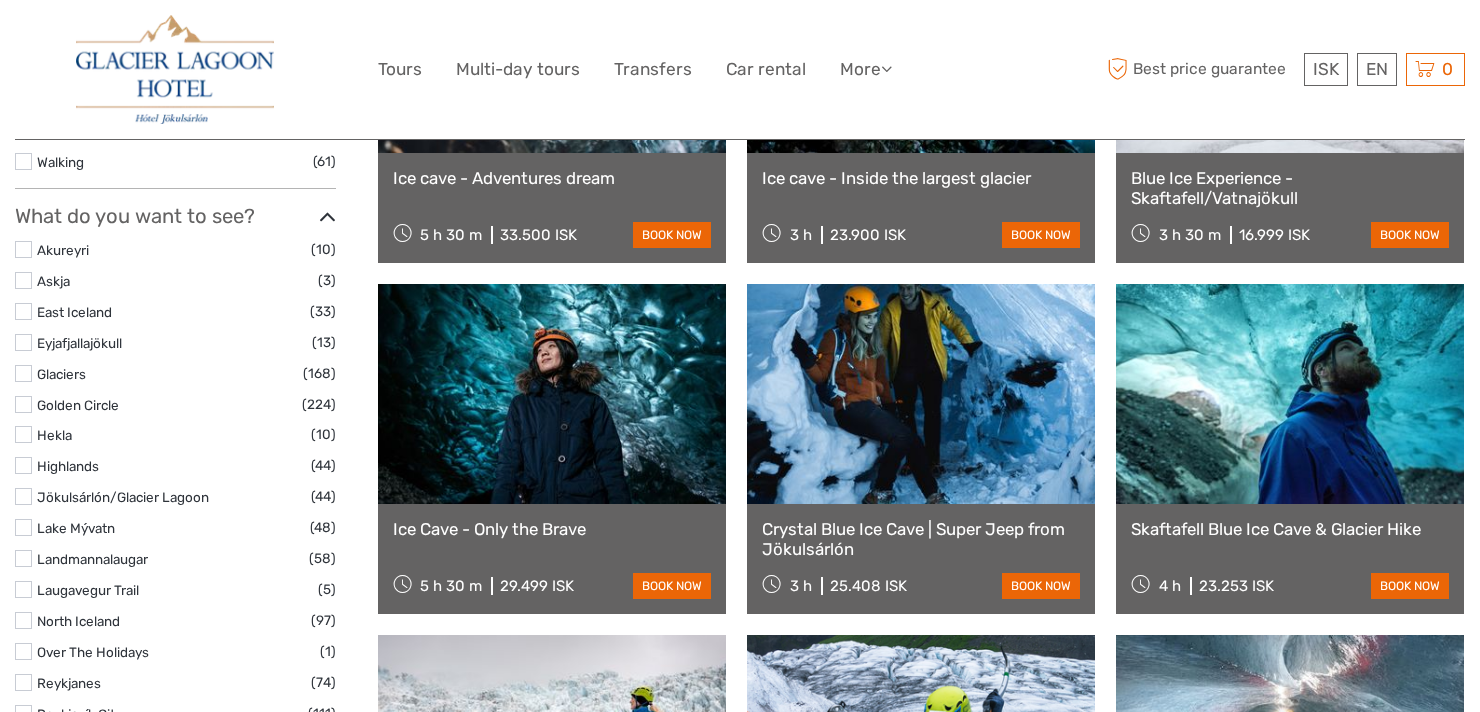 scroll, scrollTop: 0, scrollLeft: 0, axis: both 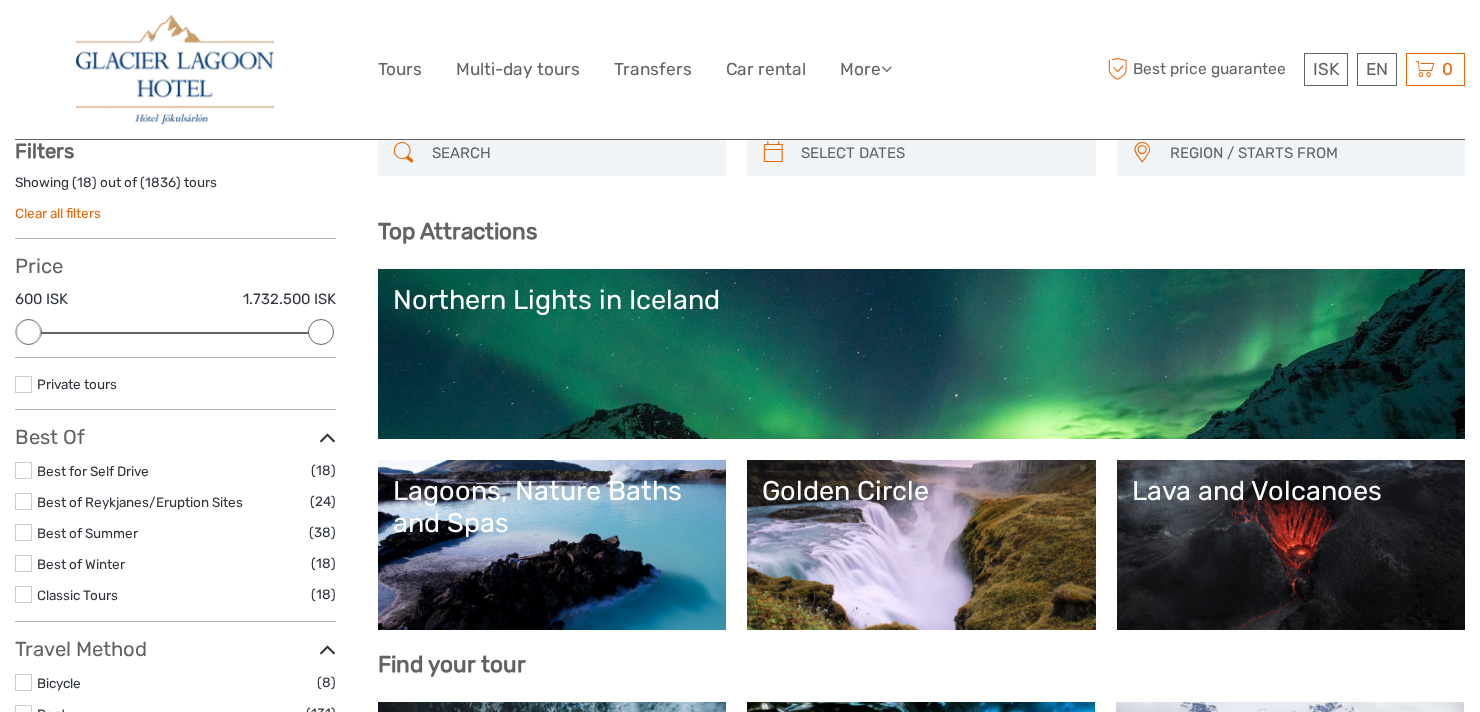 click at bounding box center [570, 153] 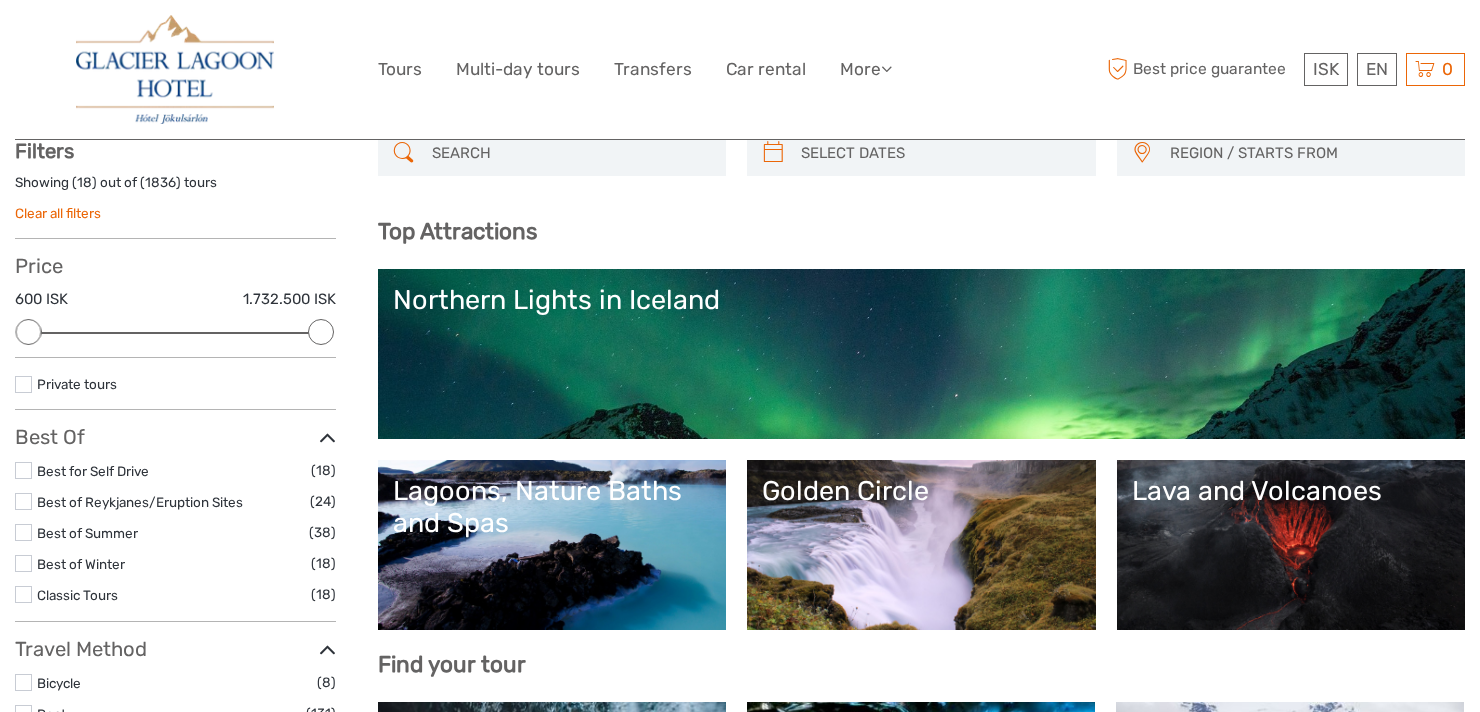 paste on "Jökulsárlón Glacier Lagoon Kayak Tour" 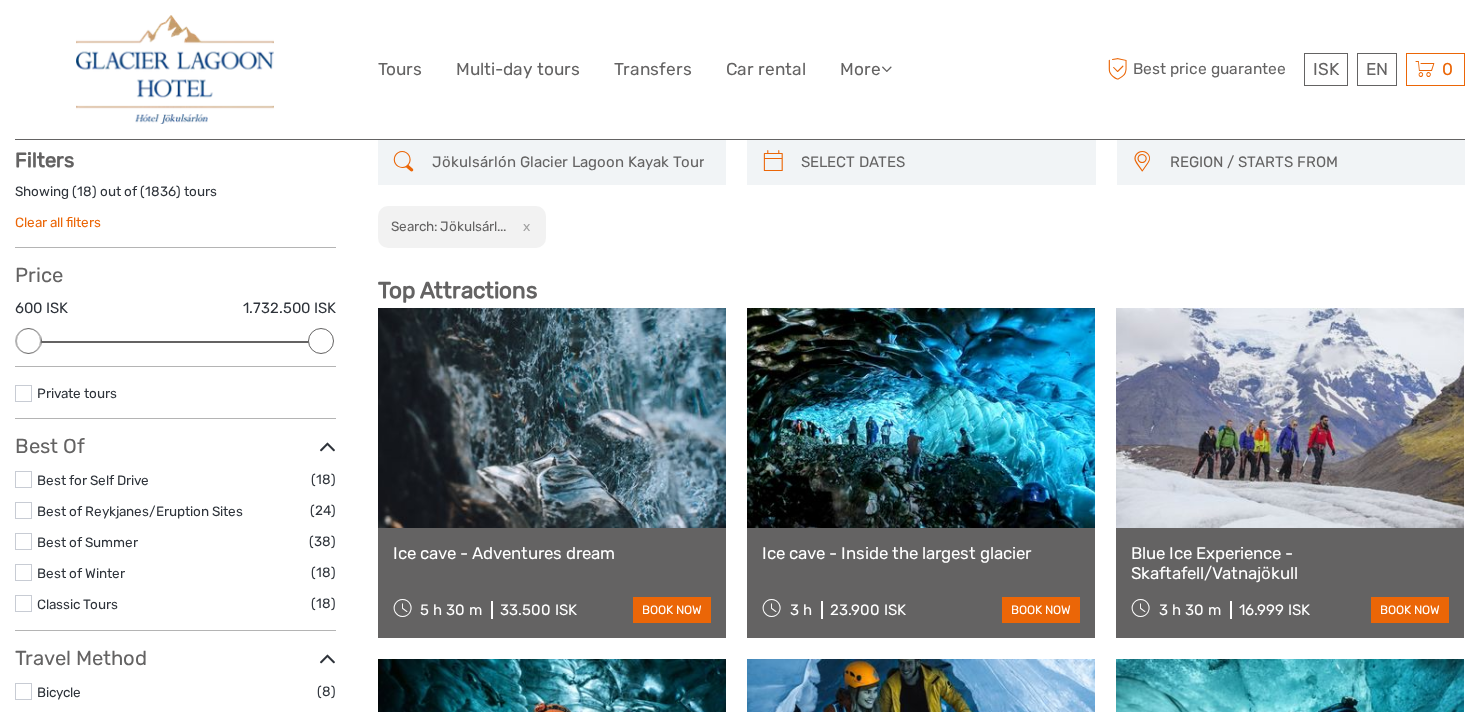 scroll, scrollTop: 113, scrollLeft: 0, axis: vertical 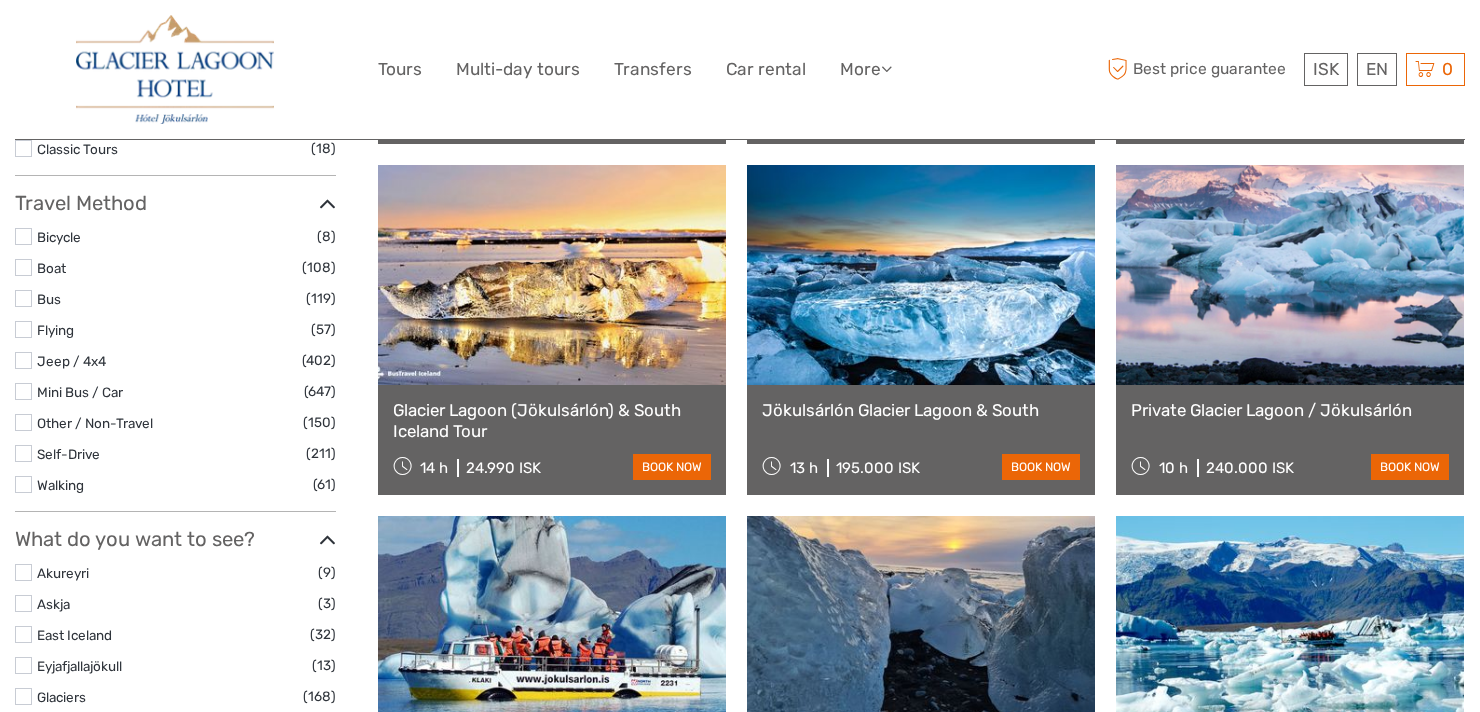 type on "Jökulsárlón Glacier Lagoon Kayak Tour" 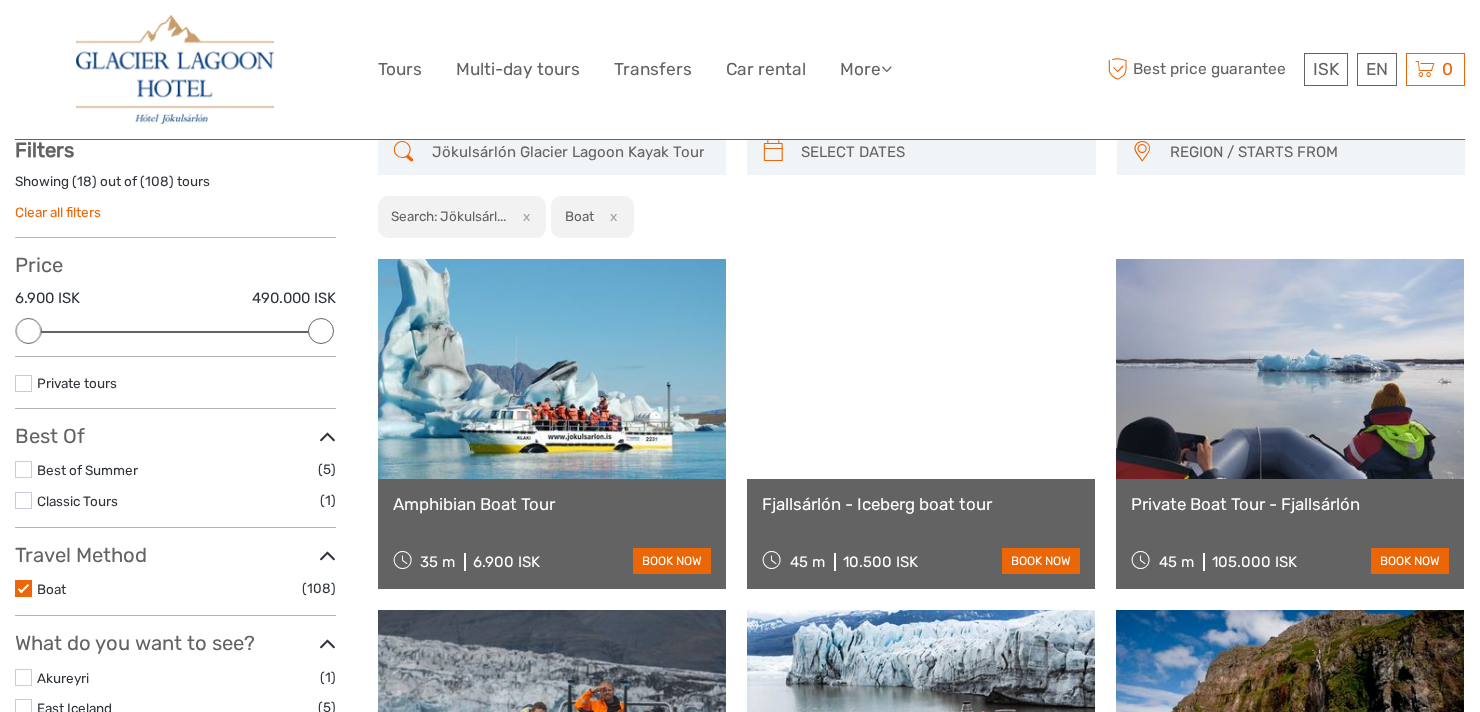 scroll, scrollTop: 118, scrollLeft: 0, axis: vertical 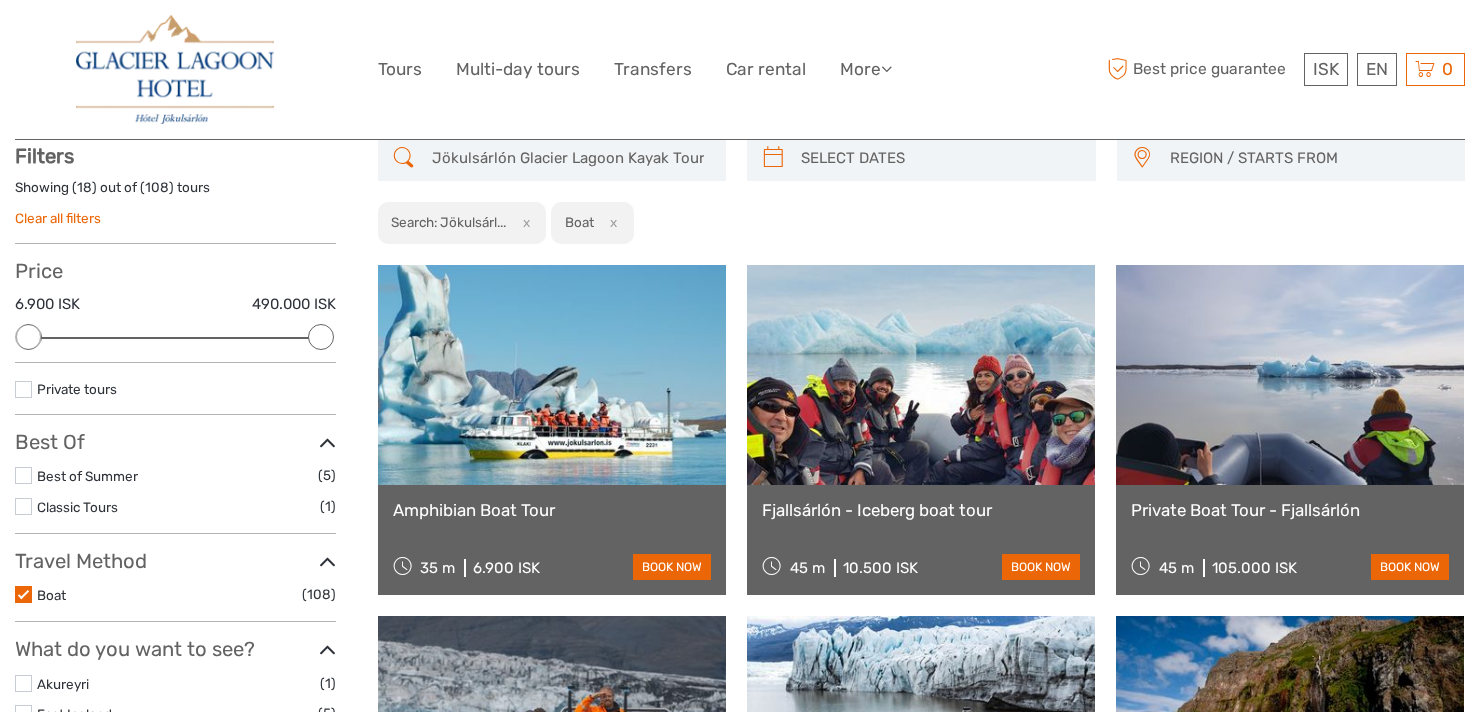 click at bounding box center [552, 375] 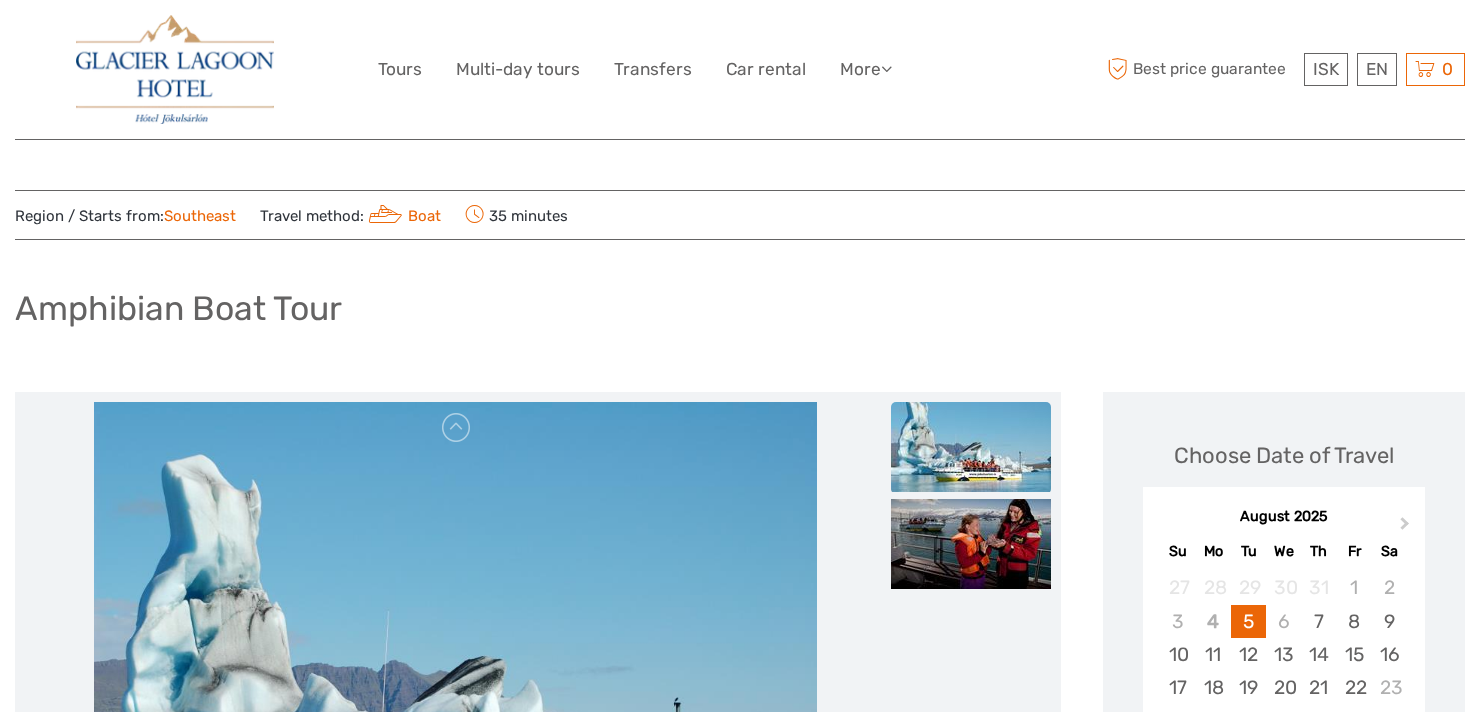 scroll, scrollTop: 102, scrollLeft: 0, axis: vertical 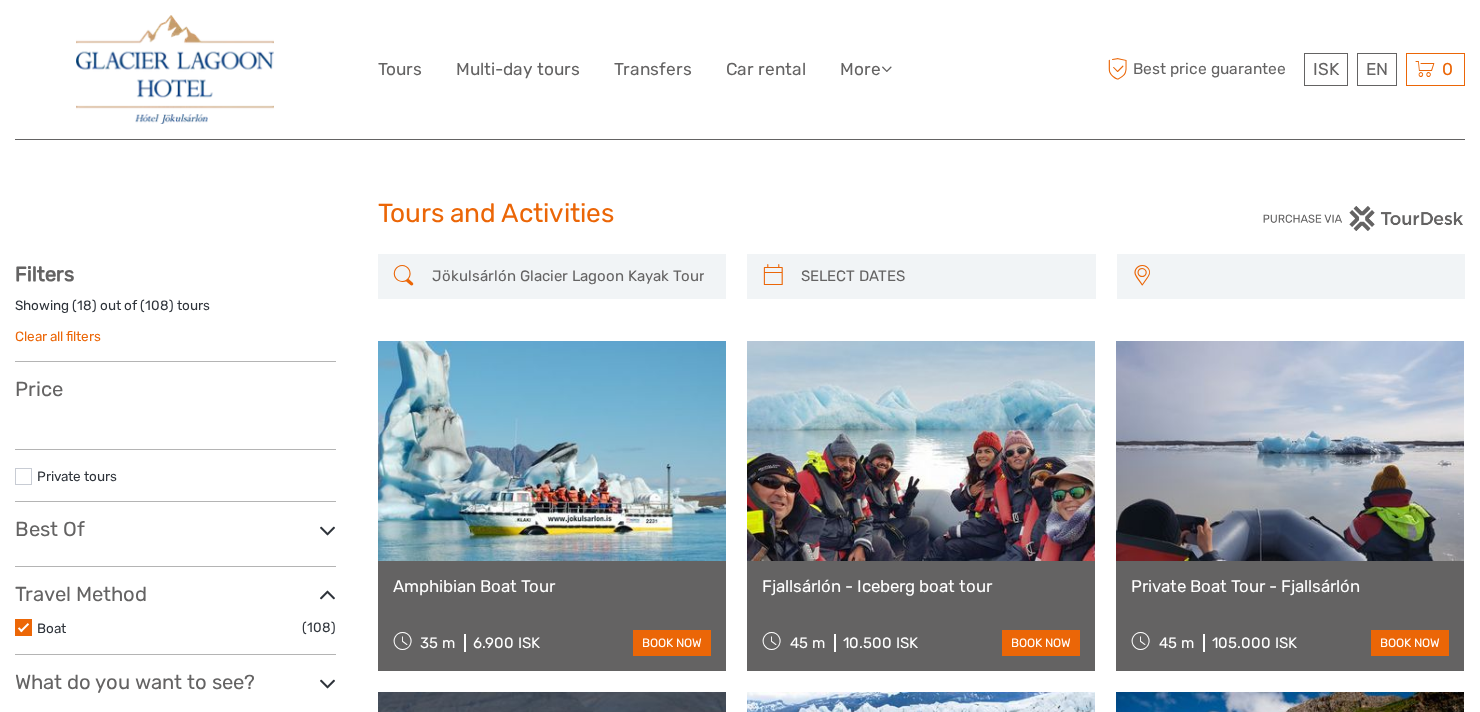 select 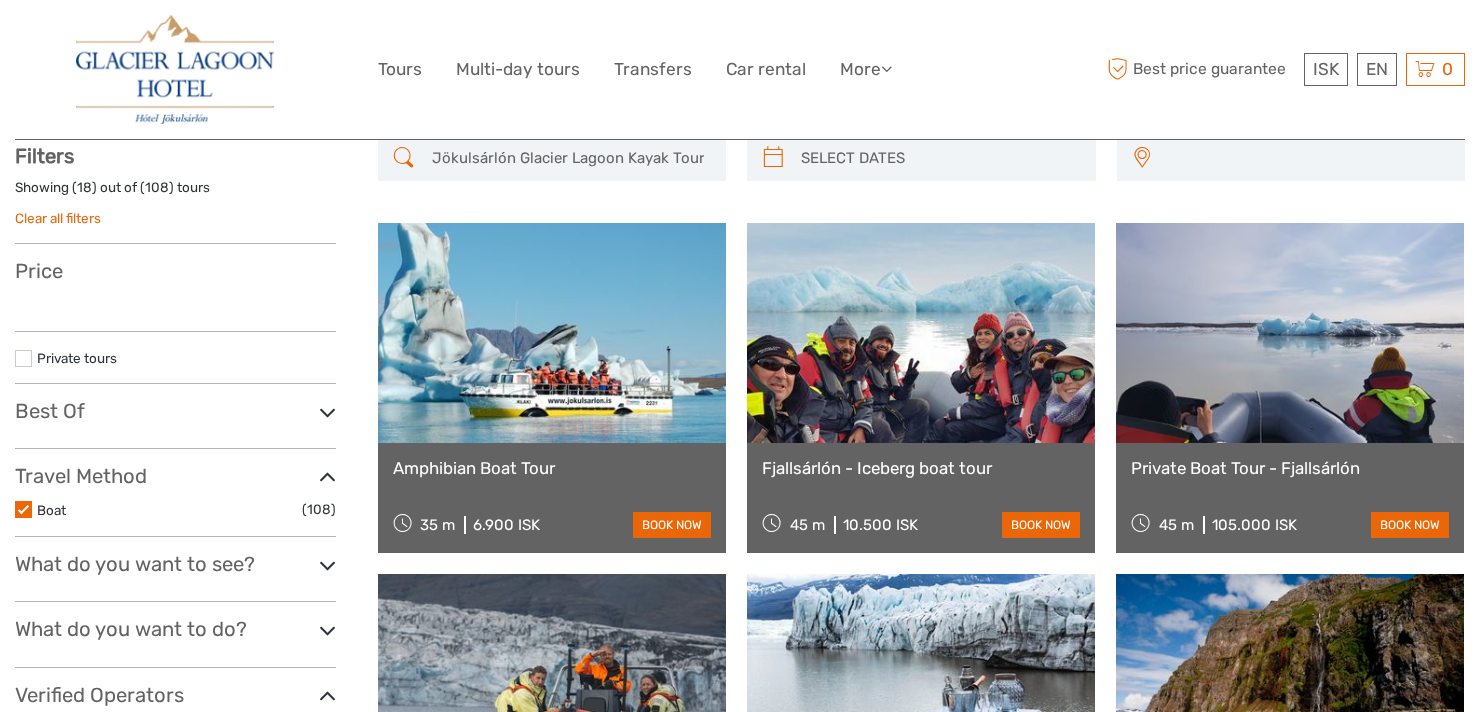 select 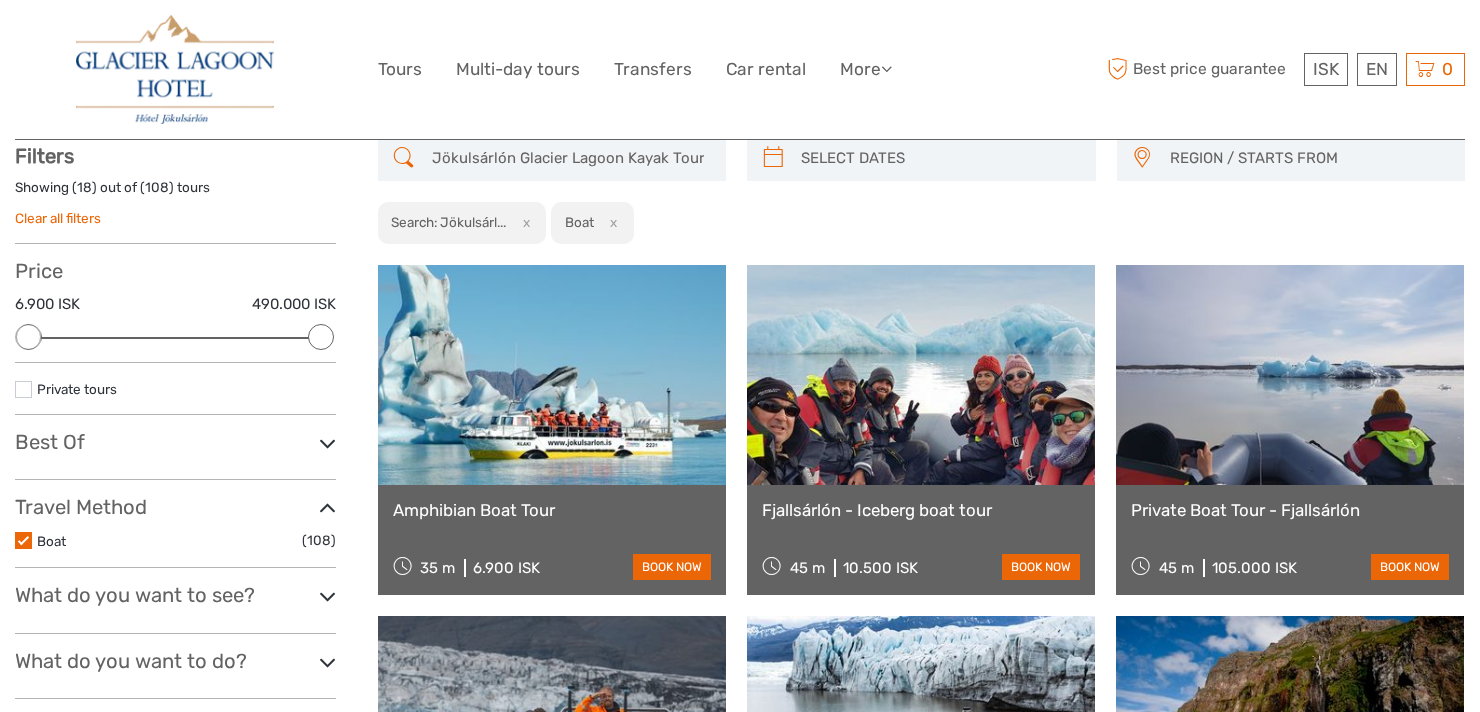 scroll, scrollTop: 0, scrollLeft: 0, axis: both 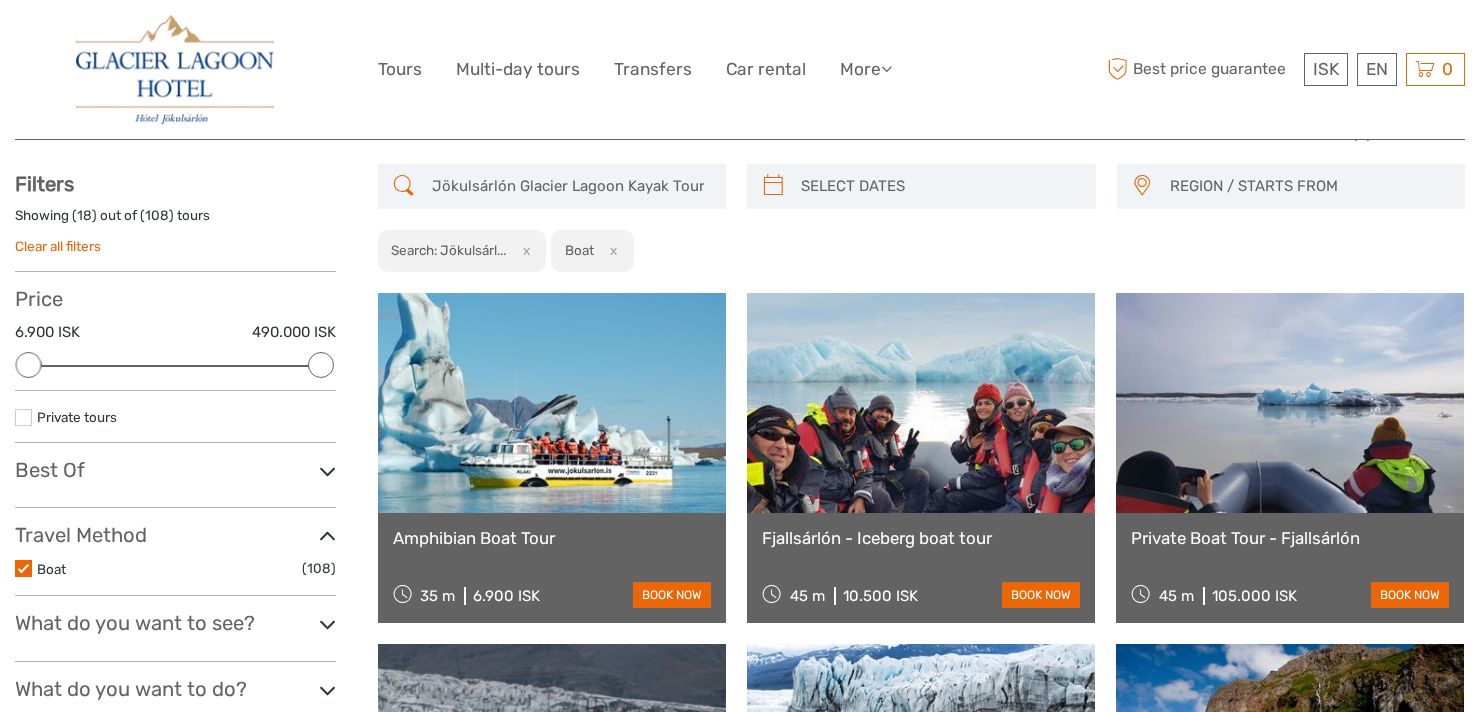 click at bounding box center [921, 403] 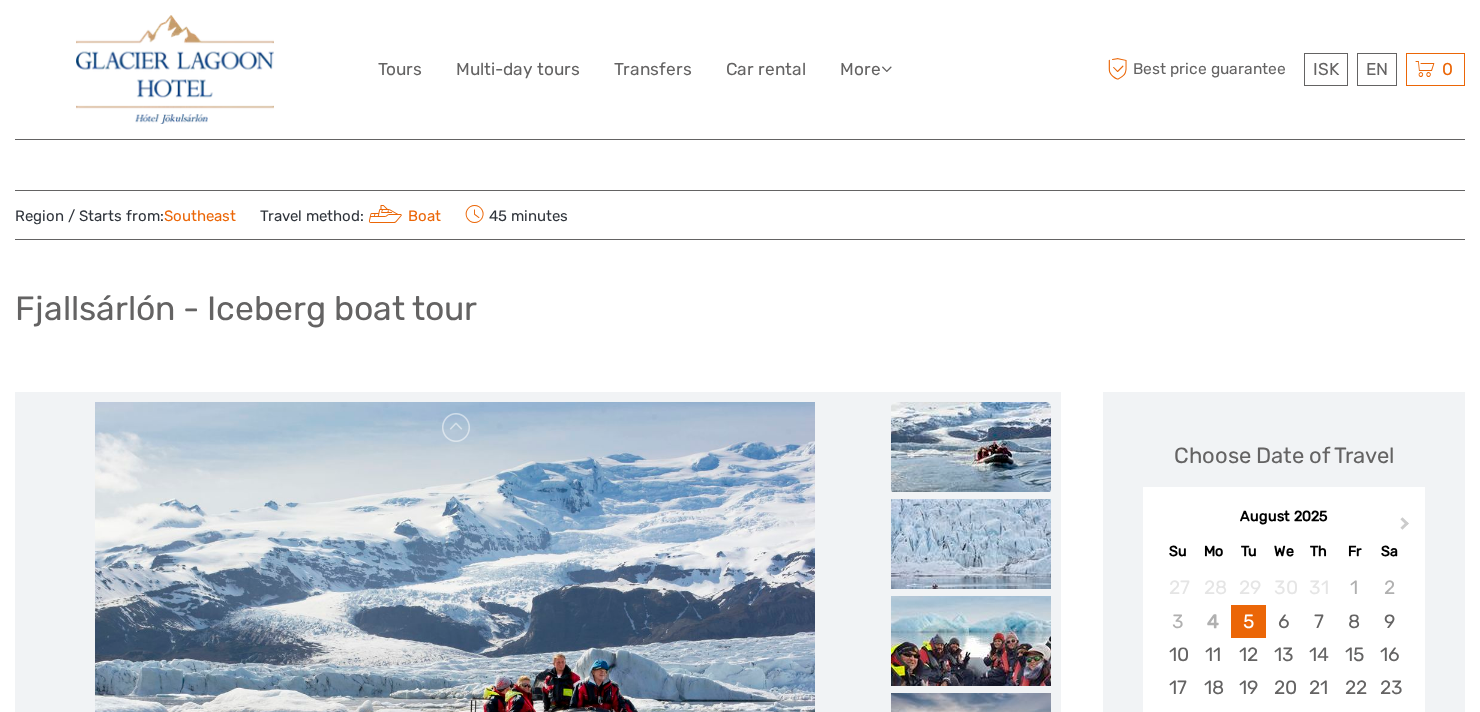 scroll, scrollTop: 36, scrollLeft: 0, axis: vertical 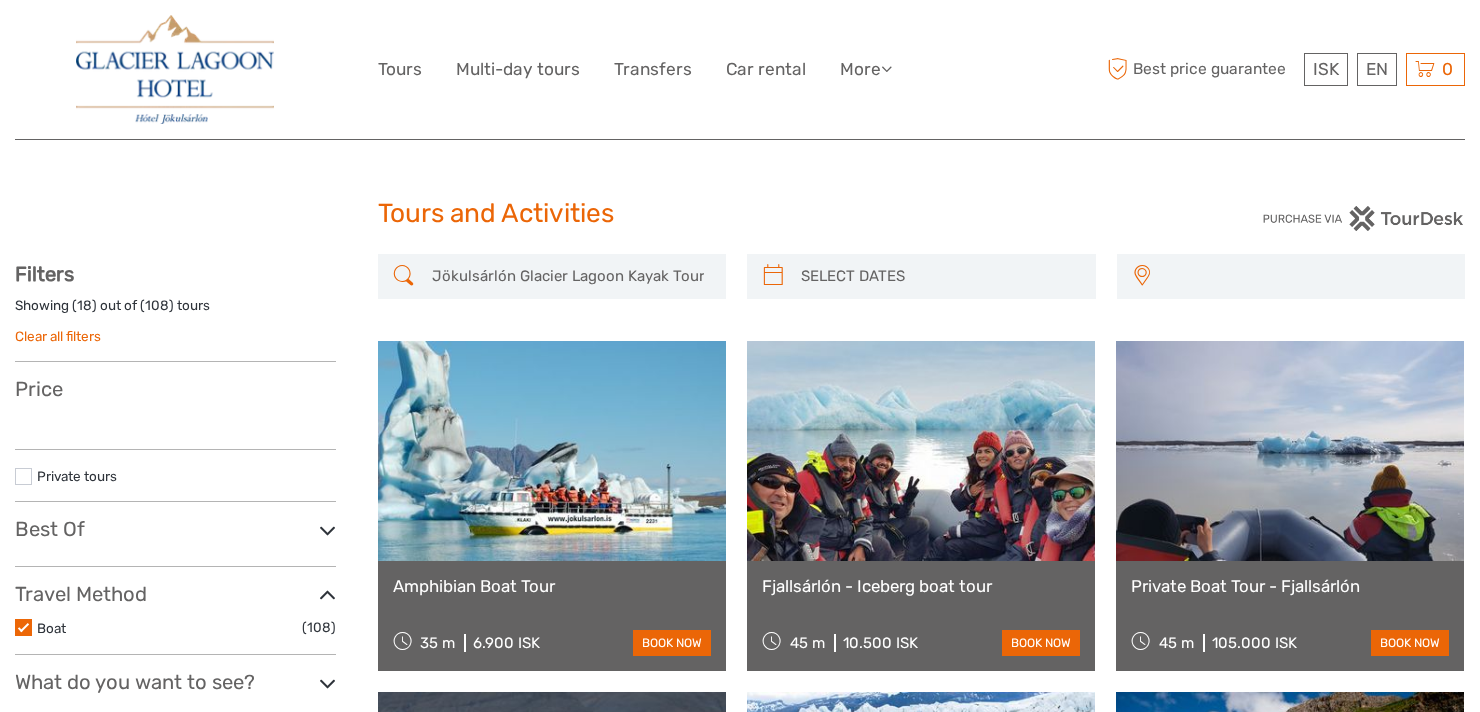 select 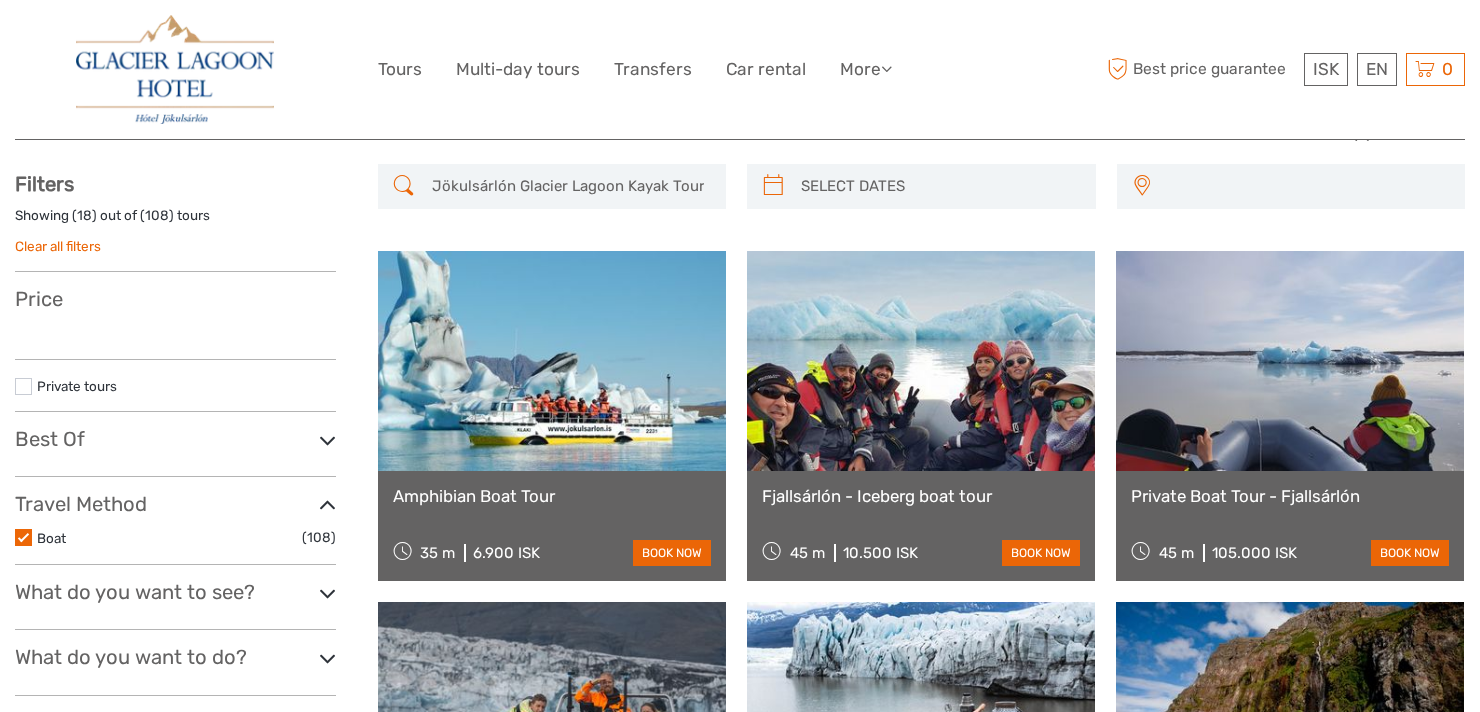 select 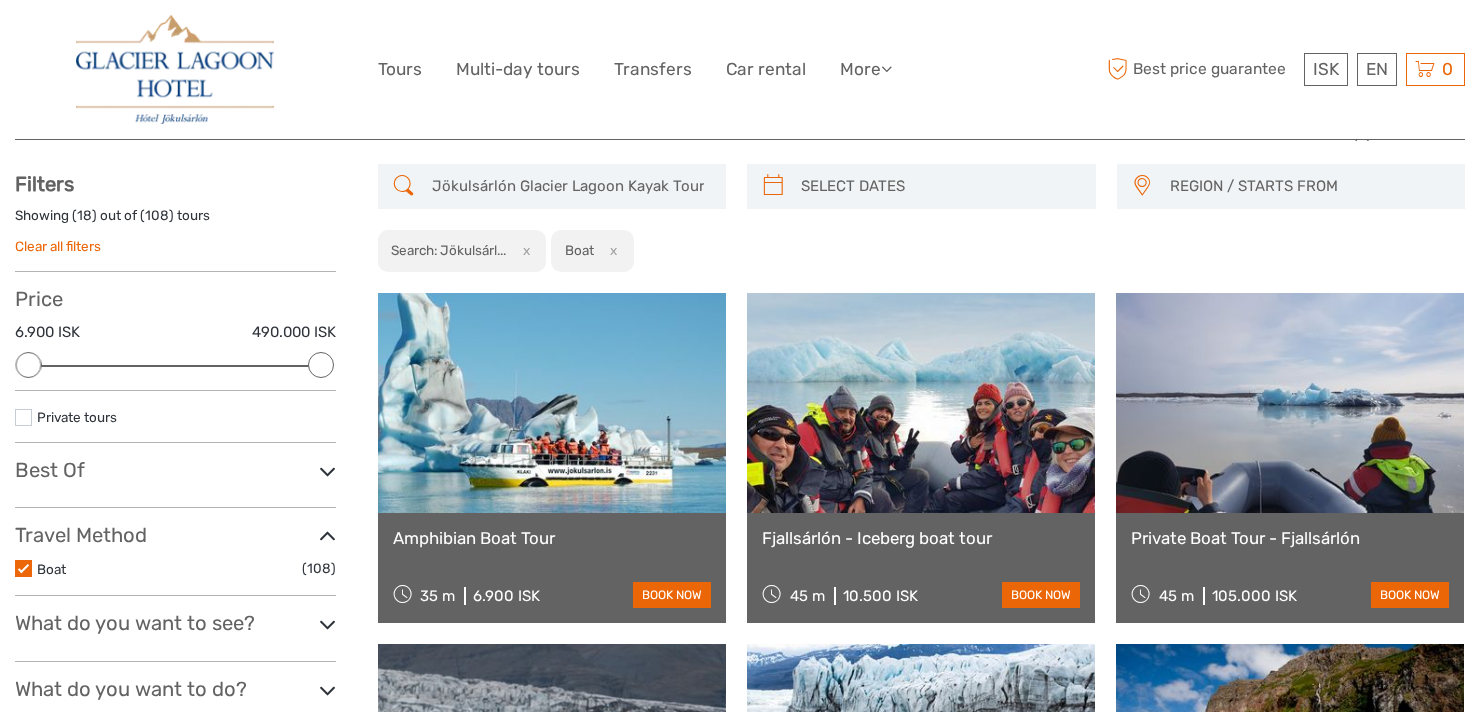 scroll, scrollTop: 0, scrollLeft: 0, axis: both 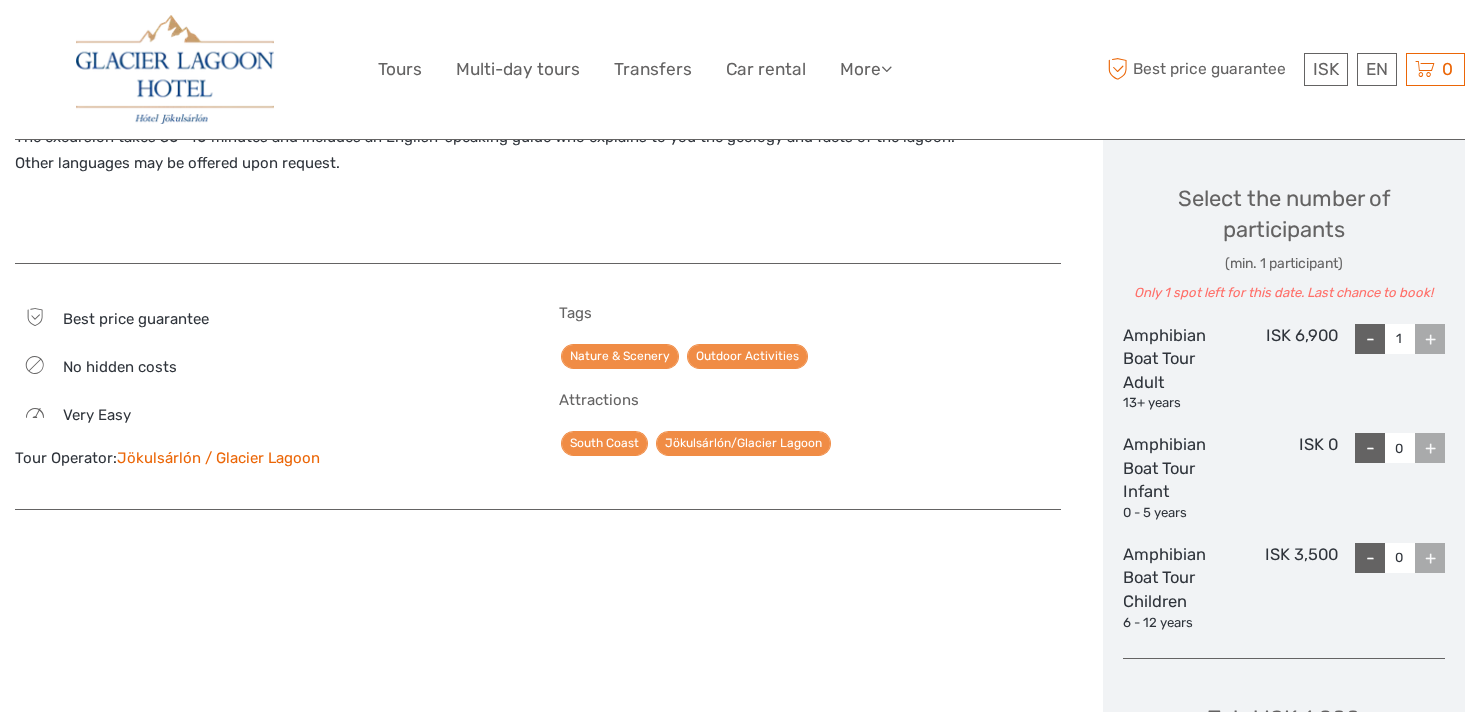 click on "+" at bounding box center [1430, 339] 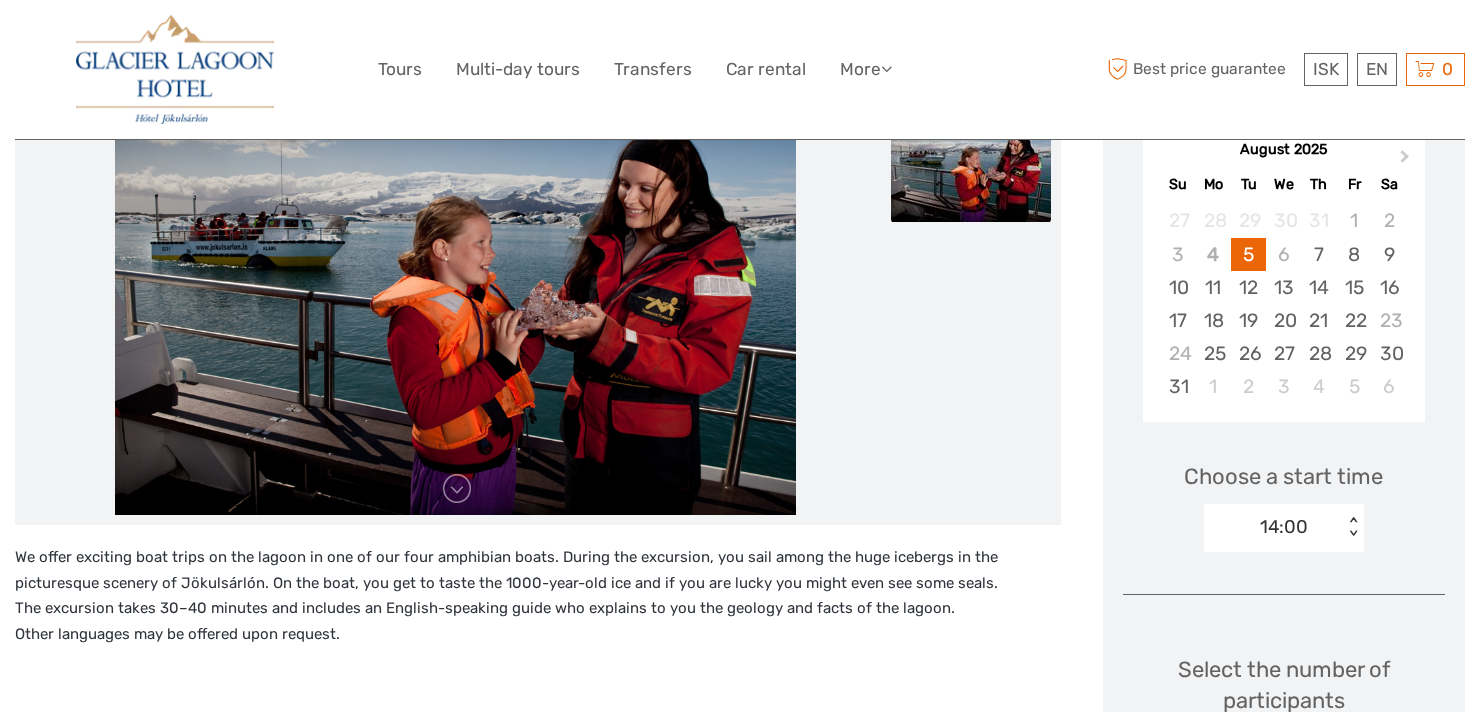 scroll, scrollTop: 362, scrollLeft: 0, axis: vertical 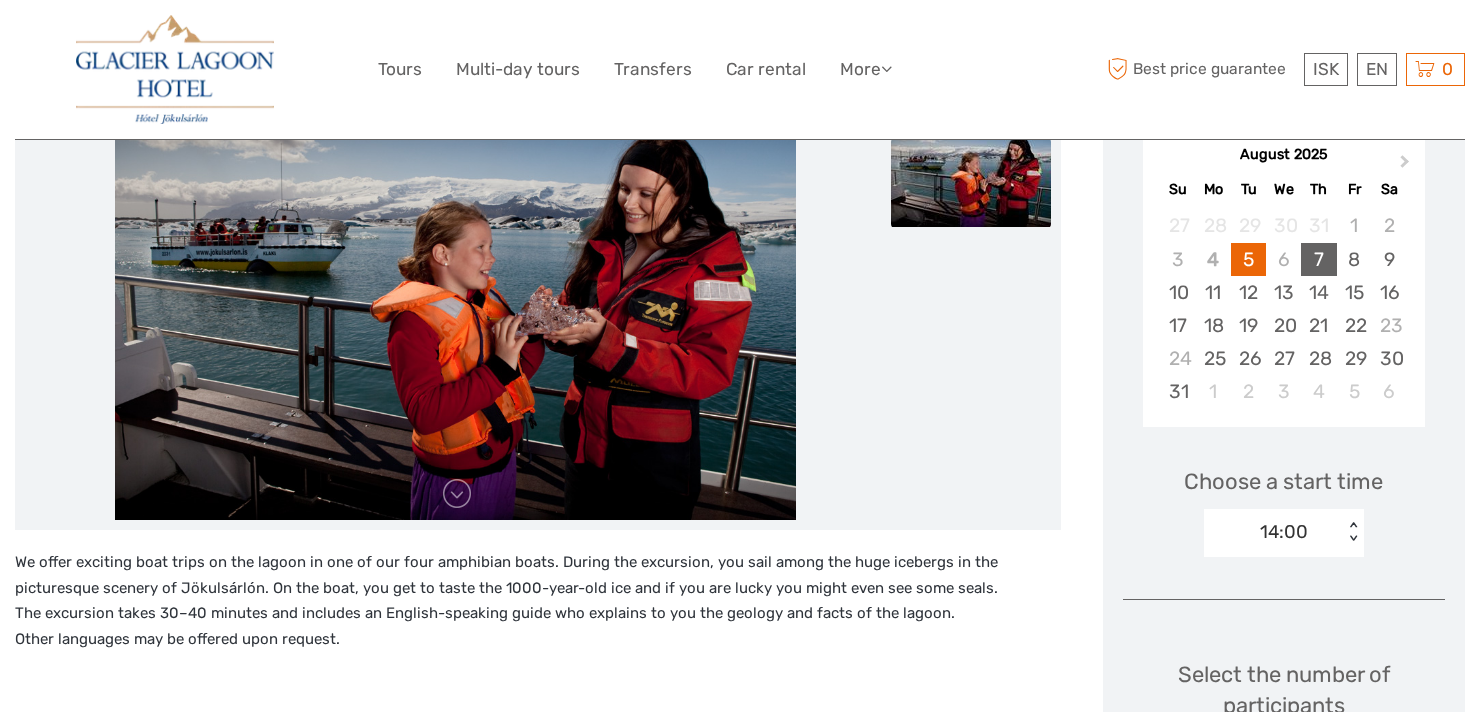 click on "7" at bounding box center [1318, 259] 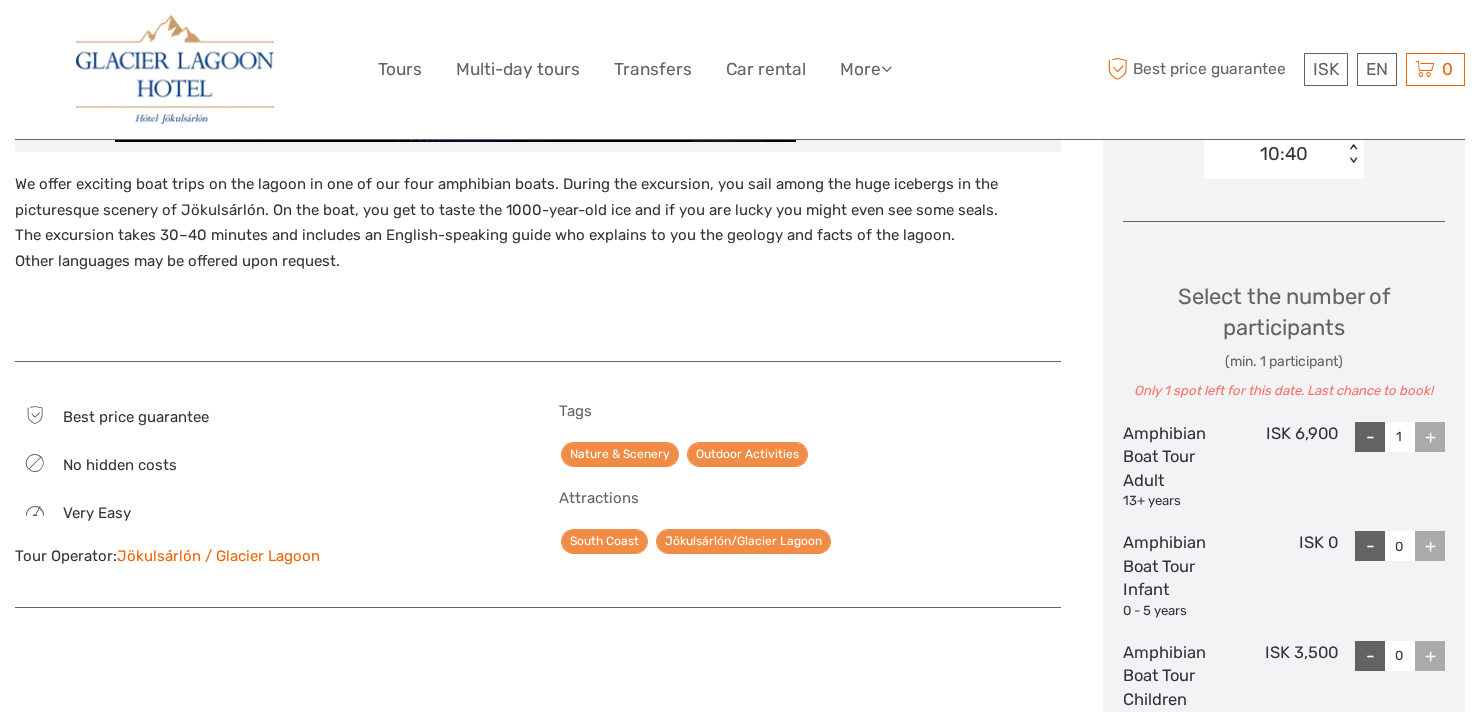 scroll, scrollTop: 741, scrollLeft: 0, axis: vertical 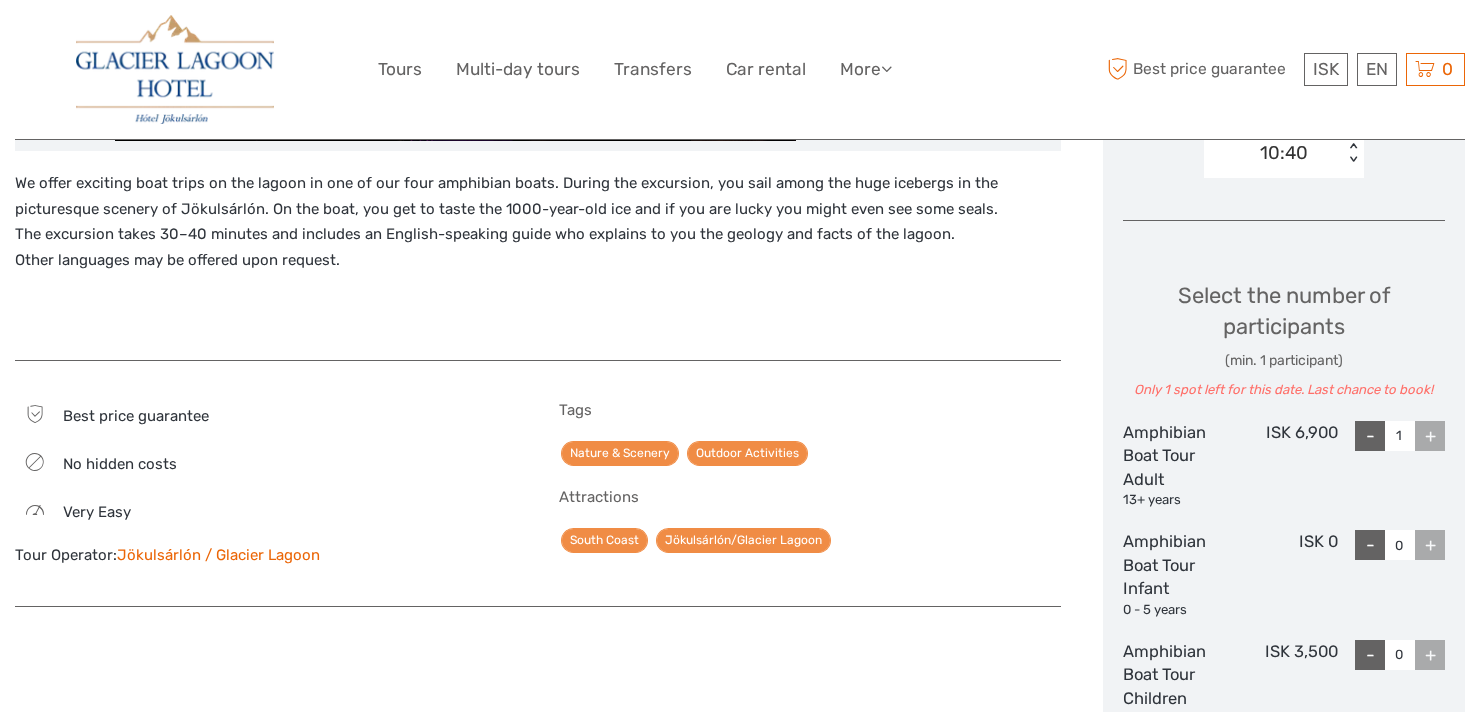click on "+" at bounding box center [1430, 436] 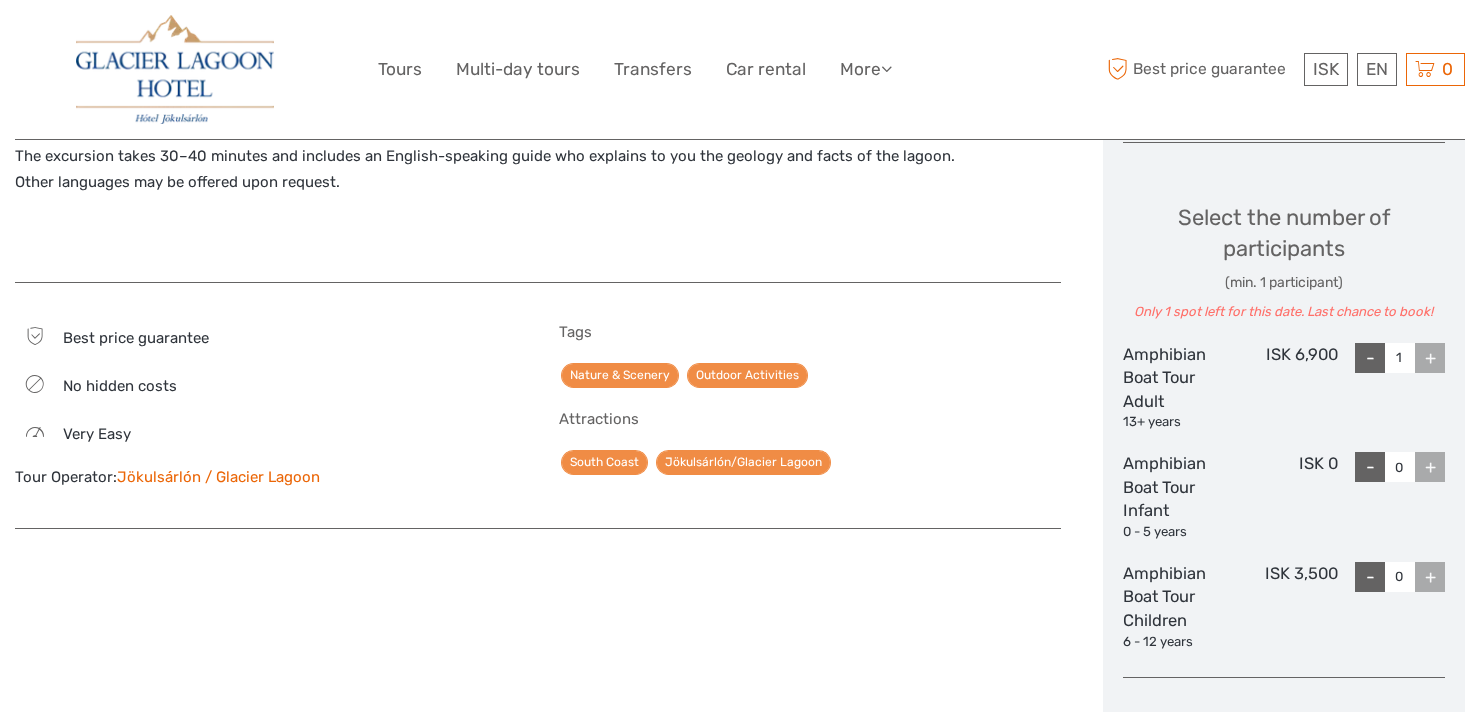 scroll, scrollTop: 821, scrollLeft: 0, axis: vertical 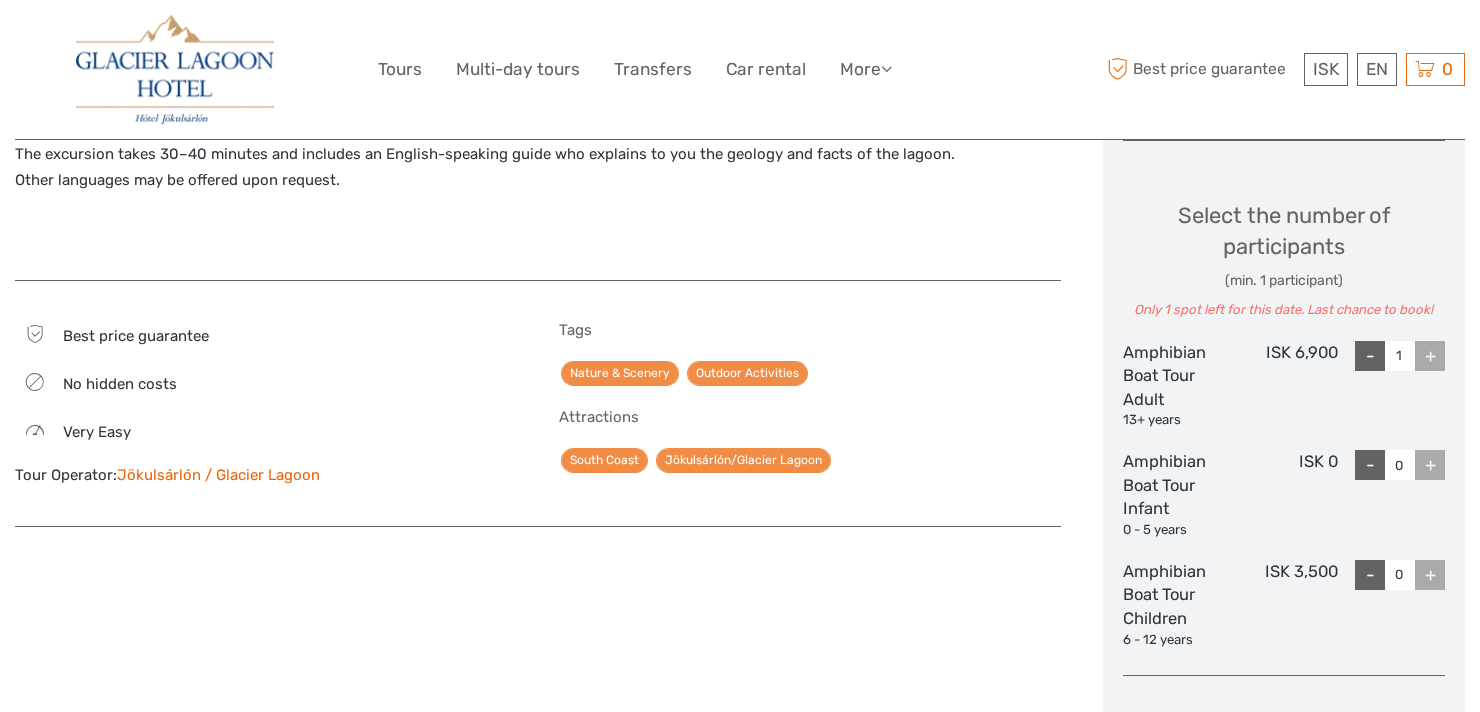 click on "+" at bounding box center (1430, 356) 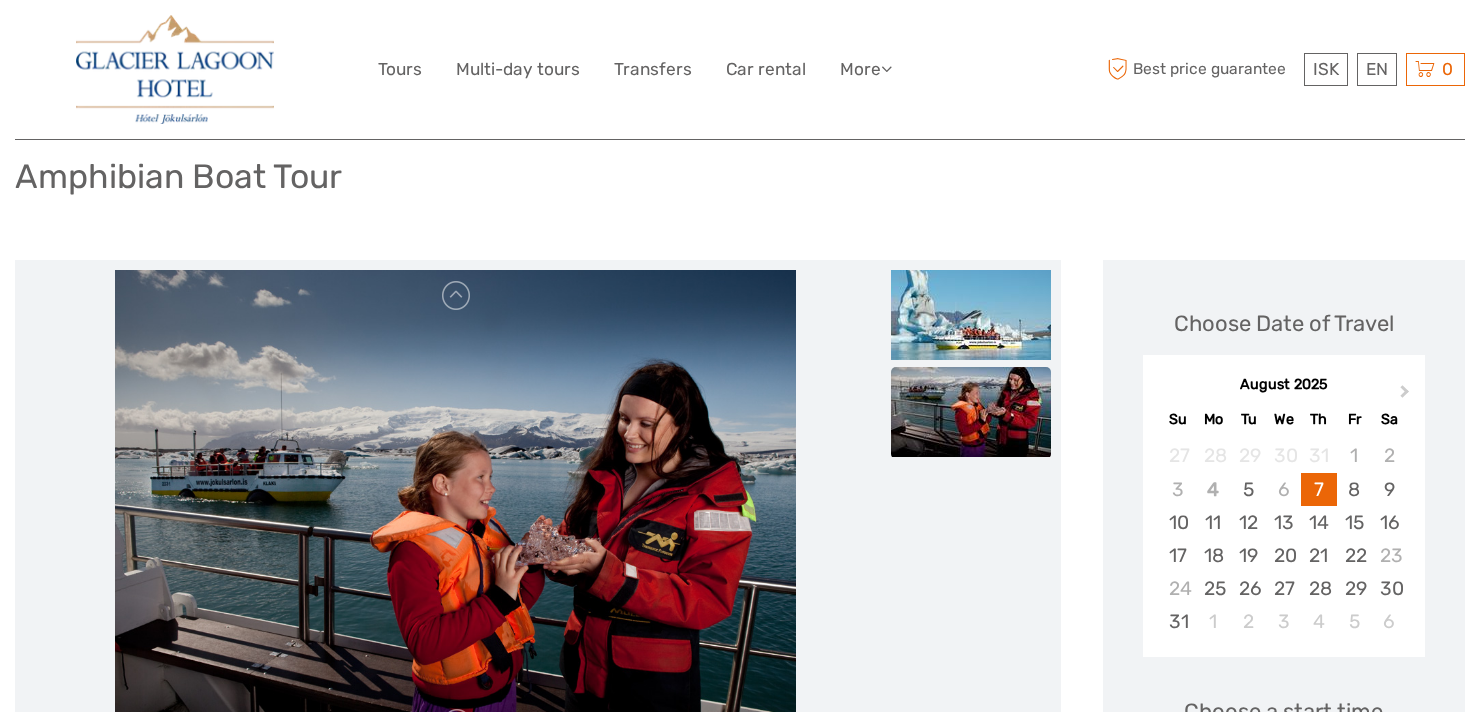scroll, scrollTop: 184, scrollLeft: 0, axis: vertical 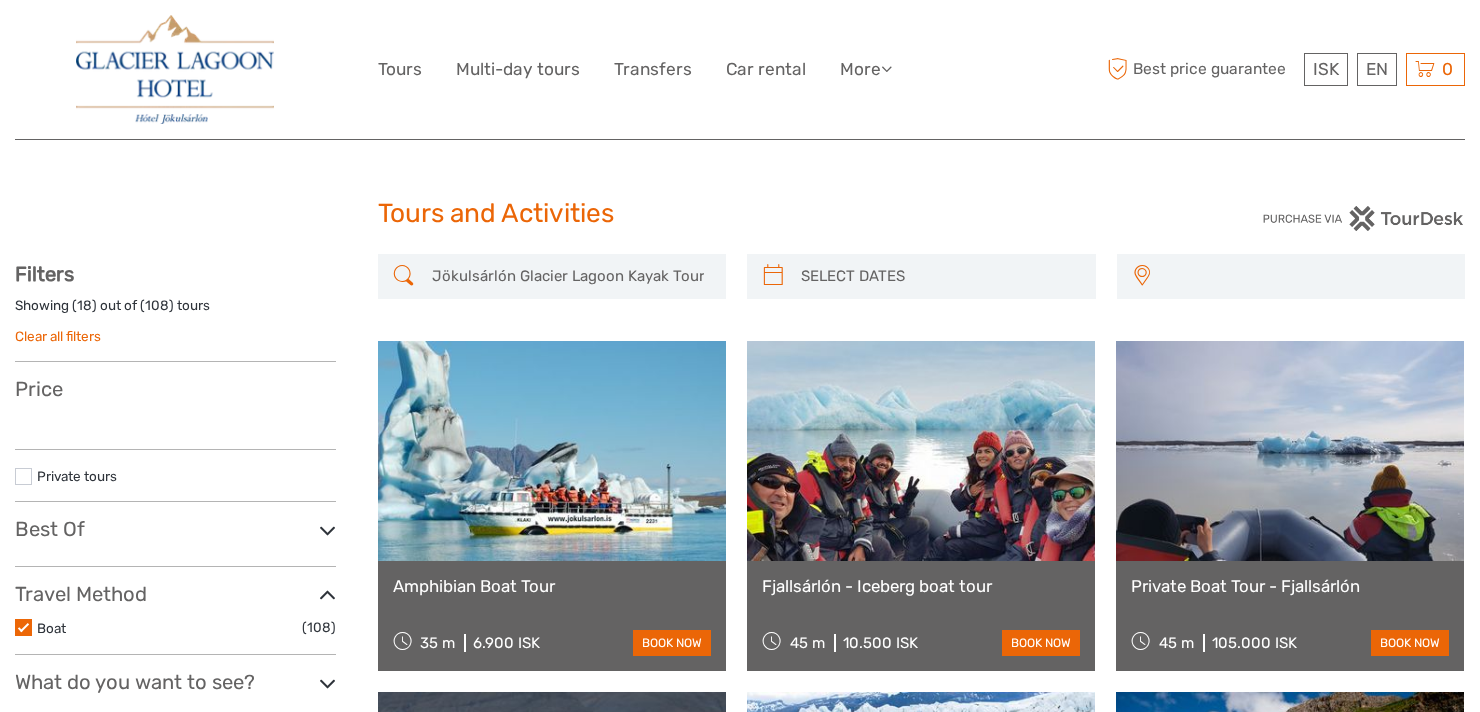 select 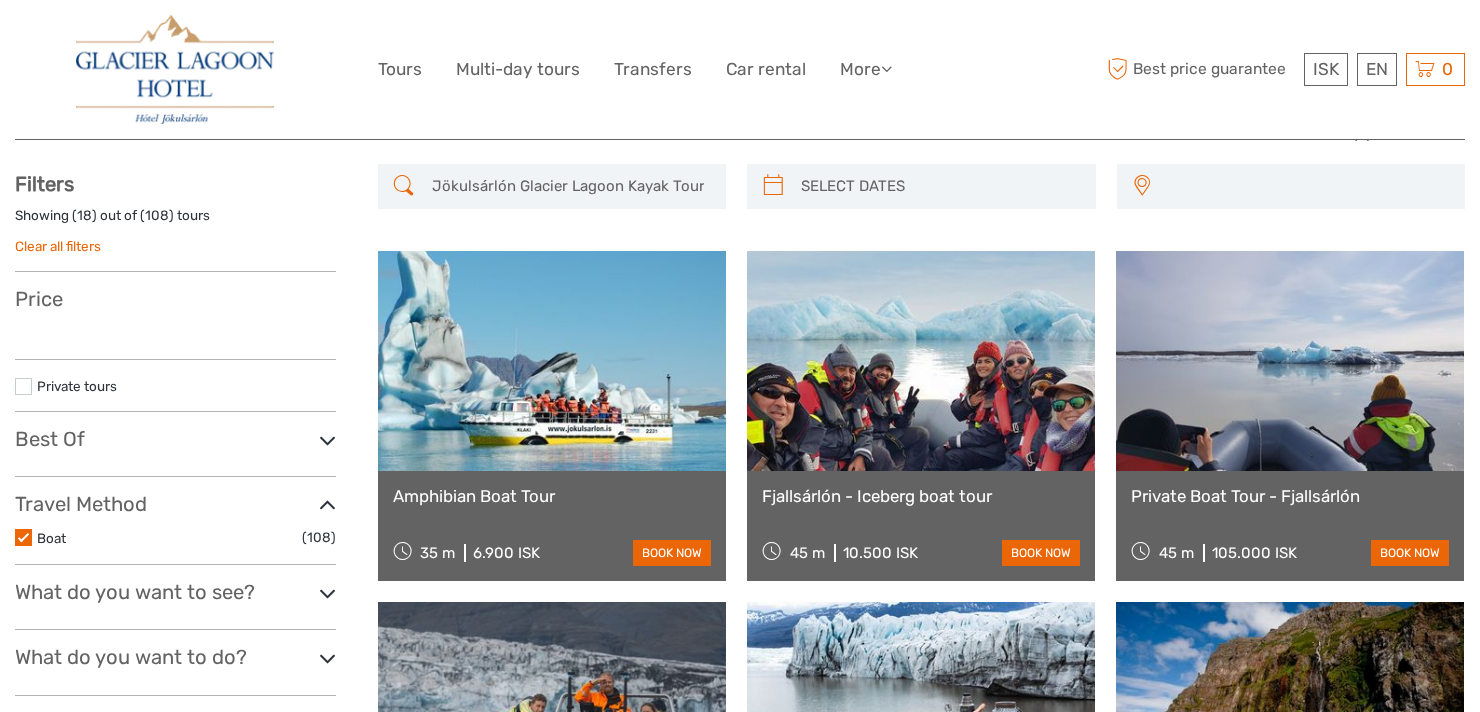 select 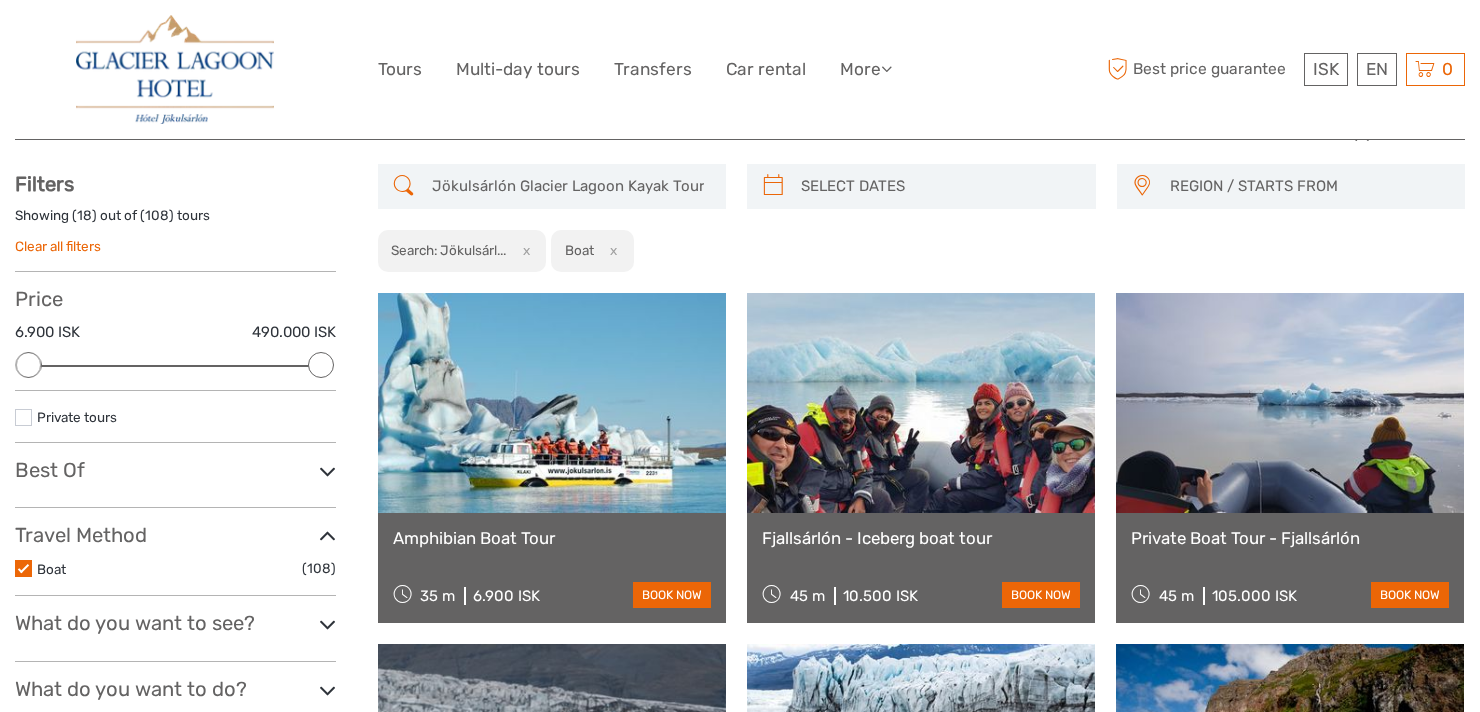 scroll, scrollTop: 0, scrollLeft: 0, axis: both 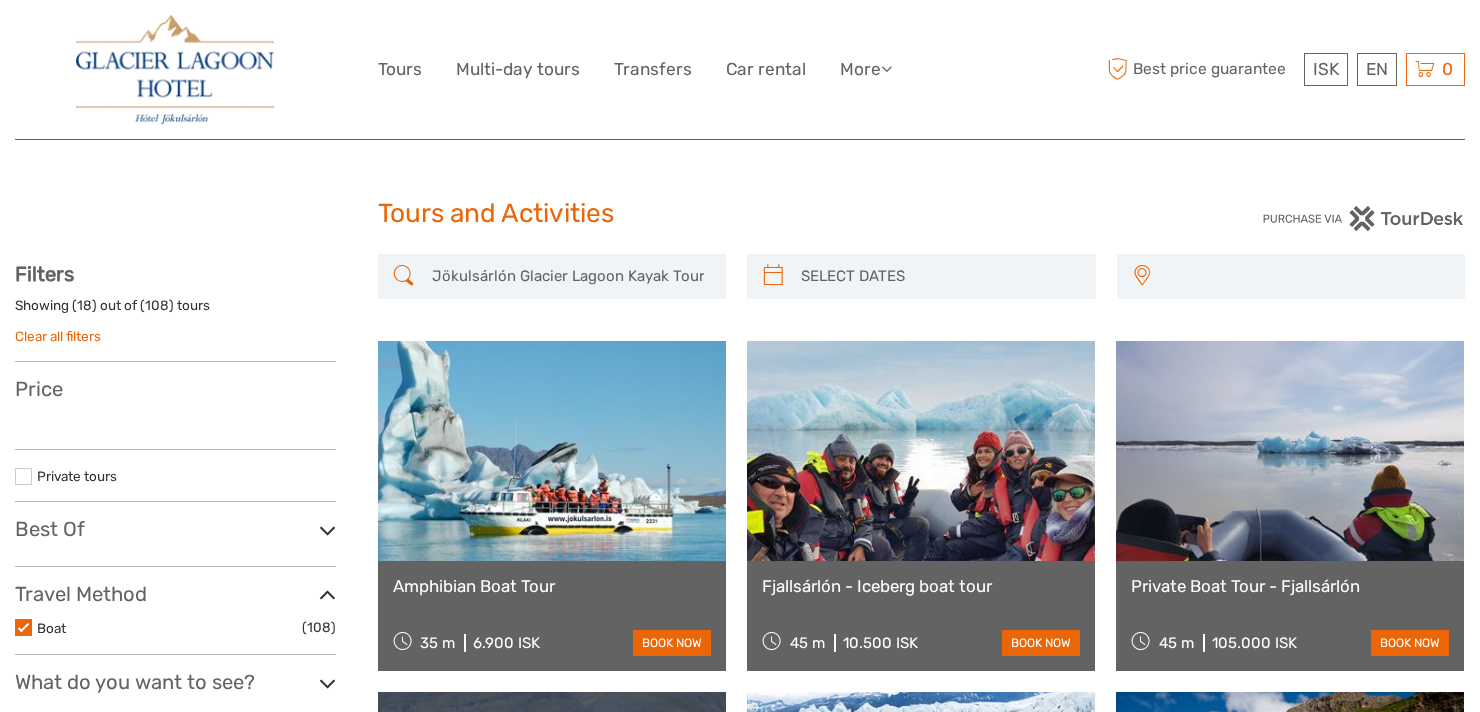 select 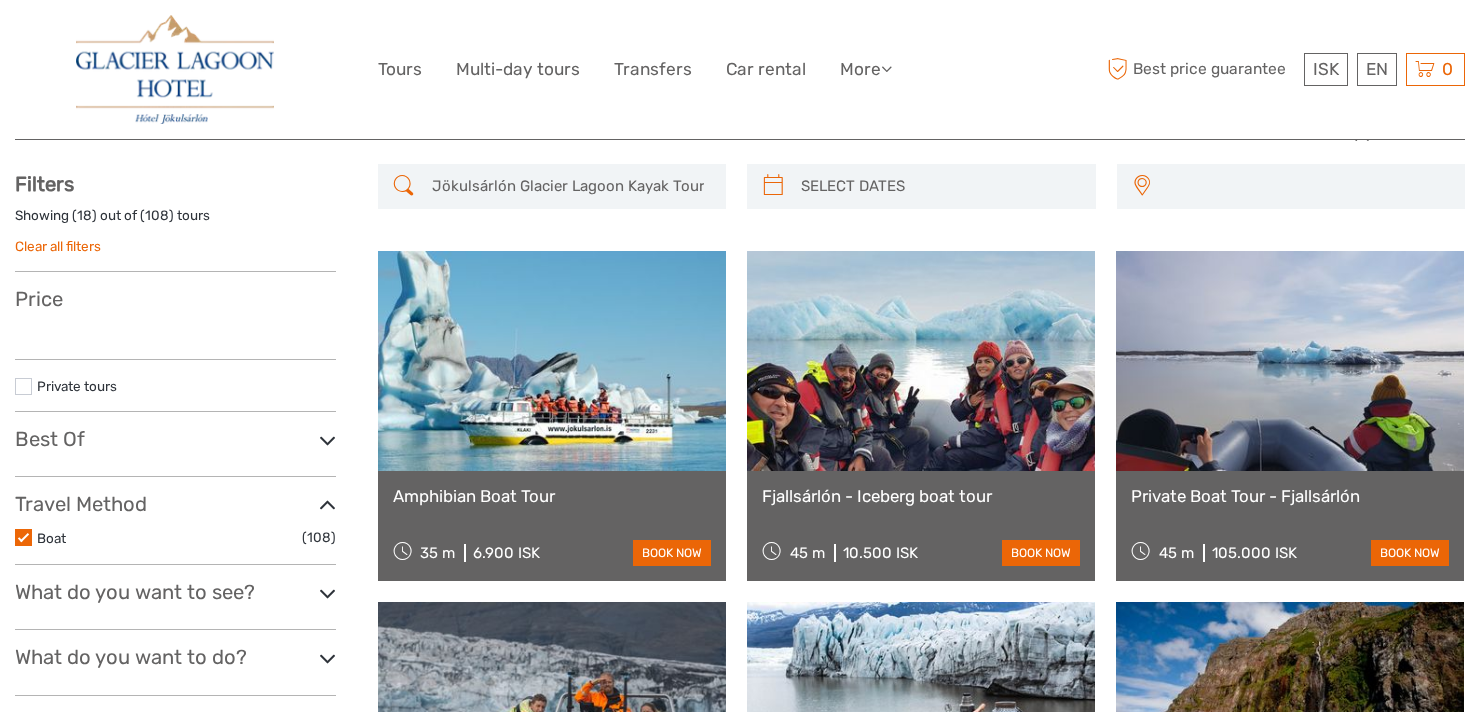 select 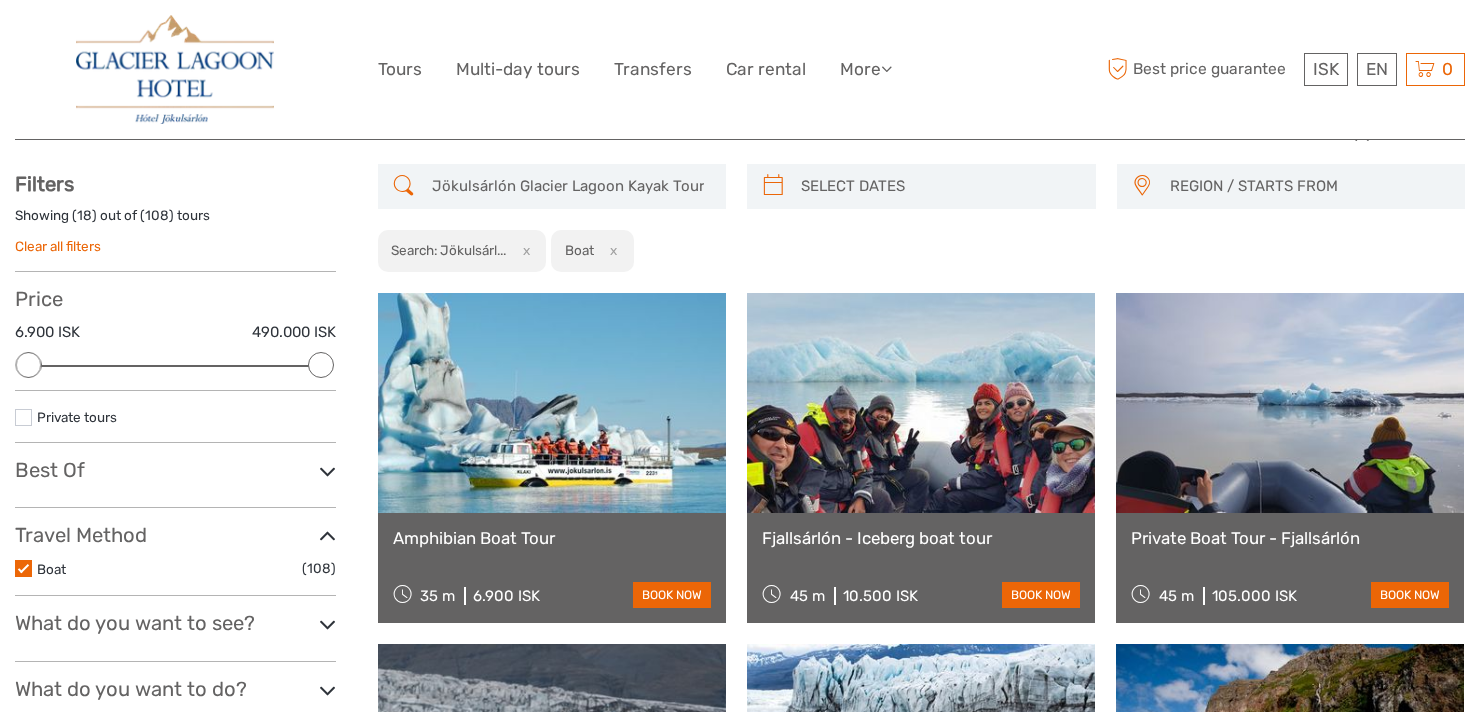 scroll, scrollTop: 0, scrollLeft: 0, axis: both 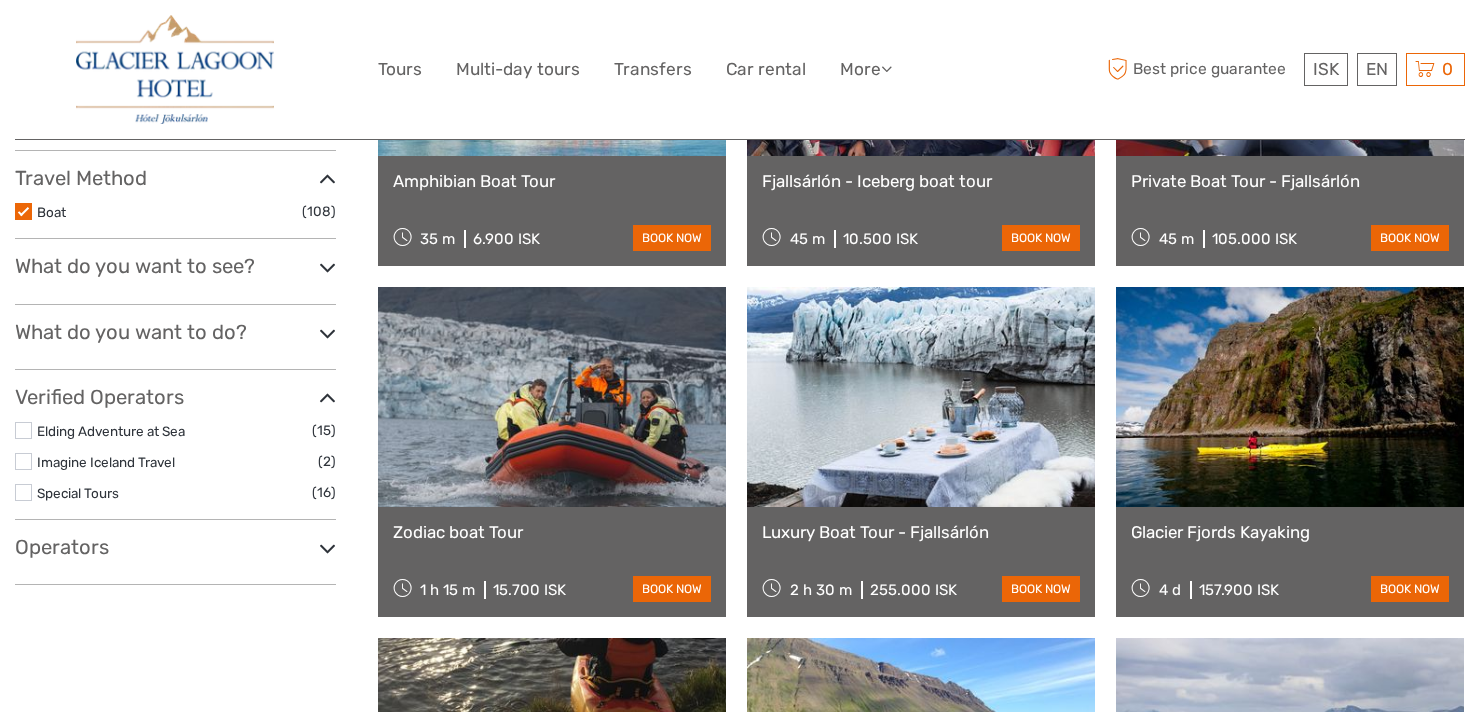 click at bounding box center [552, 397] 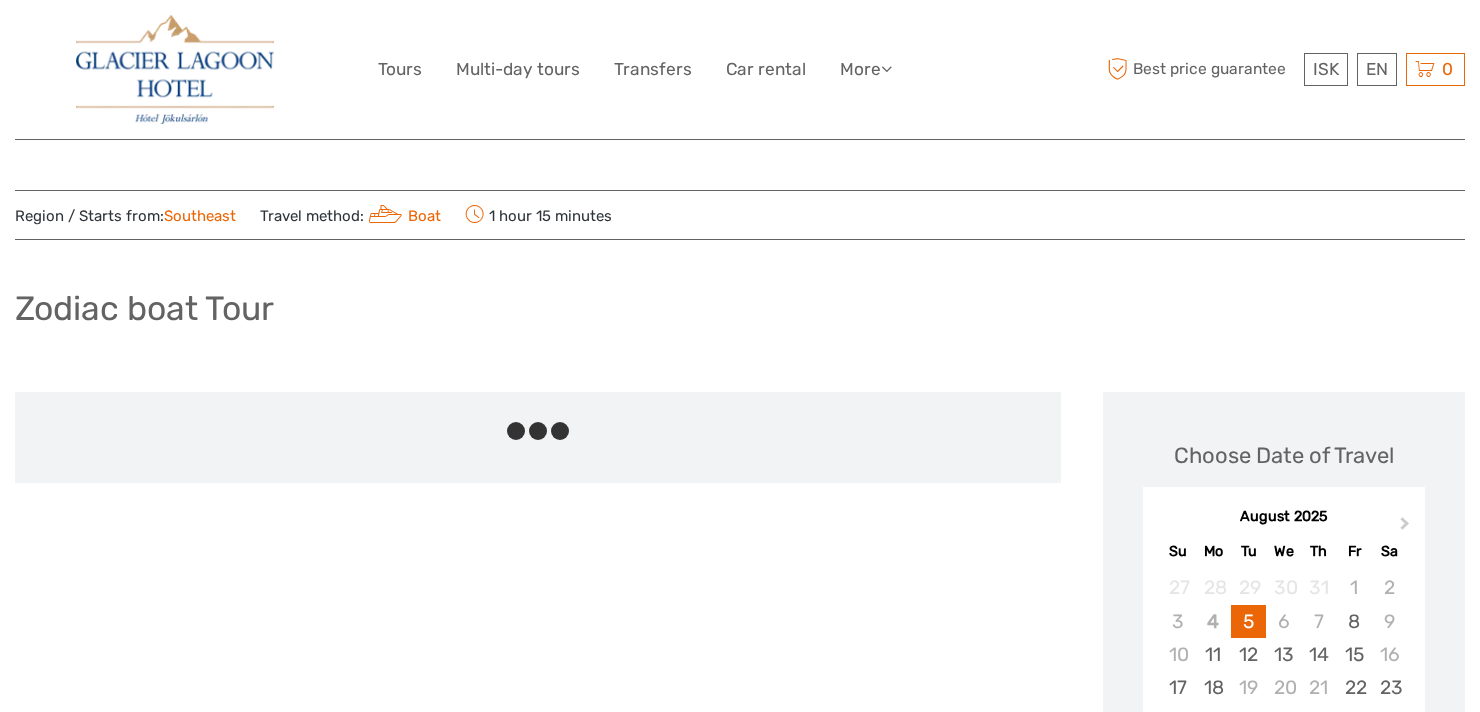 scroll, scrollTop: 0, scrollLeft: 0, axis: both 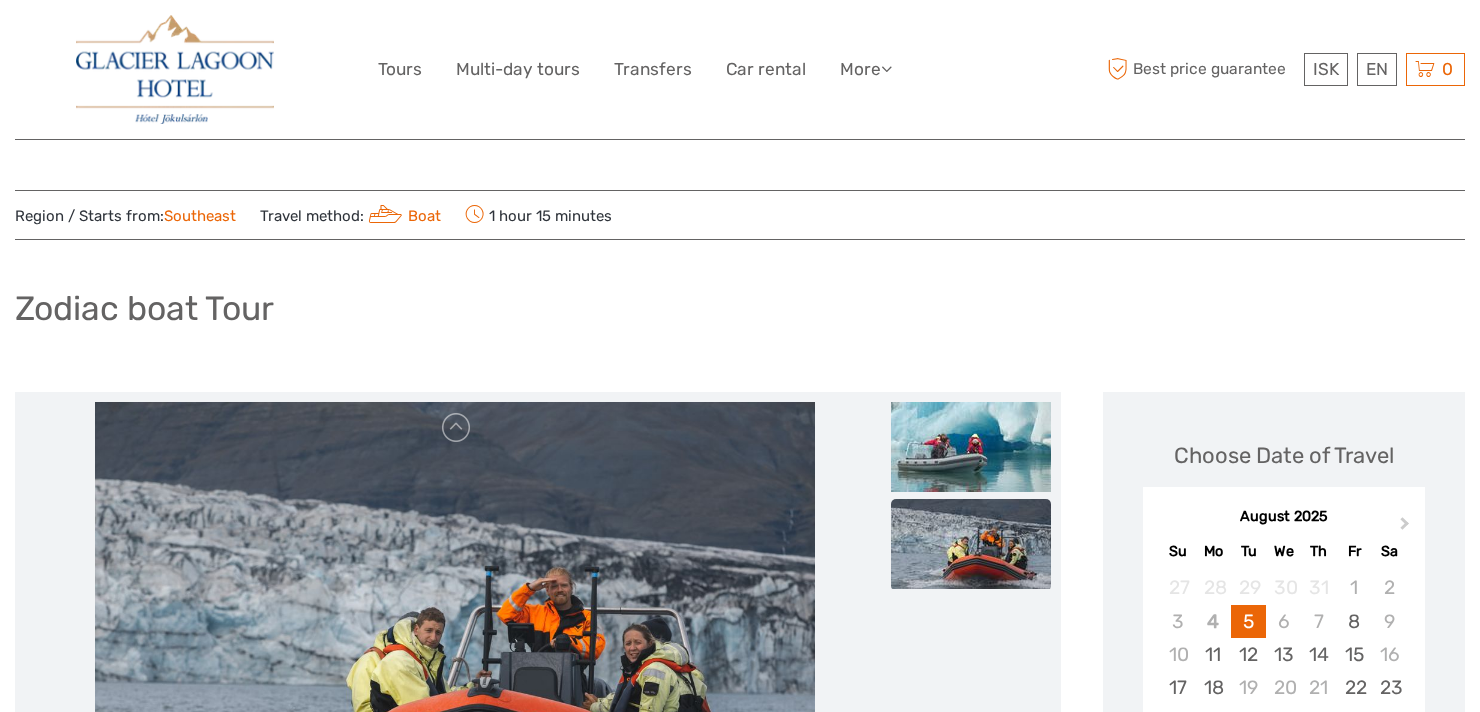 click on "Southeast" at bounding box center [200, 216] 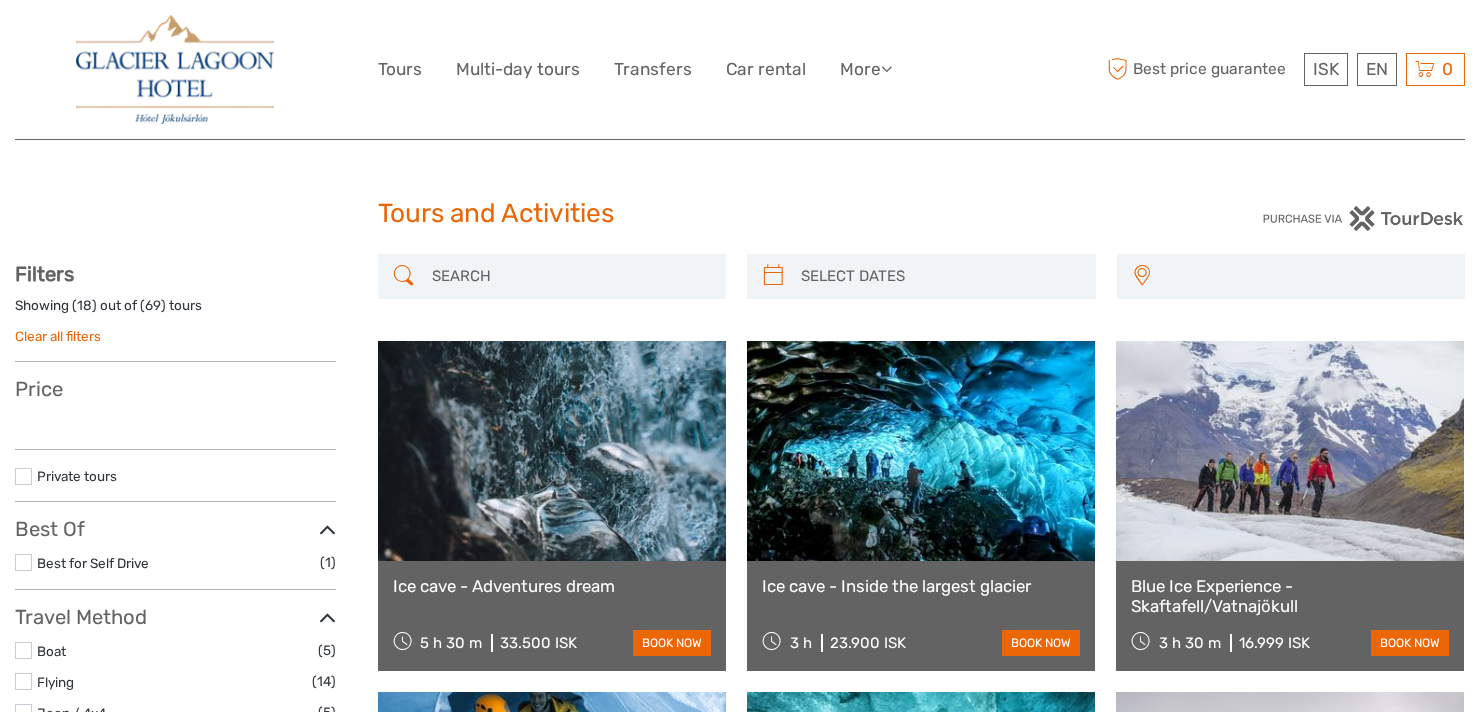 scroll, scrollTop: 0, scrollLeft: 0, axis: both 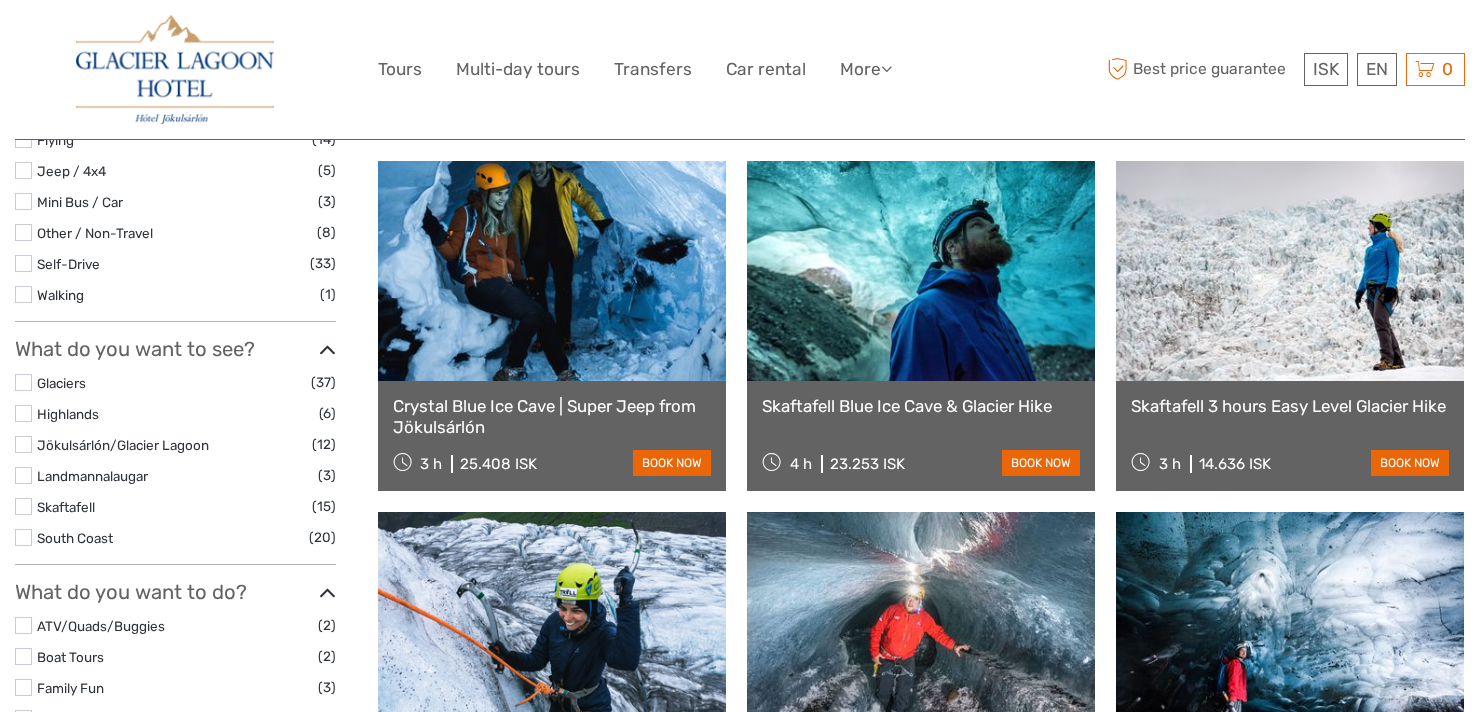 click at bounding box center [23, 382] 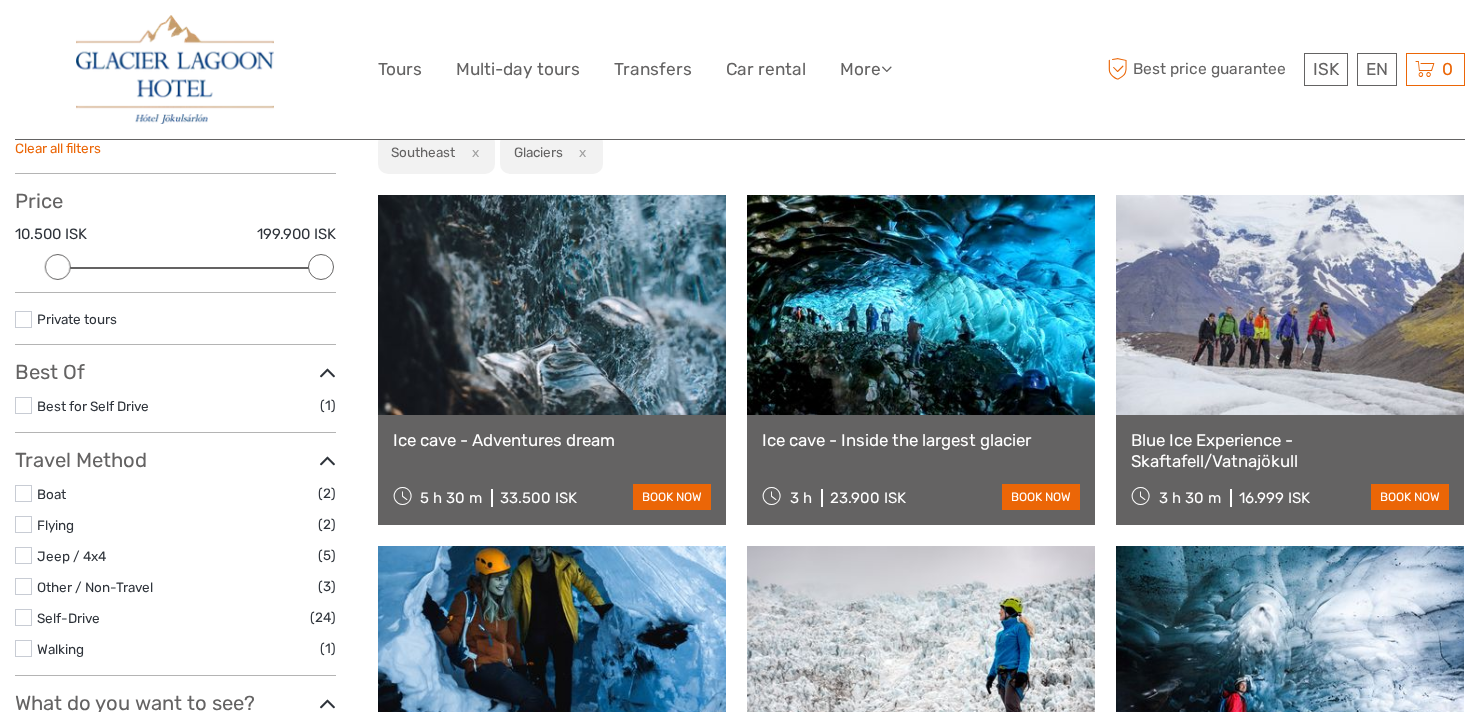 scroll, scrollTop: 189, scrollLeft: 0, axis: vertical 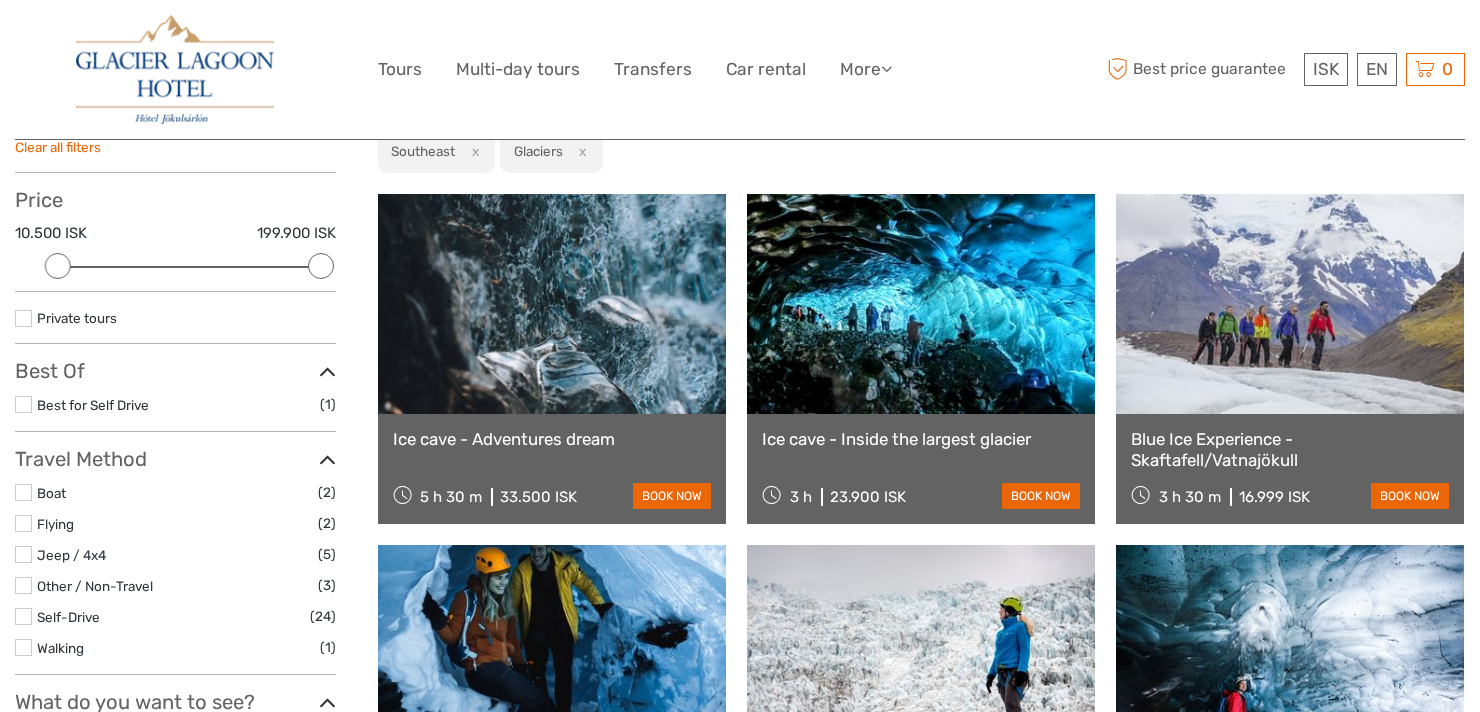 click on "Boat
(2)" at bounding box center (175, 492) 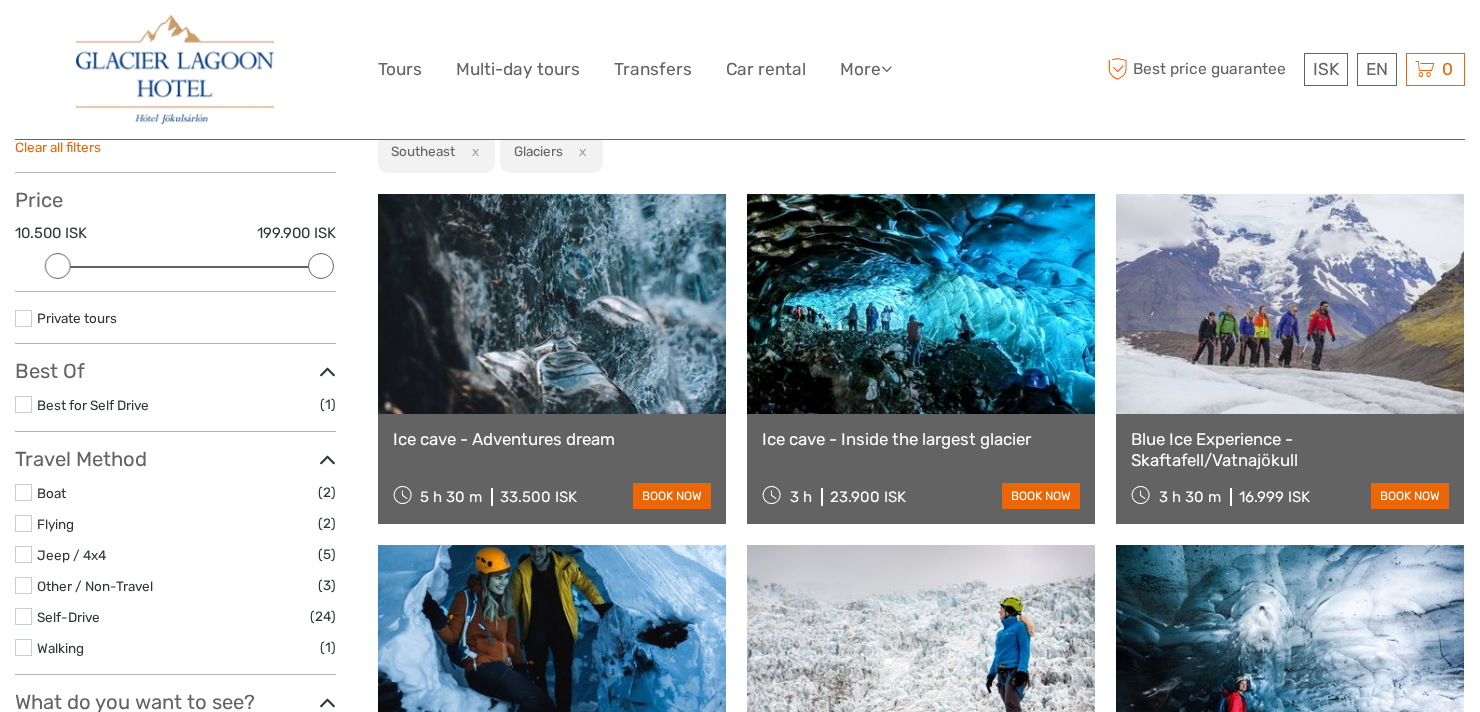 click at bounding box center (23, 492) 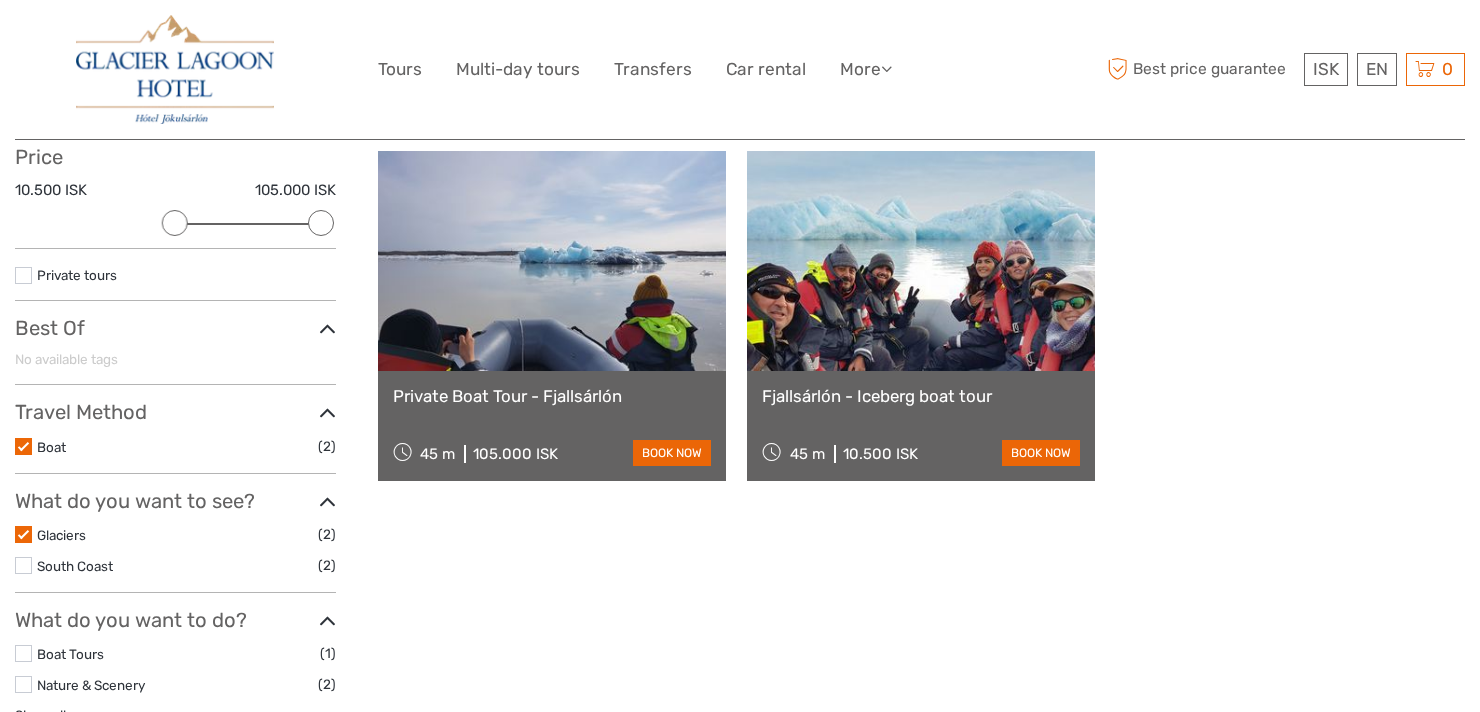 scroll, scrollTop: 203, scrollLeft: 0, axis: vertical 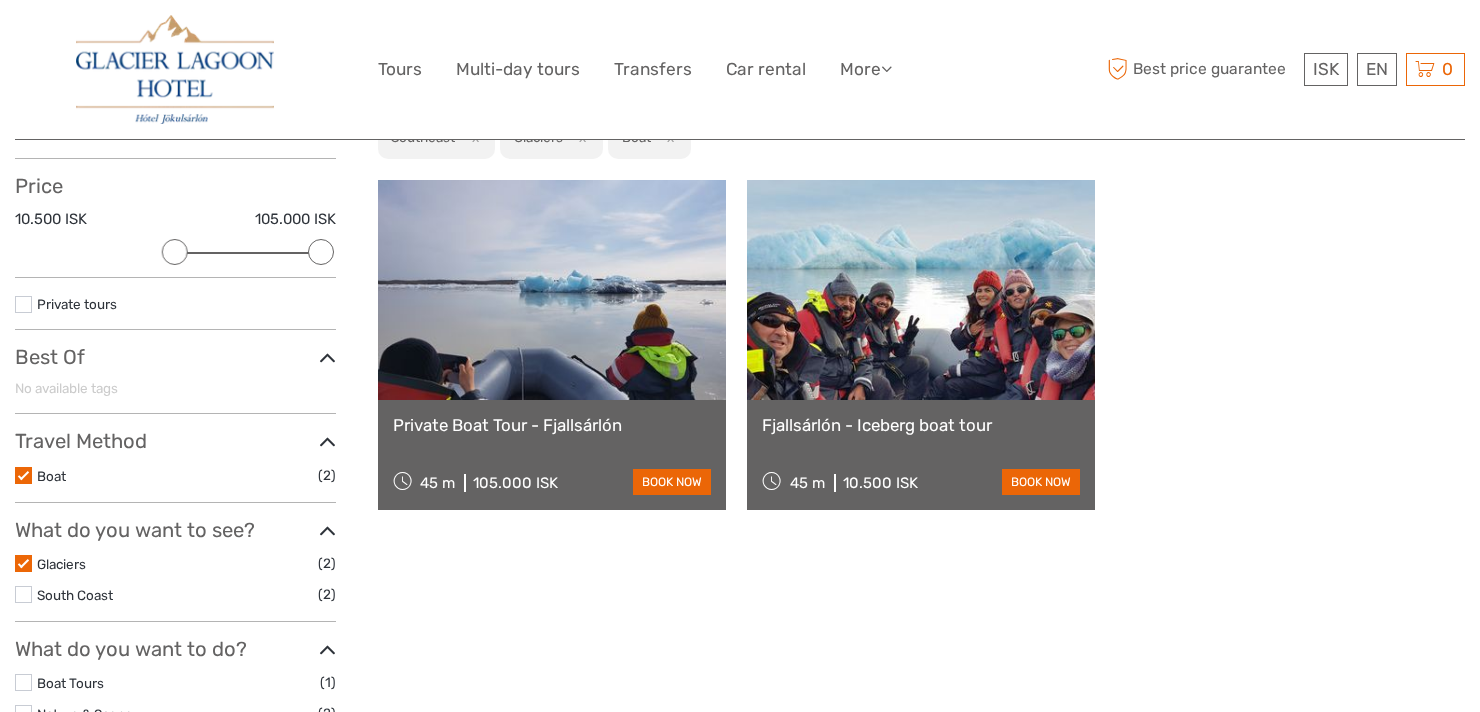 click at bounding box center [552, 290] 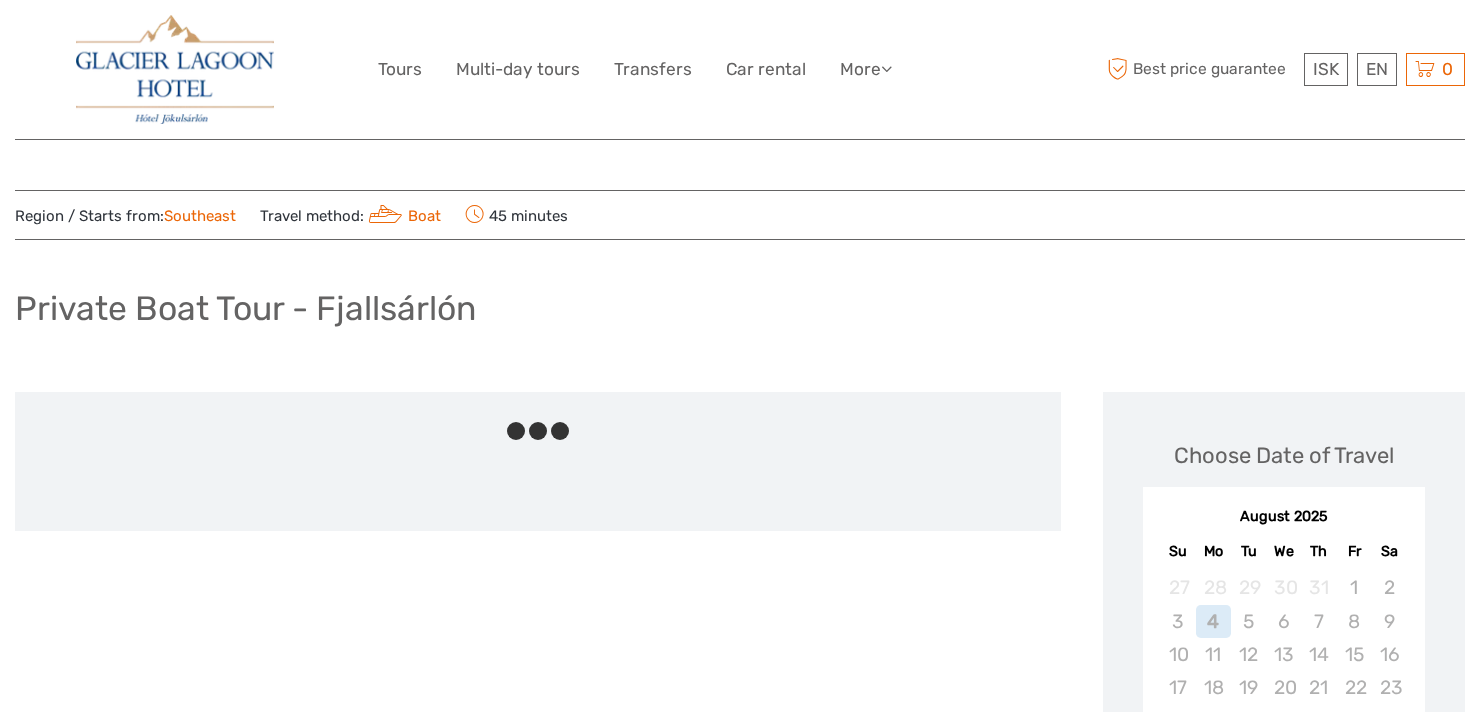 scroll, scrollTop: 0, scrollLeft: 0, axis: both 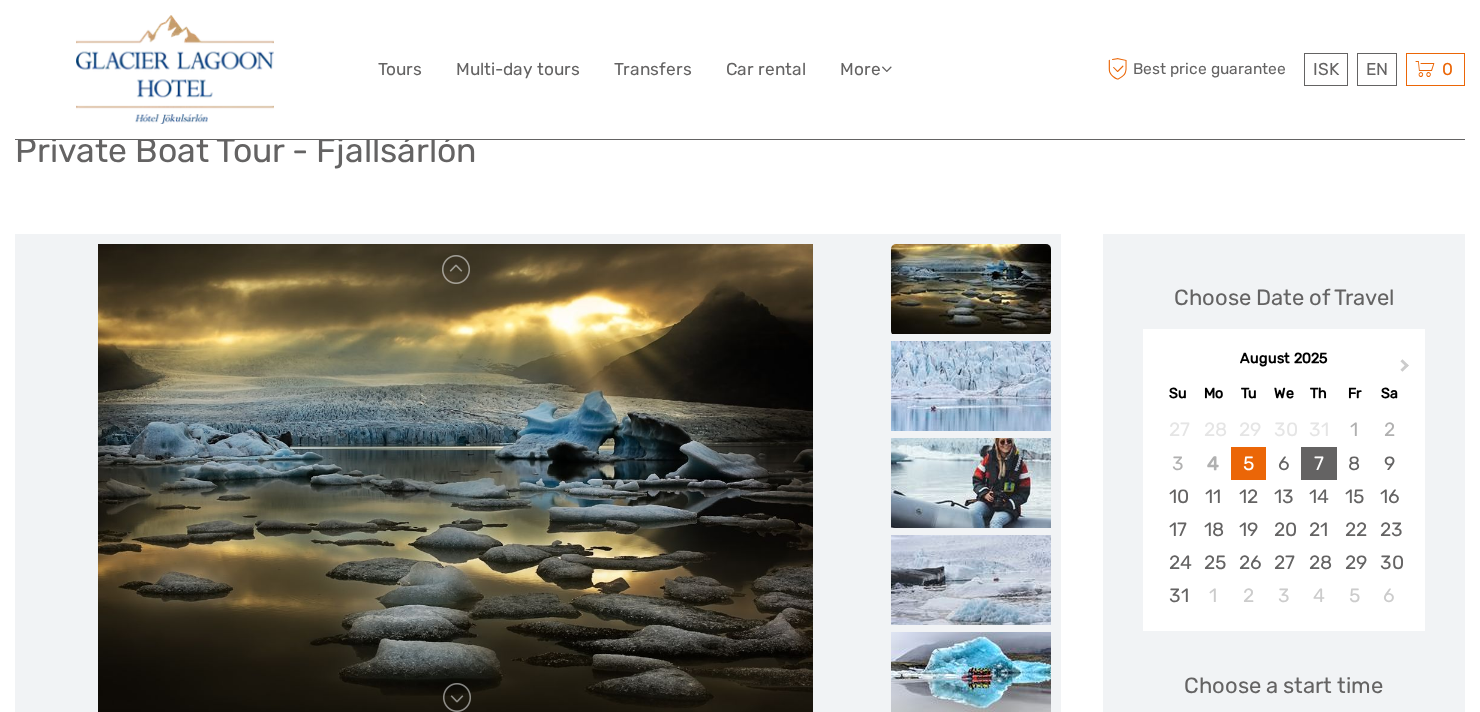 click on "7" at bounding box center [1318, 463] 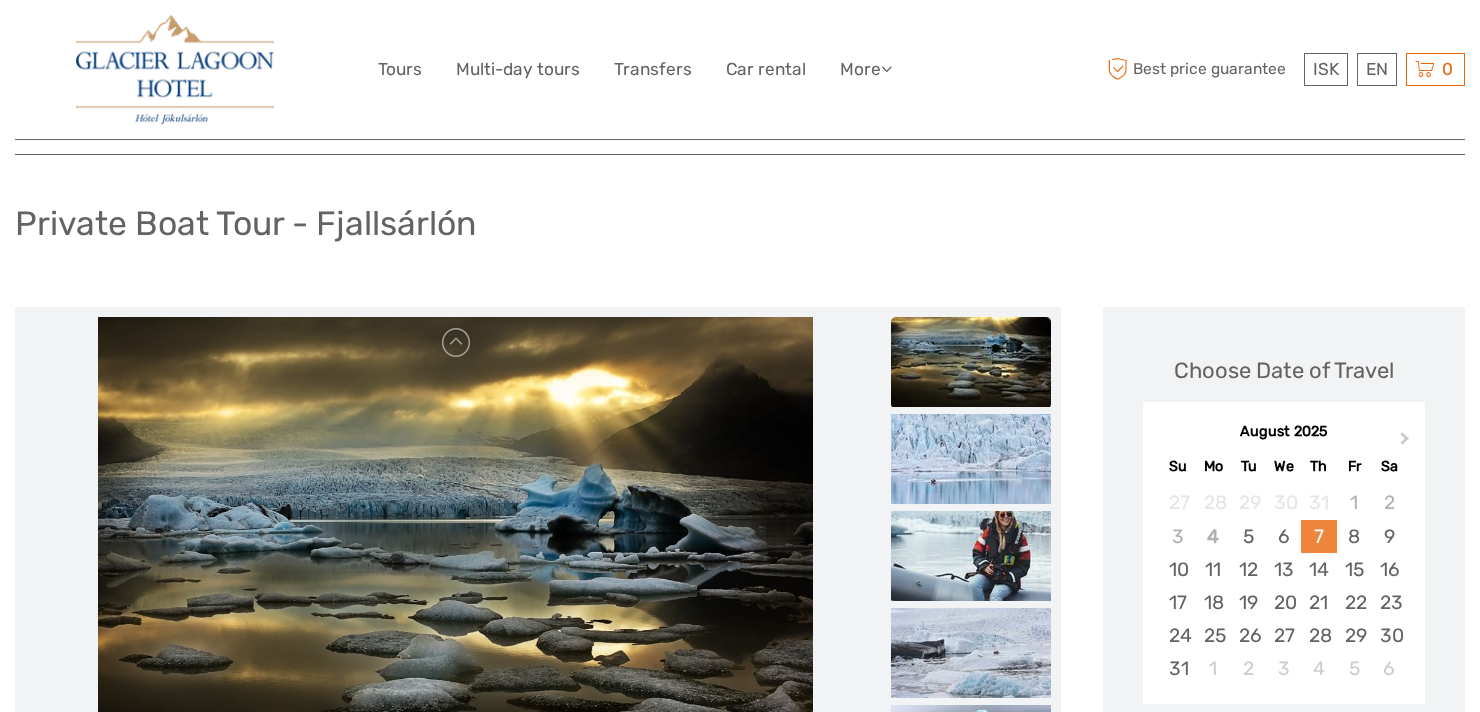 scroll, scrollTop: 83, scrollLeft: 0, axis: vertical 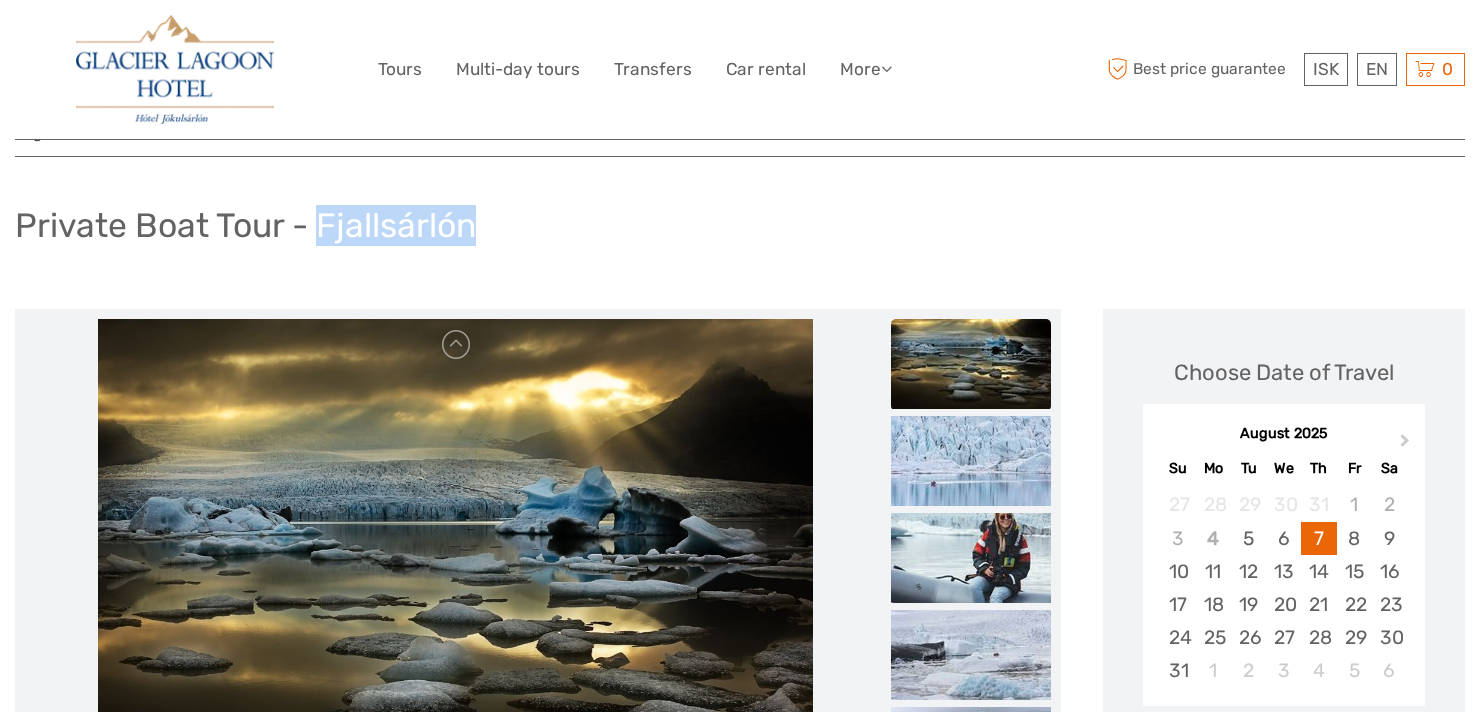 drag, startPoint x: 320, startPoint y: 227, endPoint x: 513, endPoint y: 224, distance: 193.02332 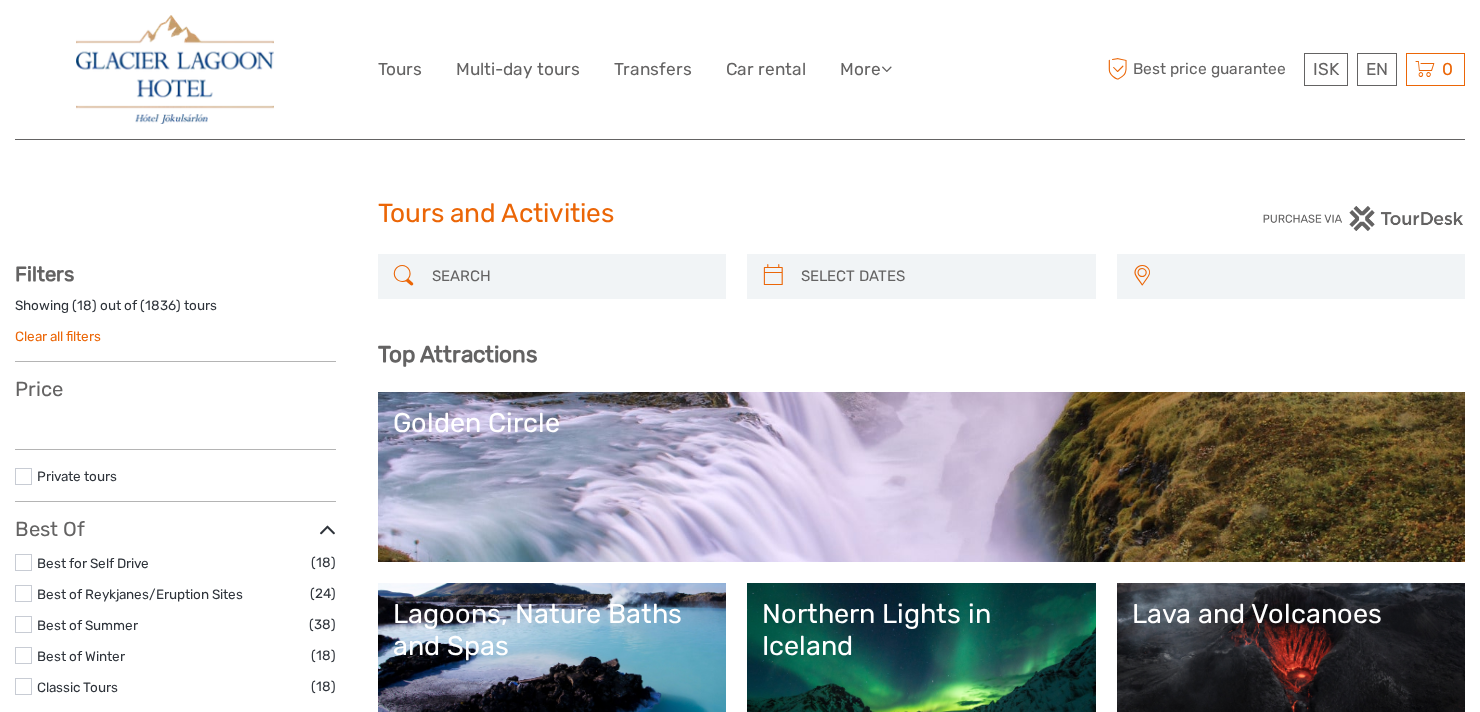 select 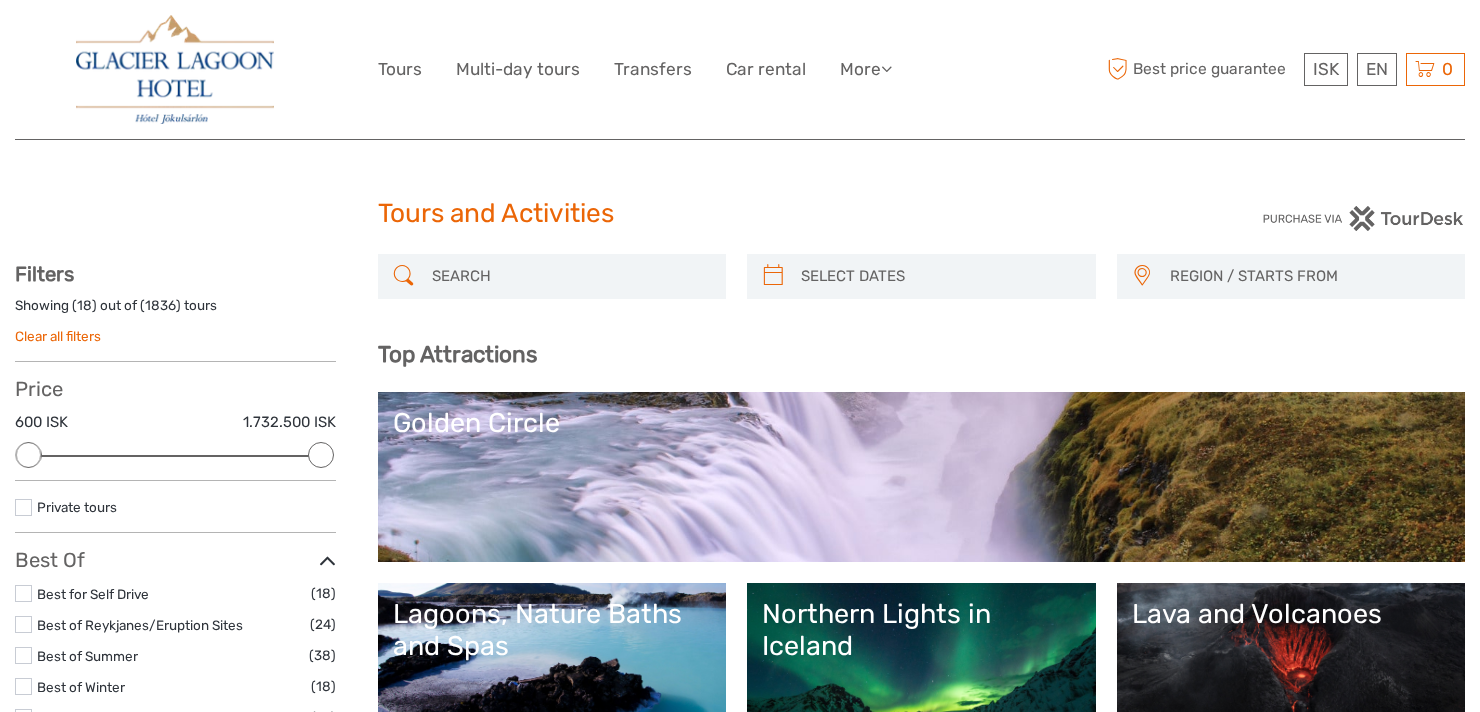 scroll, scrollTop: 0, scrollLeft: 0, axis: both 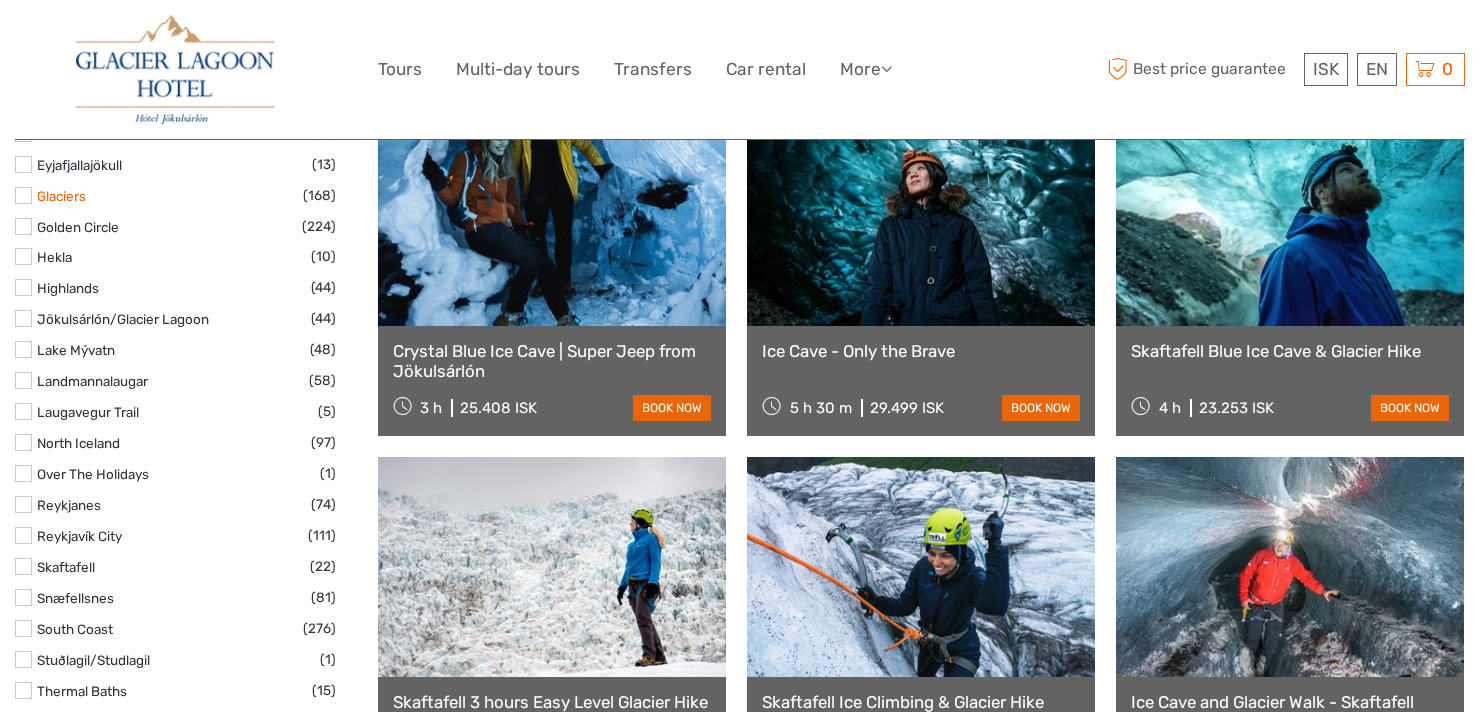 click on "Glaciers" at bounding box center [61, 196] 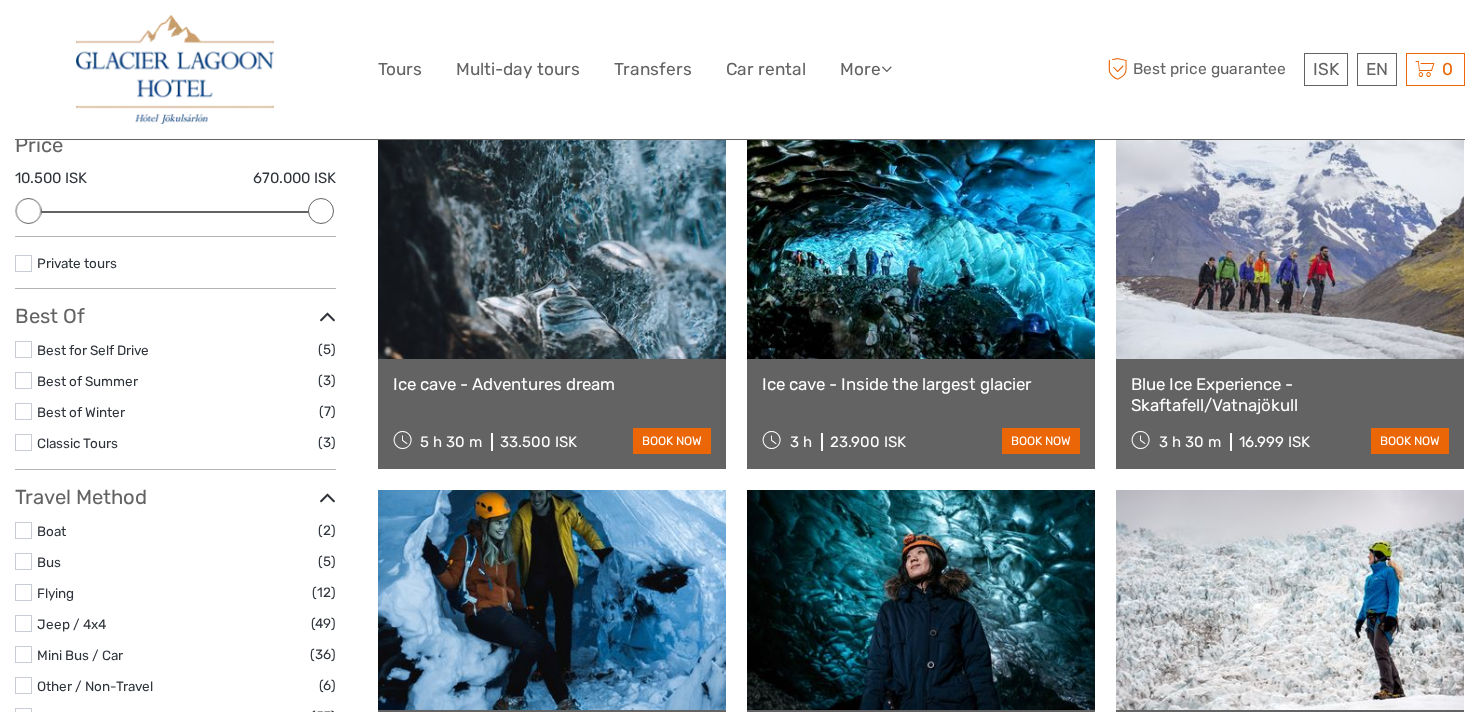 scroll, scrollTop: 239, scrollLeft: 0, axis: vertical 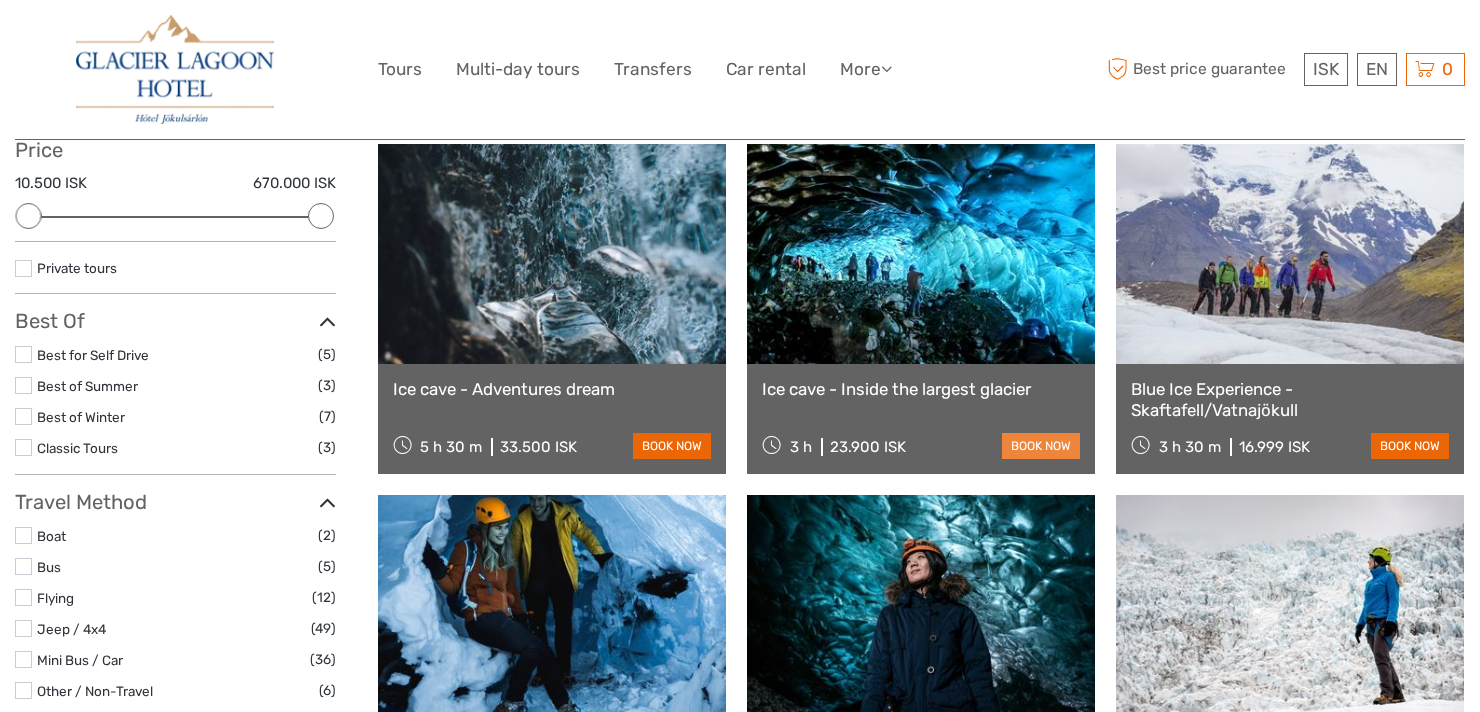 click on "book now" at bounding box center (1041, 446) 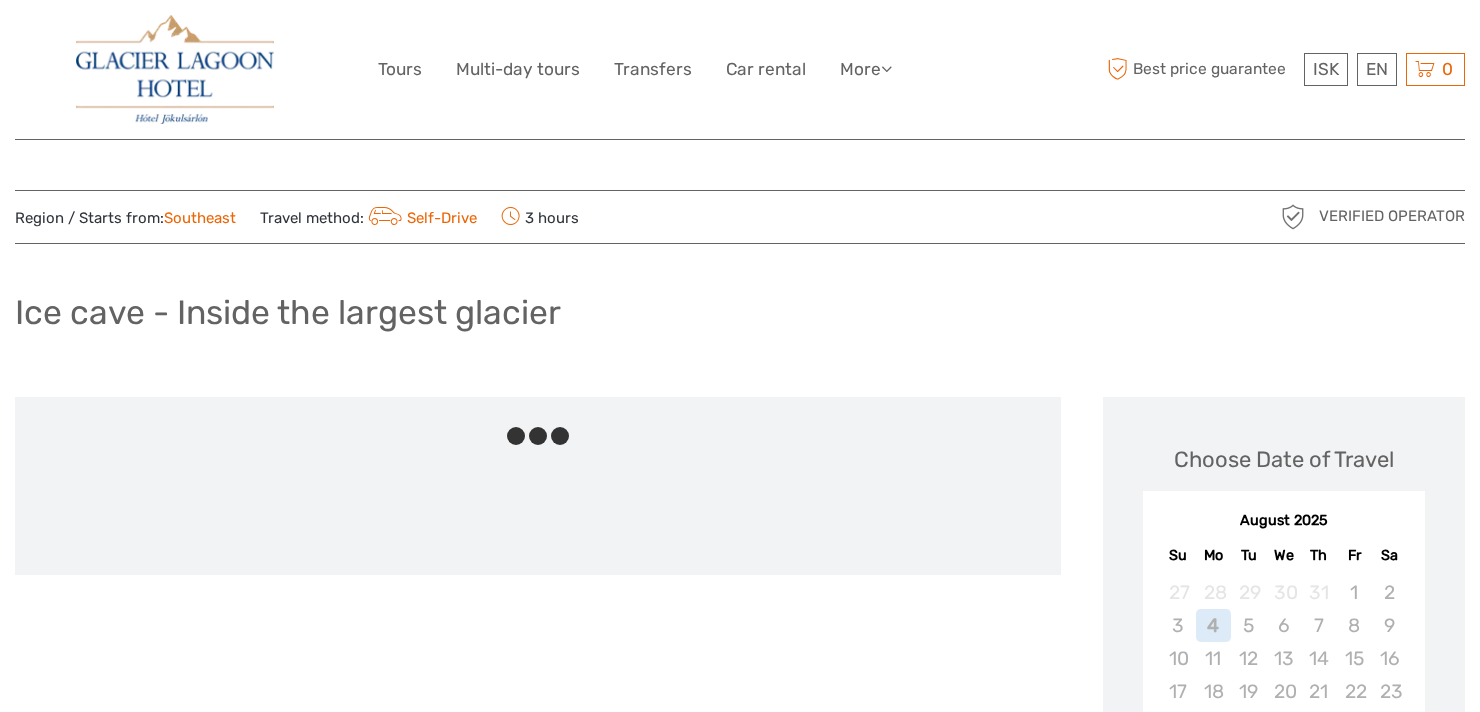 scroll, scrollTop: 0, scrollLeft: 0, axis: both 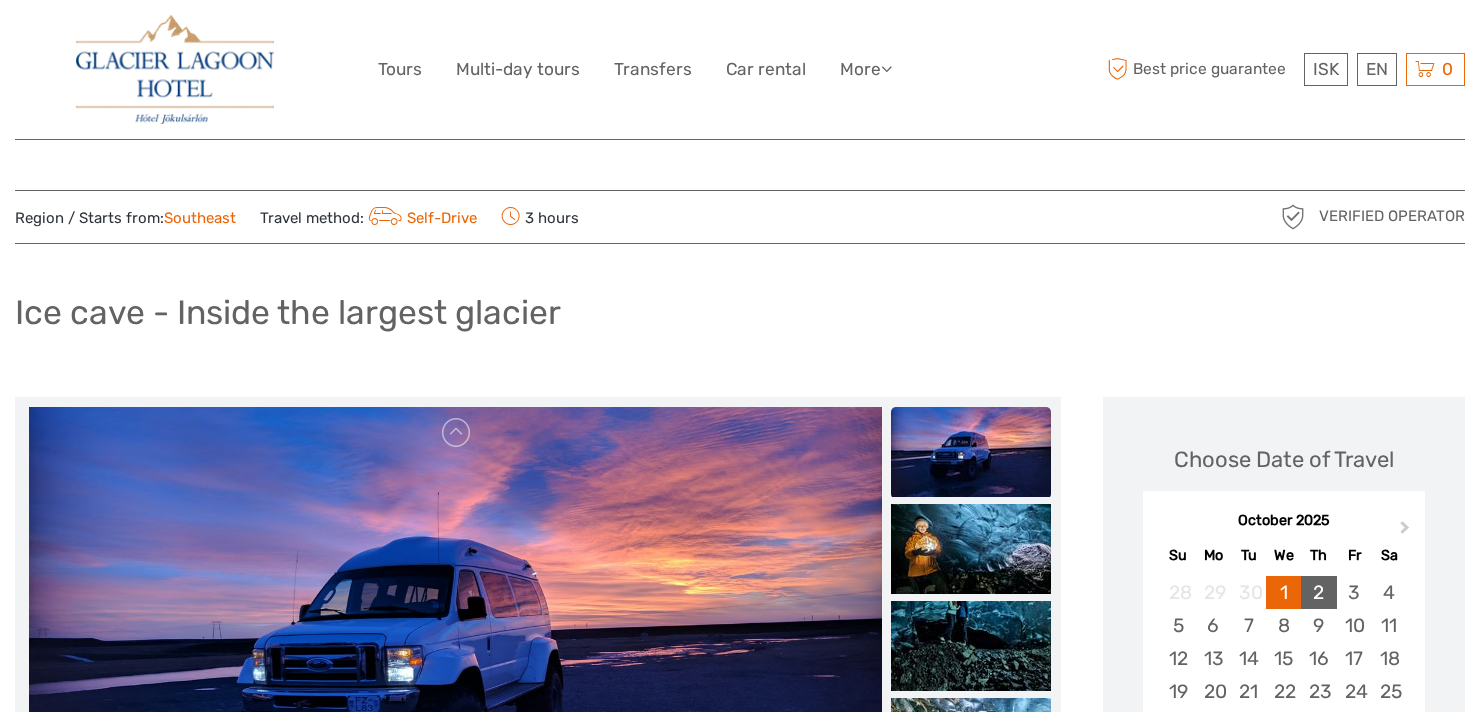 click on "2" at bounding box center [1318, 592] 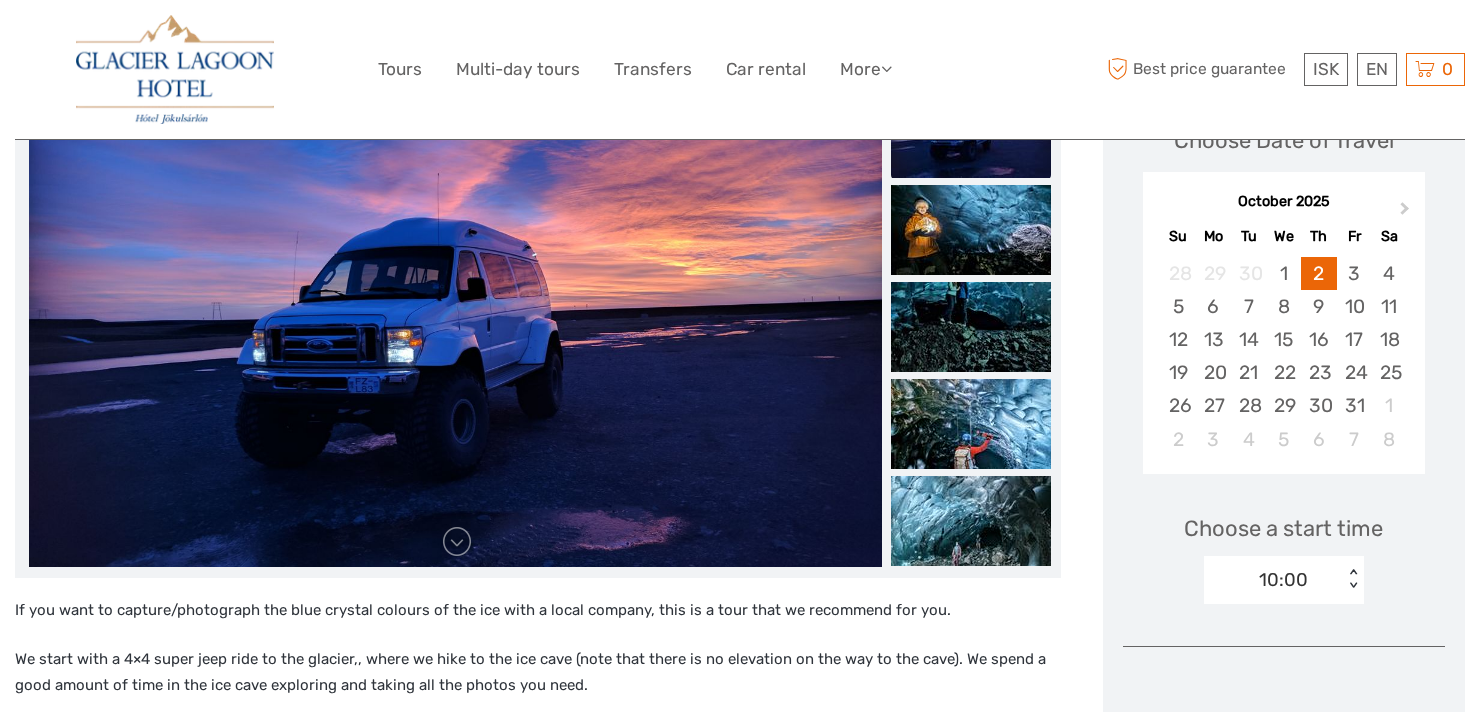 scroll, scrollTop: 321, scrollLeft: 0, axis: vertical 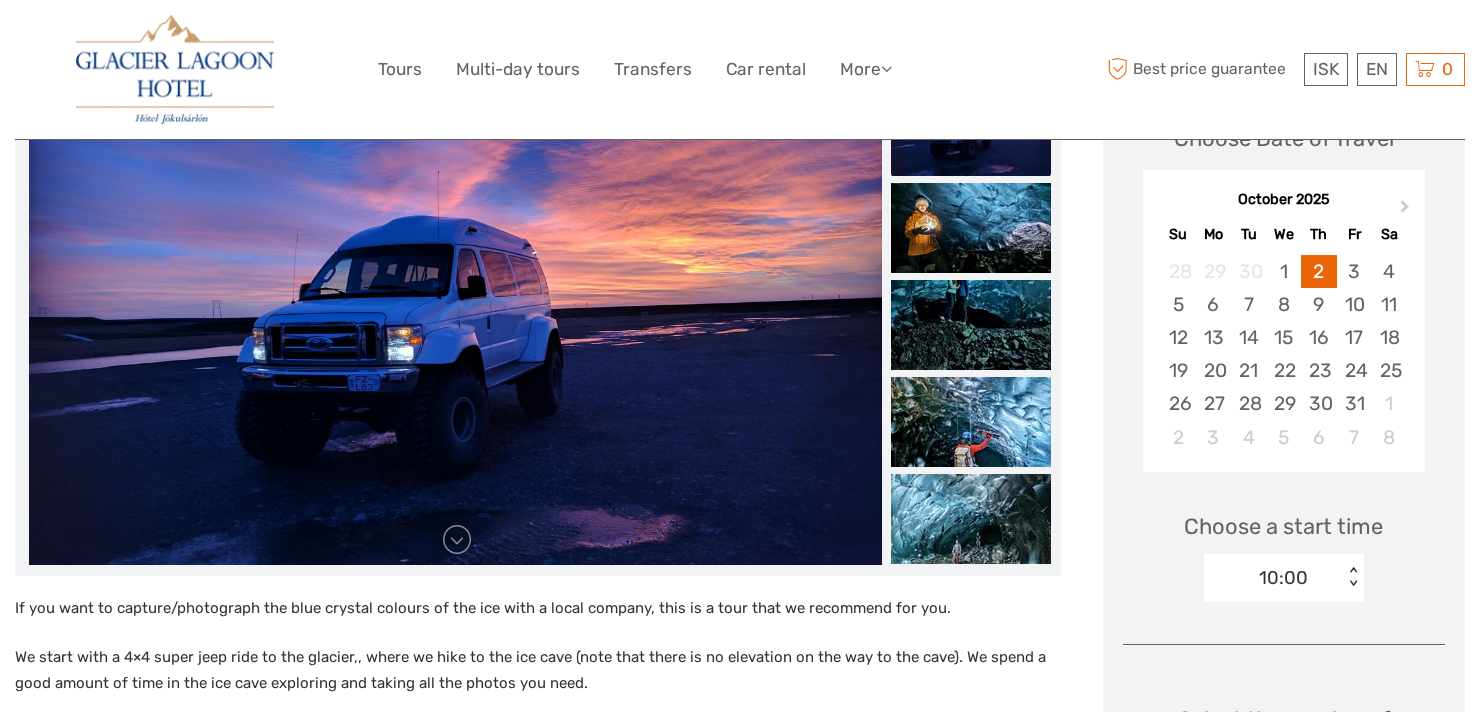click on "10:00" at bounding box center [1283, 578] 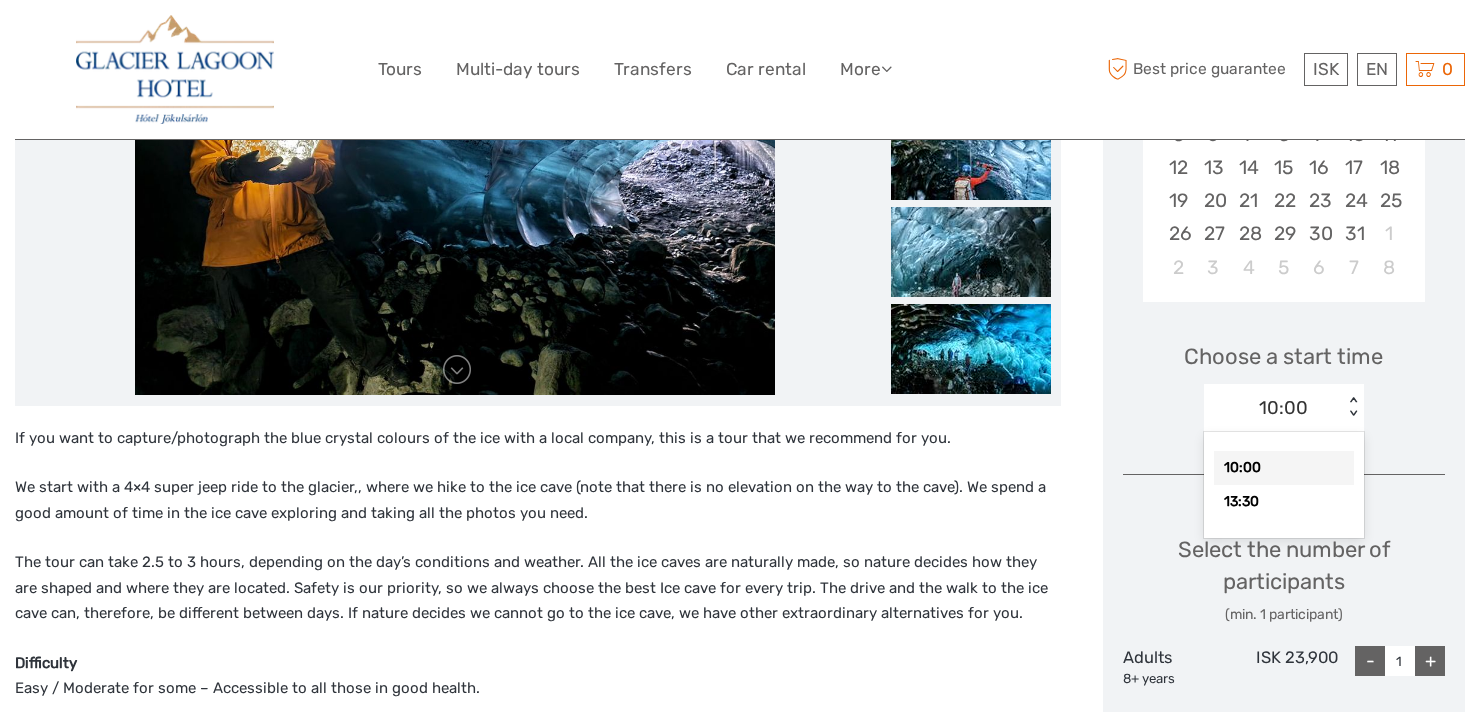 scroll, scrollTop: 495, scrollLeft: 0, axis: vertical 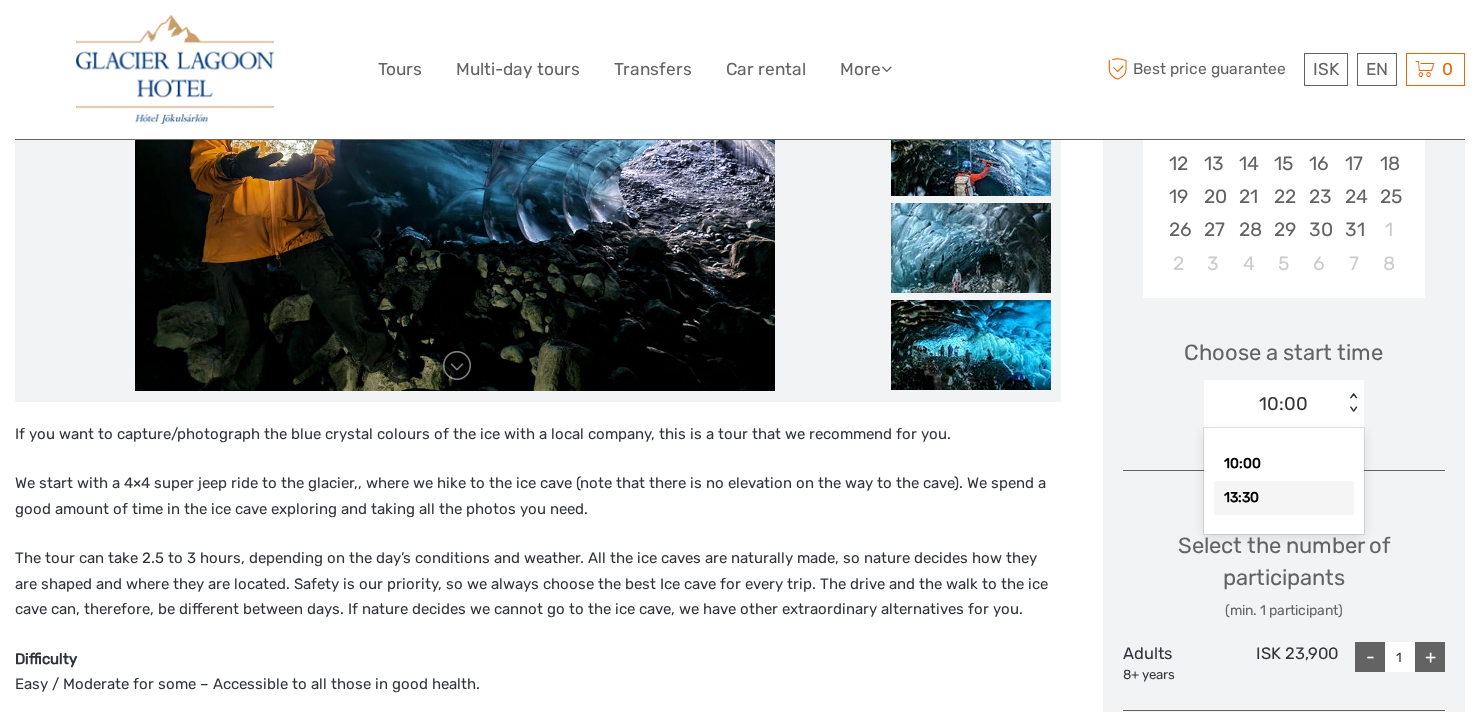 click on "13:30" at bounding box center [1284, 498] 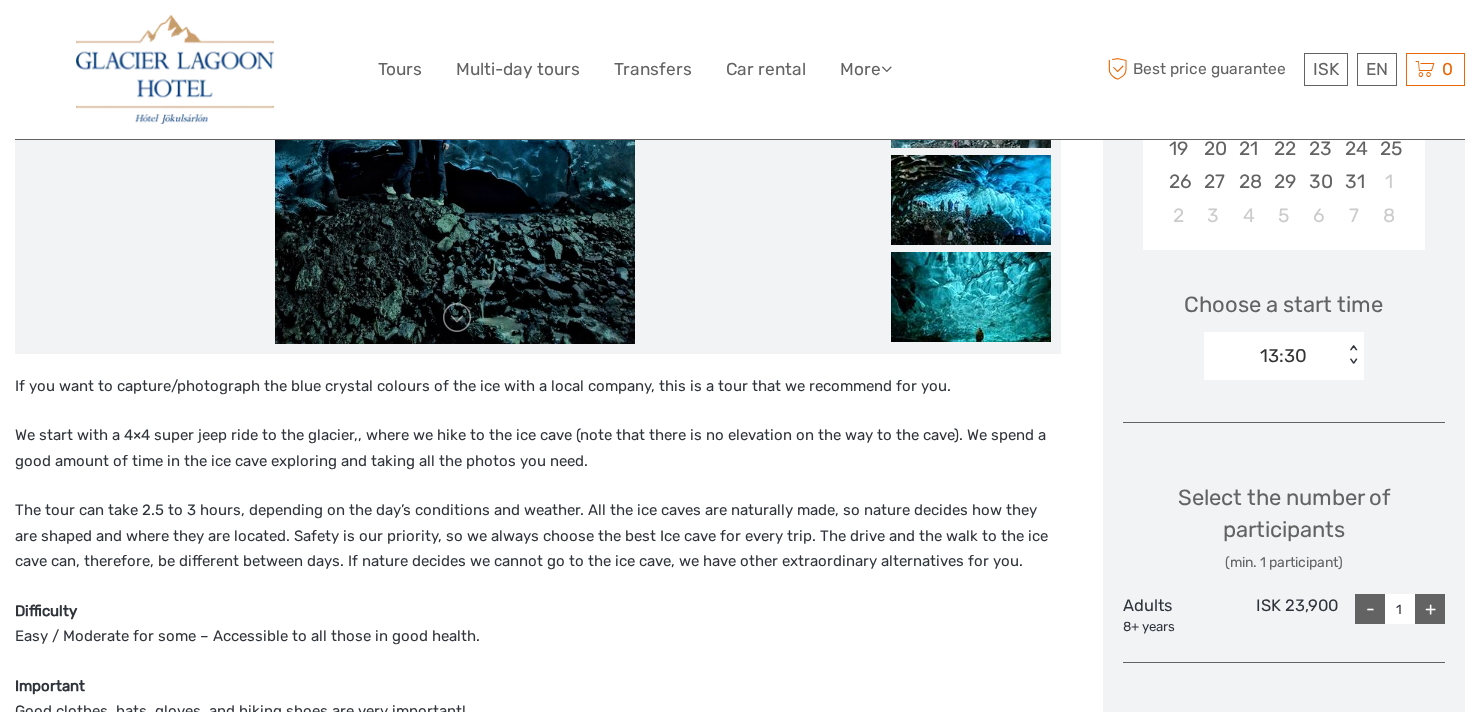 scroll, scrollTop: 556, scrollLeft: 0, axis: vertical 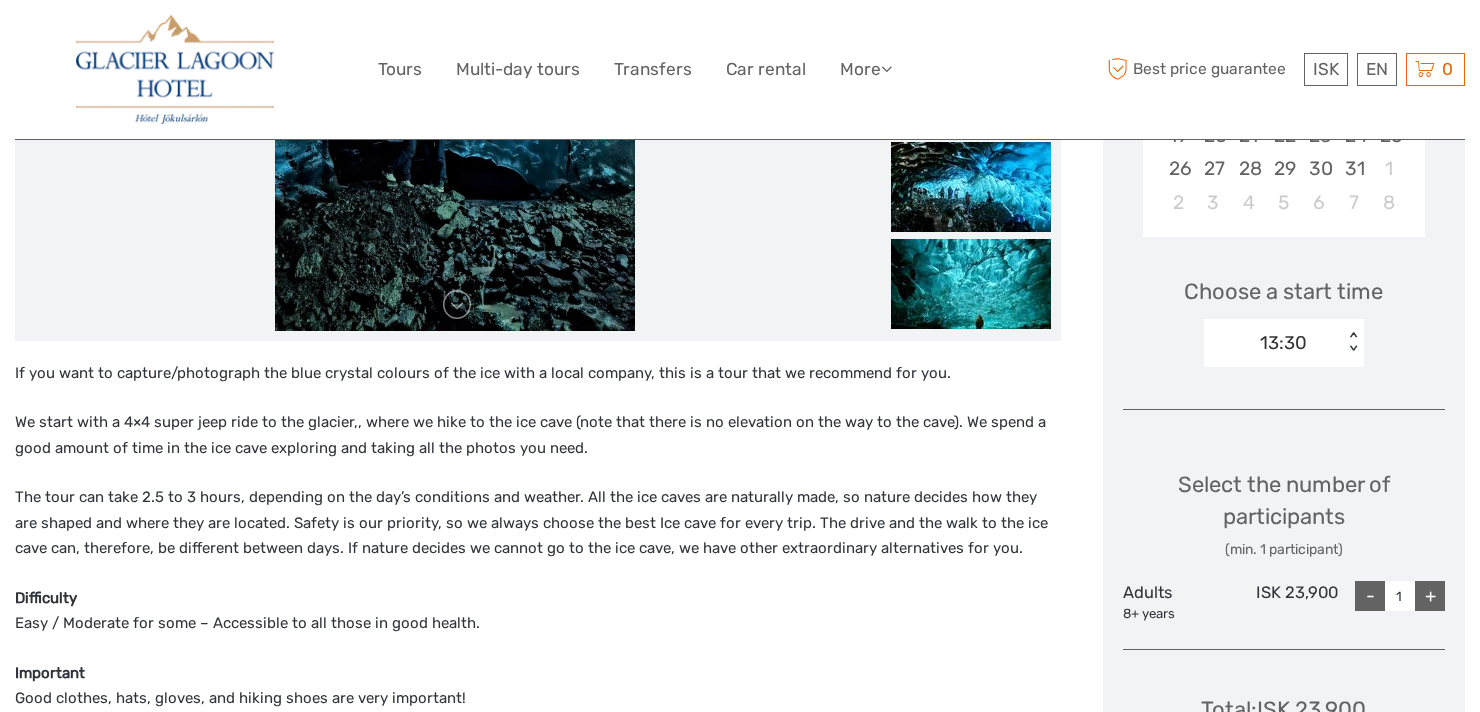click on "+" at bounding box center [1430, 596] 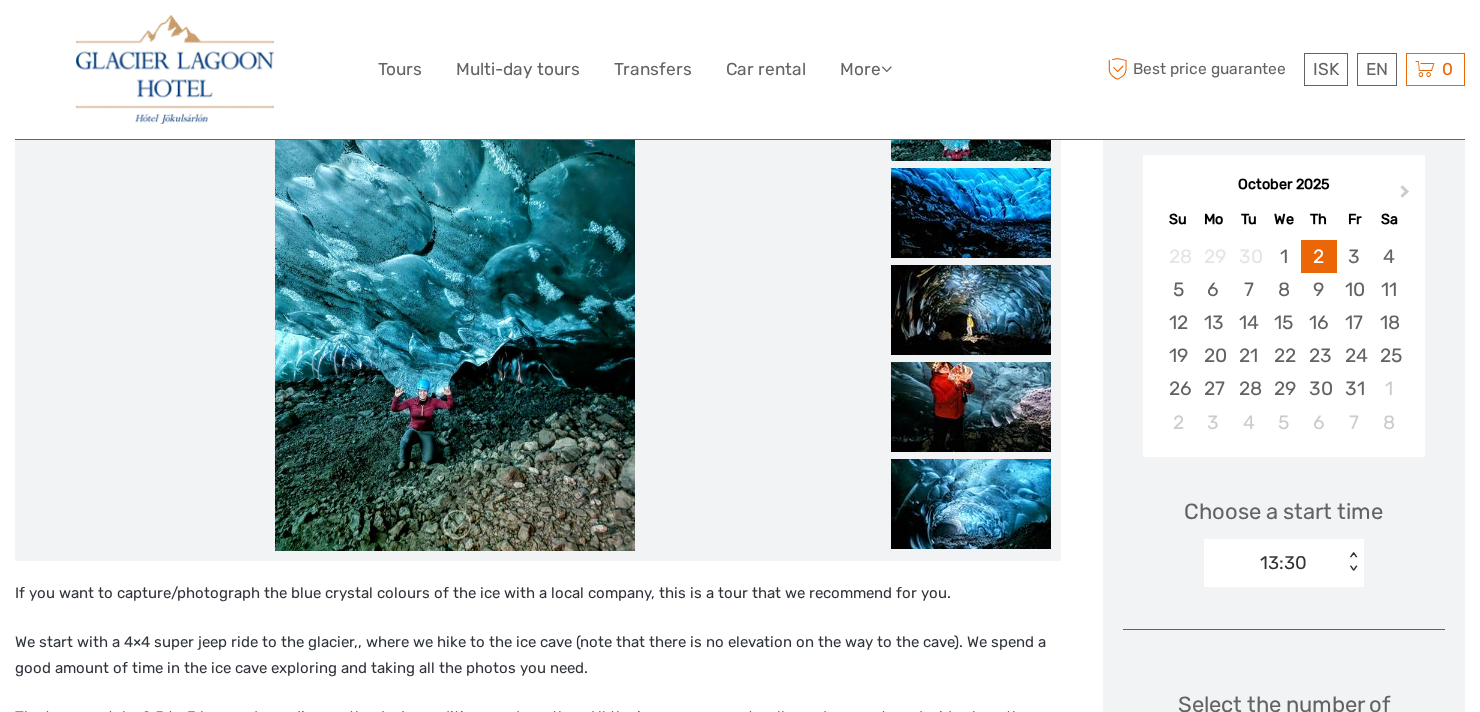 scroll, scrollTop: 345, scrollLeft: 0, axis: vertical 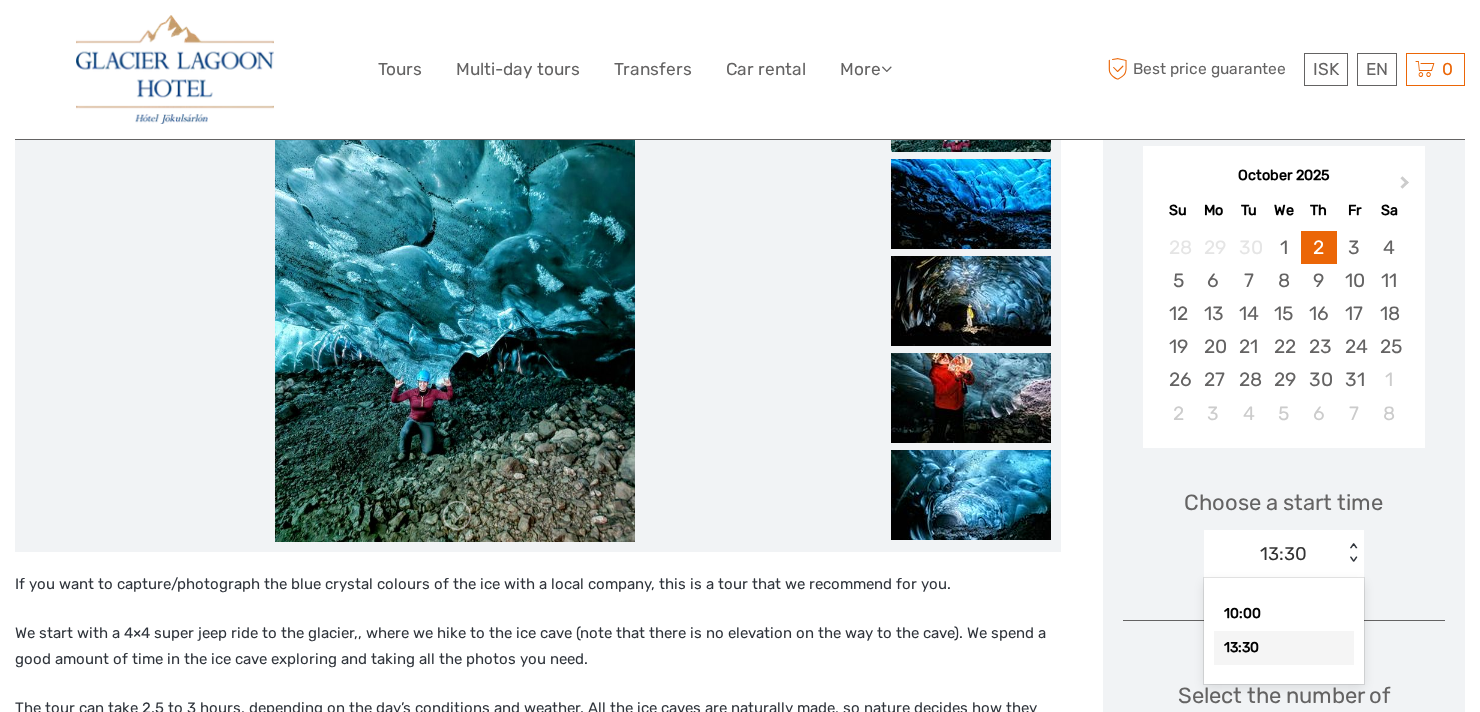 click on "< >" at bounding box center [1353, 553] 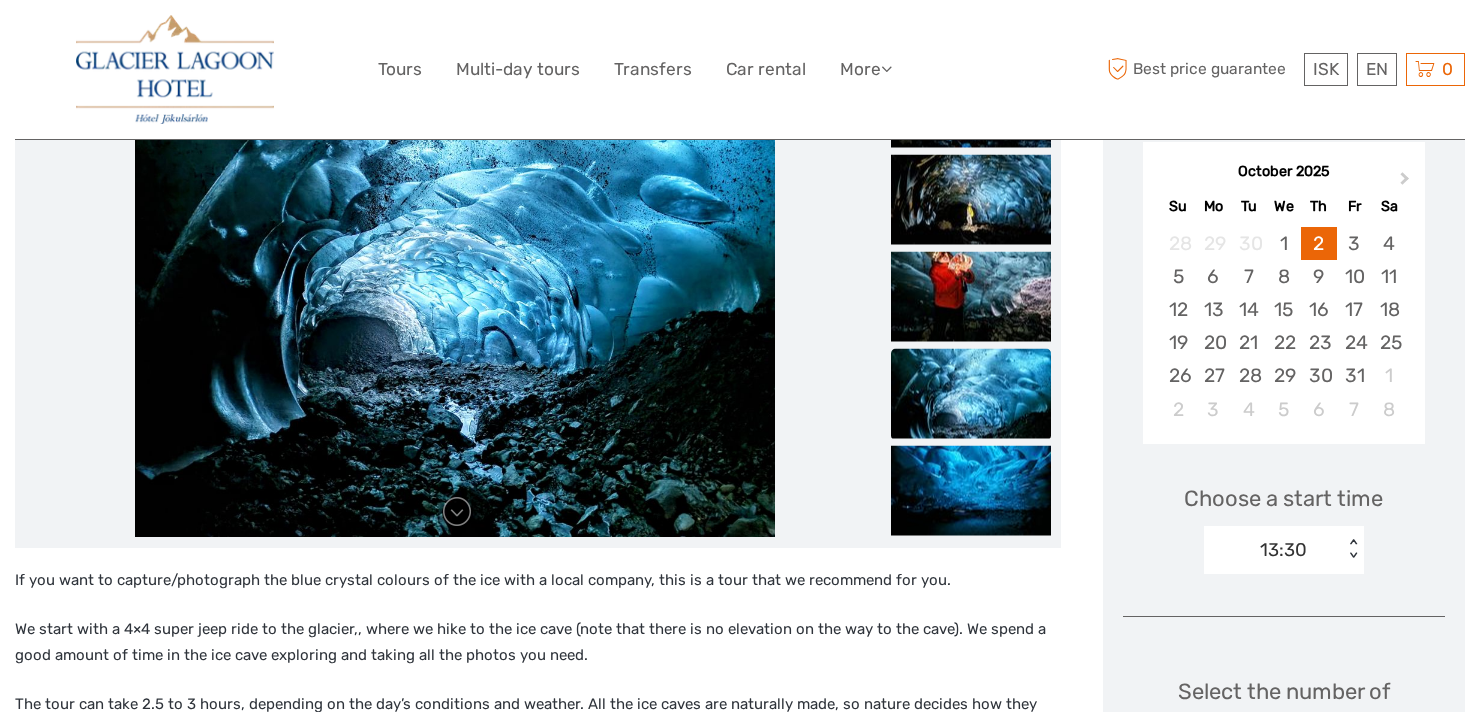 scroll, scrollTop: 345, scrollLeft: 0, axis: vertical 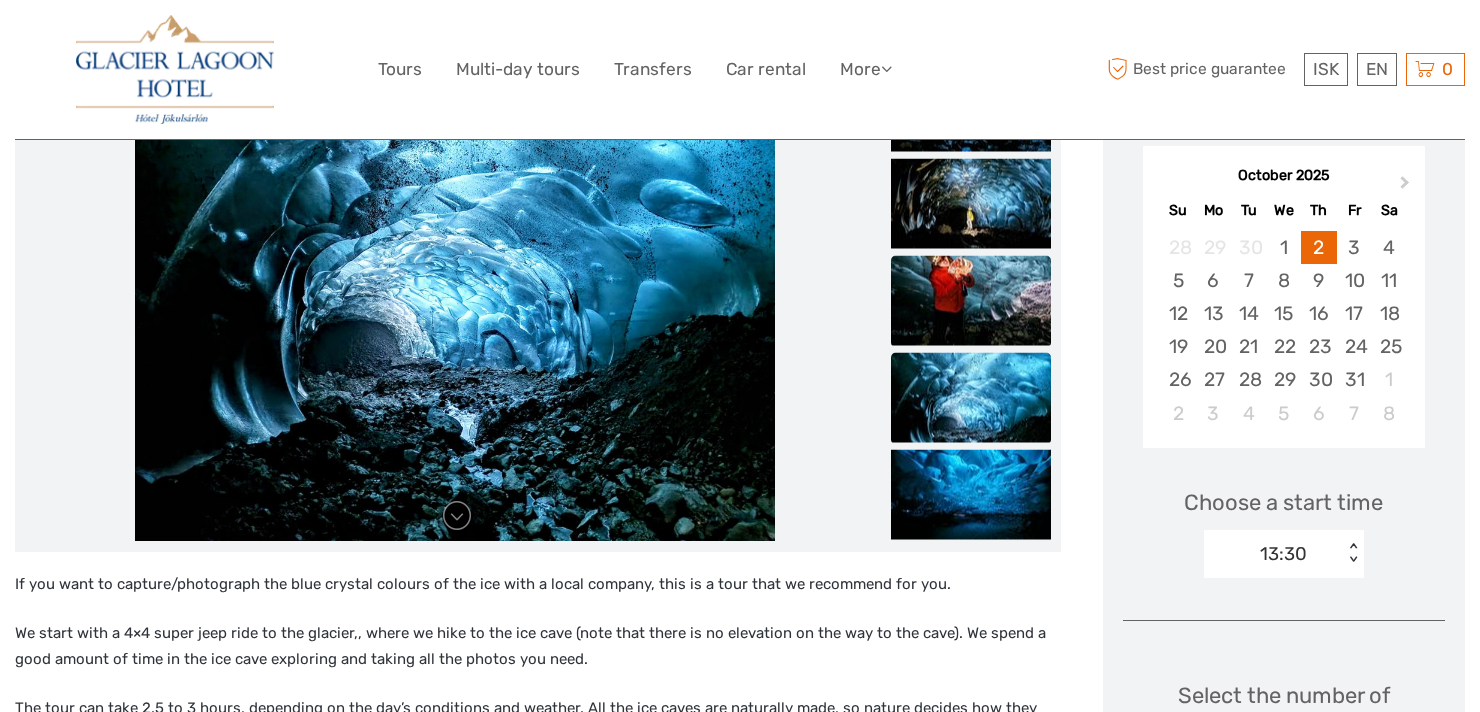 click at bounding box center [971, 300] 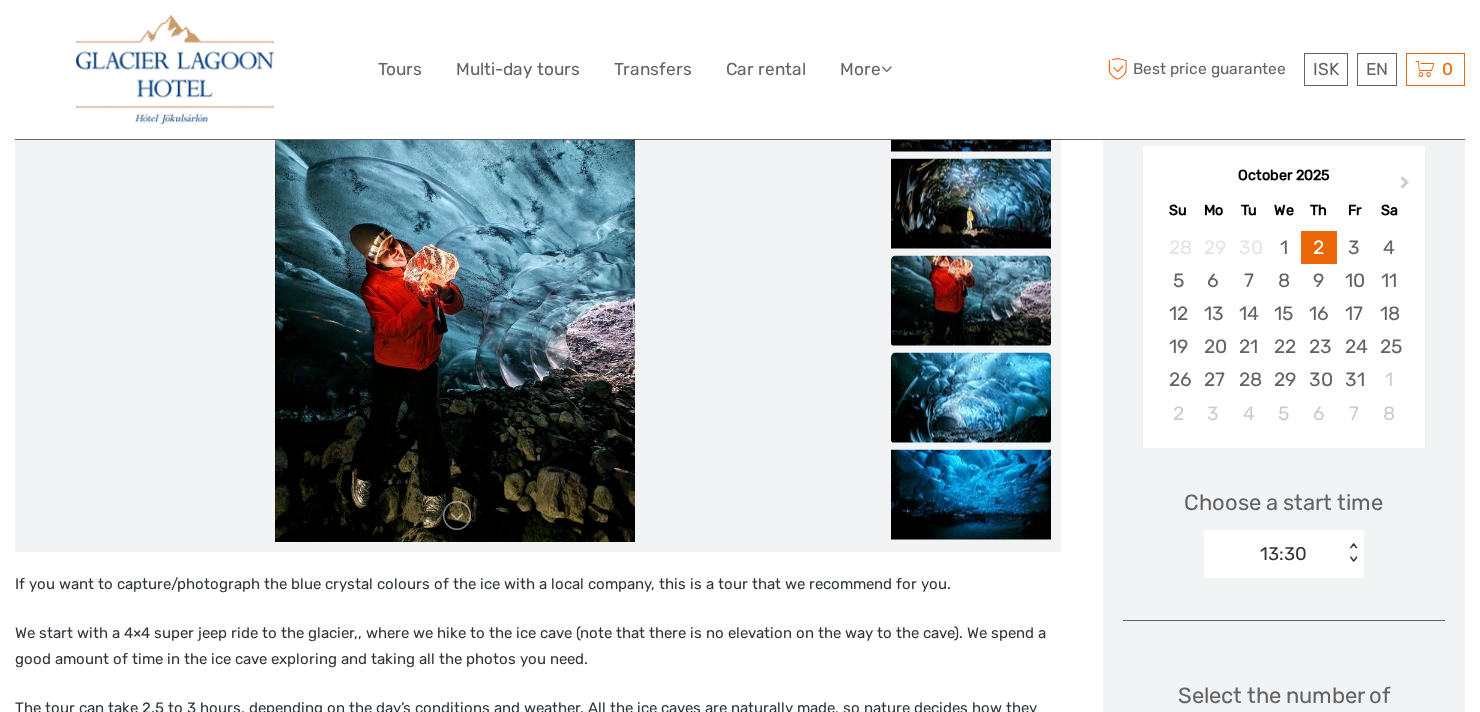 click at bounding box center [971, 397] 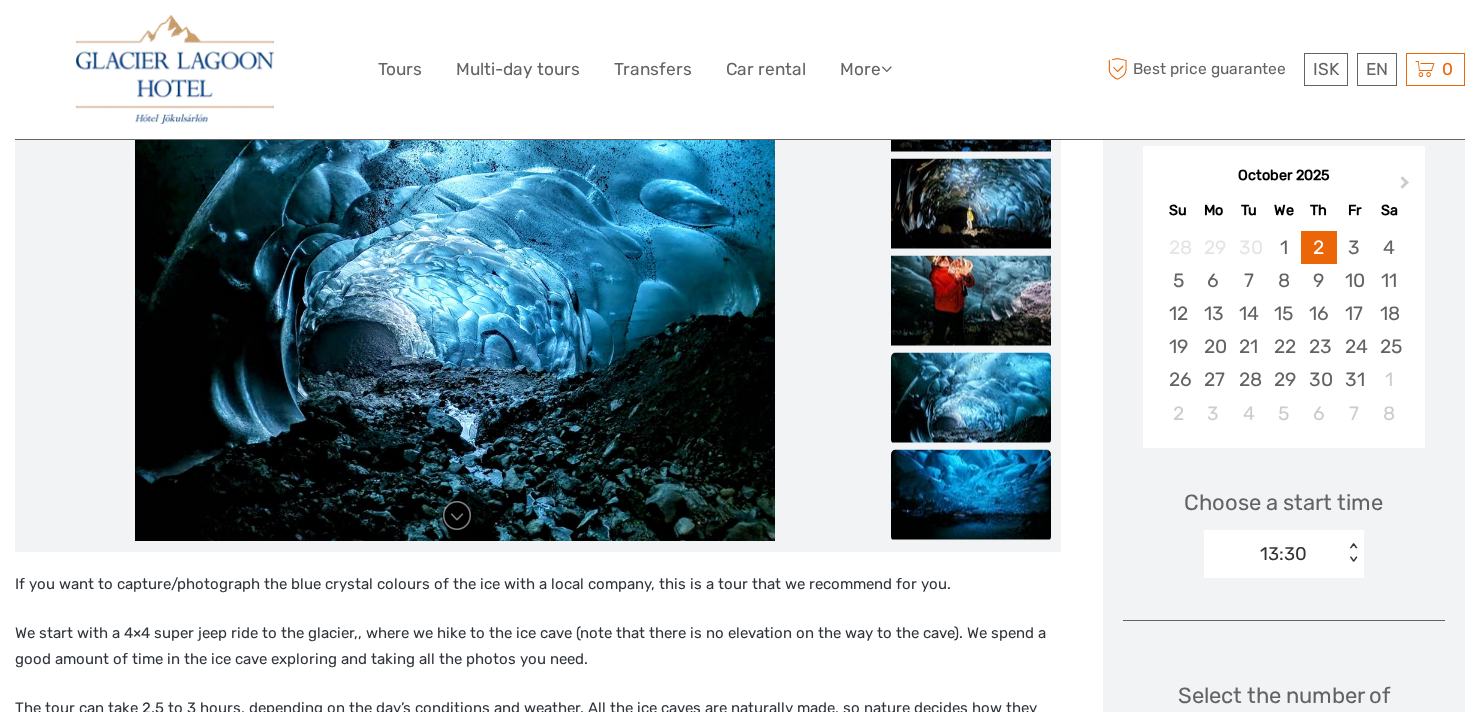click at bounding box center [971, 494] 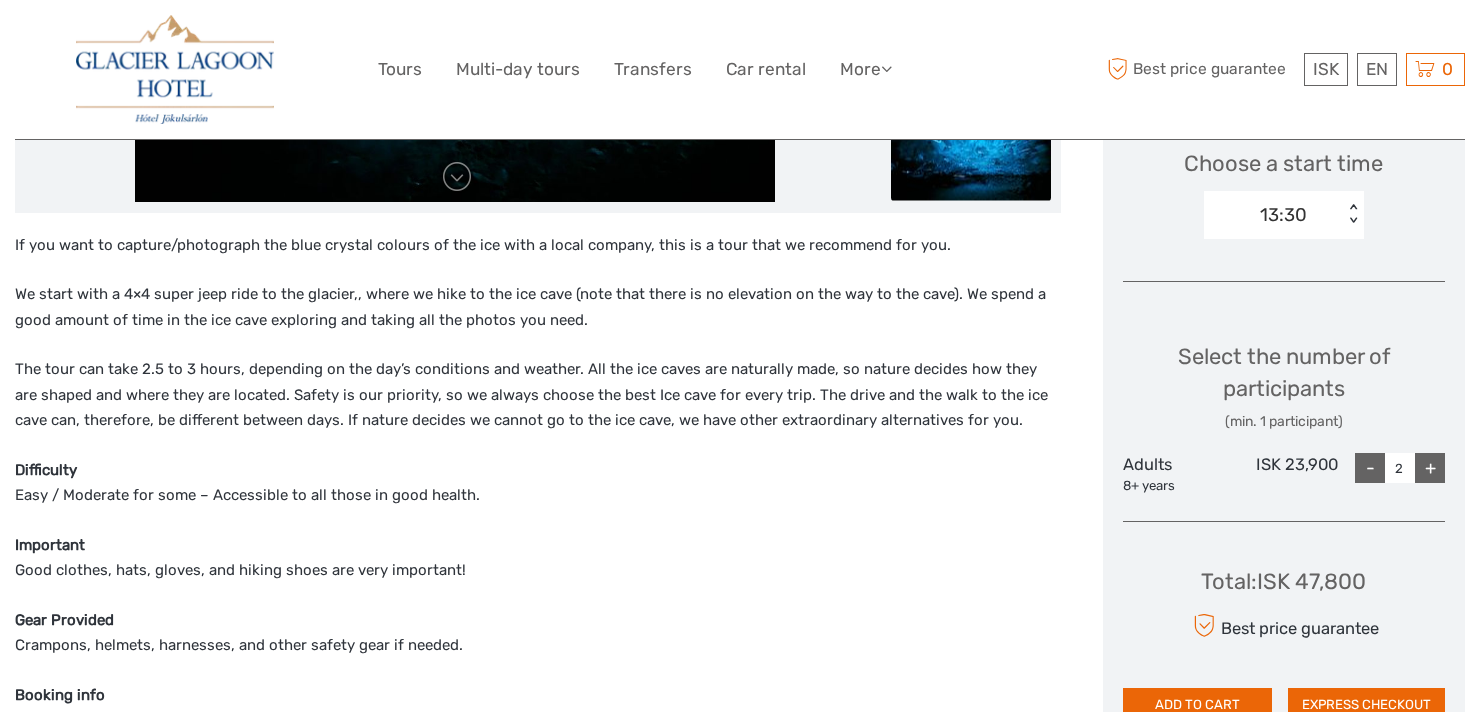 scroll, scrollTop: 748, scrollLeft: 0, axis: vertical 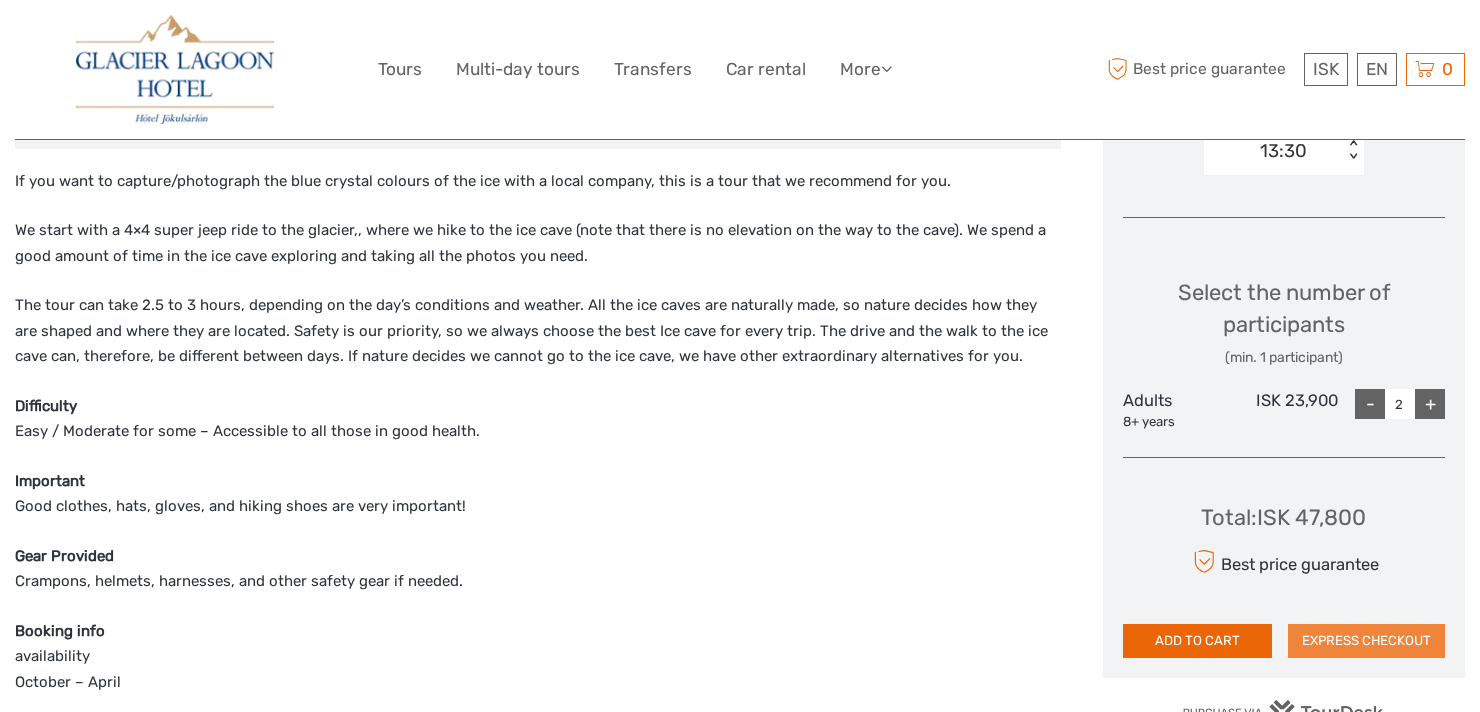 click on "EXPRESS CHECKOUT" at bounding box center (1366, 641) 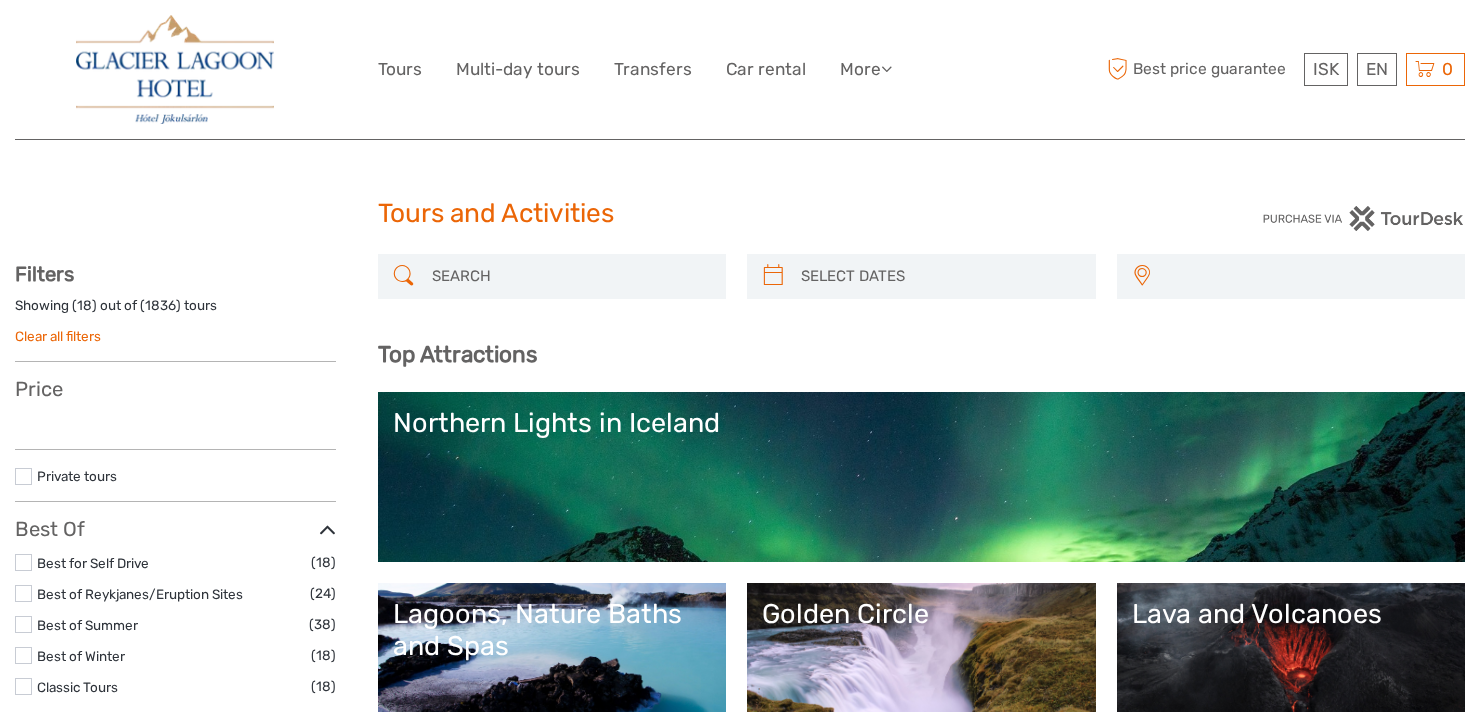 select 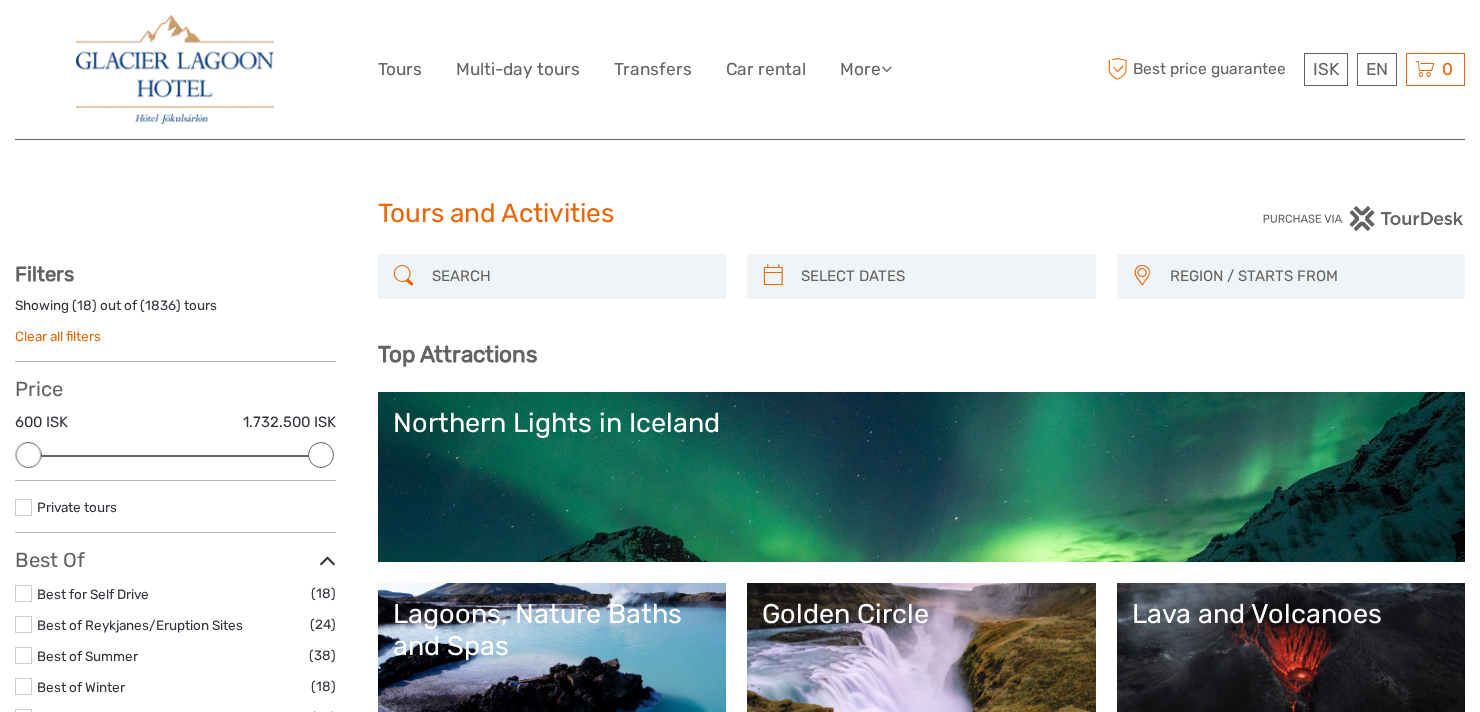 scroll, scrollTop: 0, scrollLeft: 0, axis: both 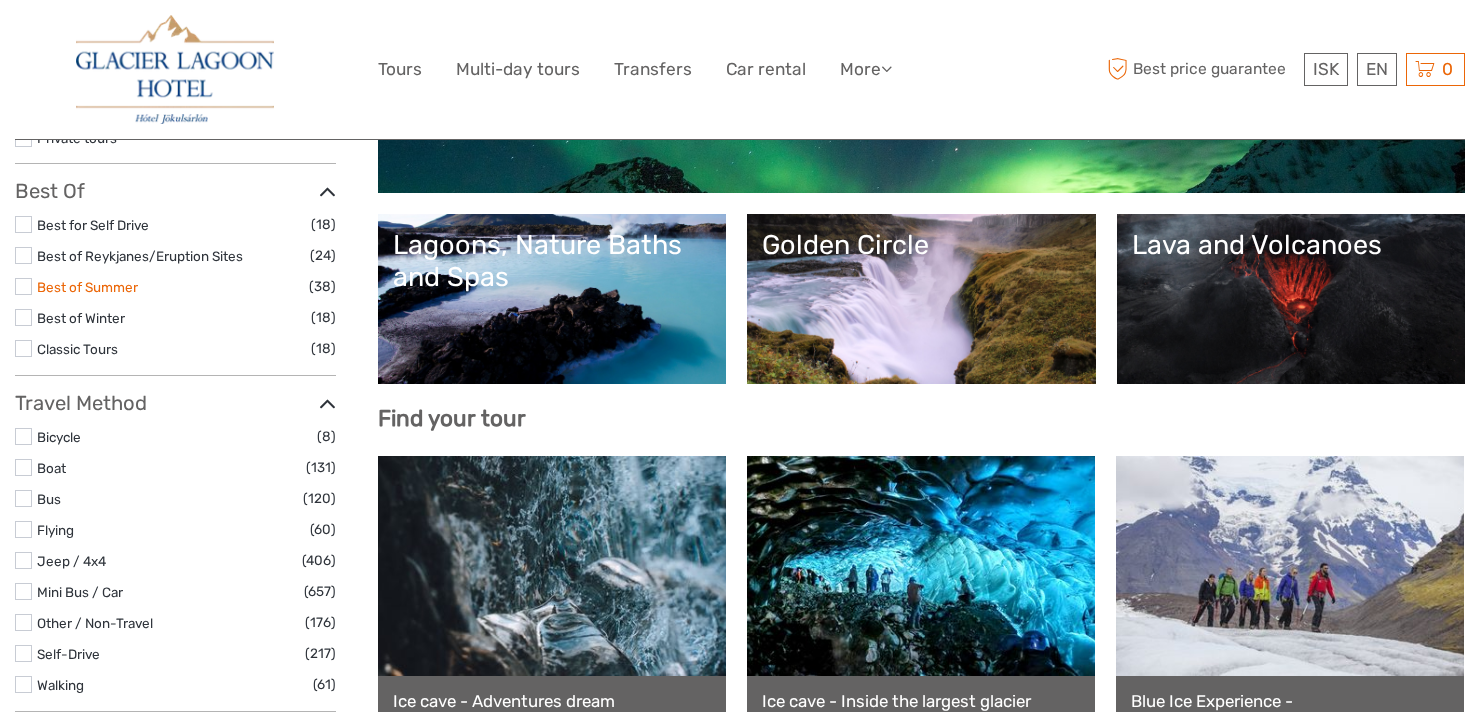 click on "Best of Summer" at bounding box center (87, 287) 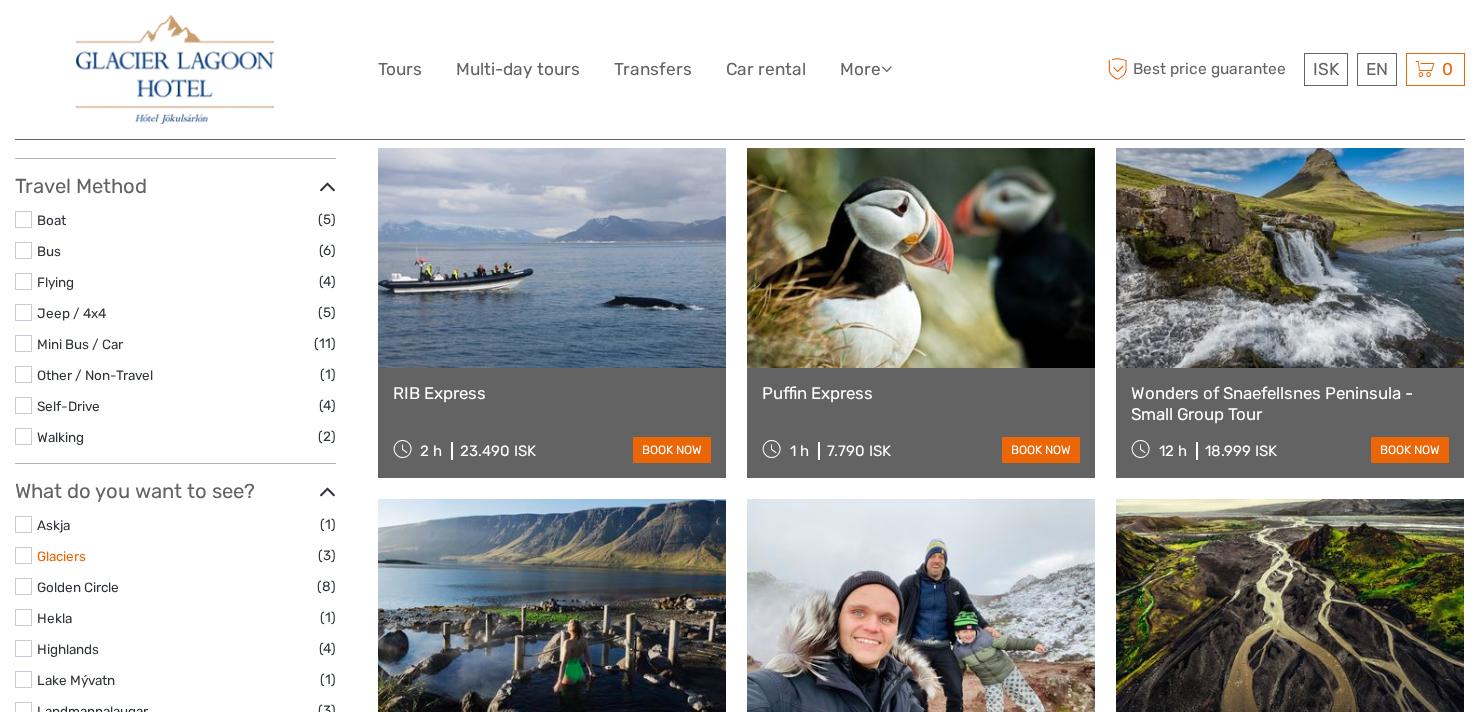 click on "Glaciers" at bounding box center (61, 556) 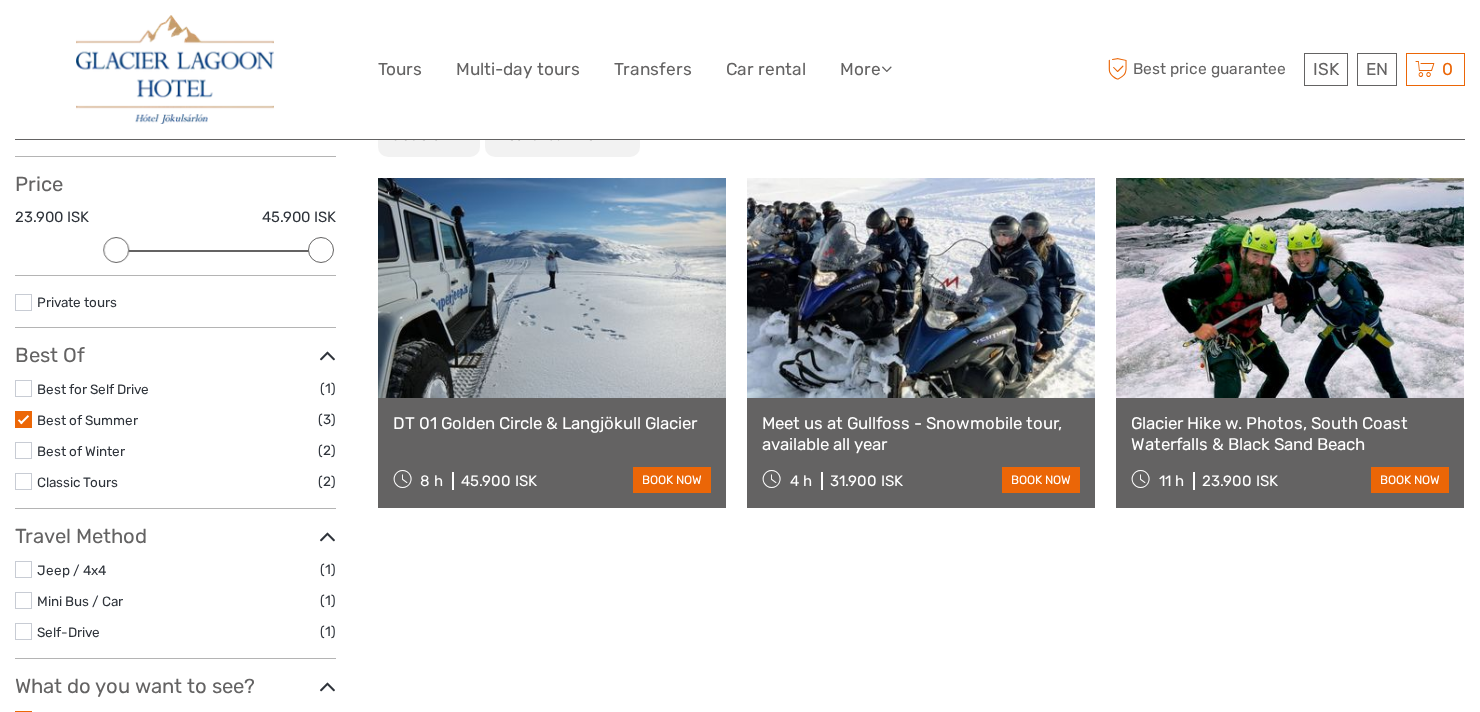 scroll, scrollTop: 219, scrollLeft: 0, axis: vertical 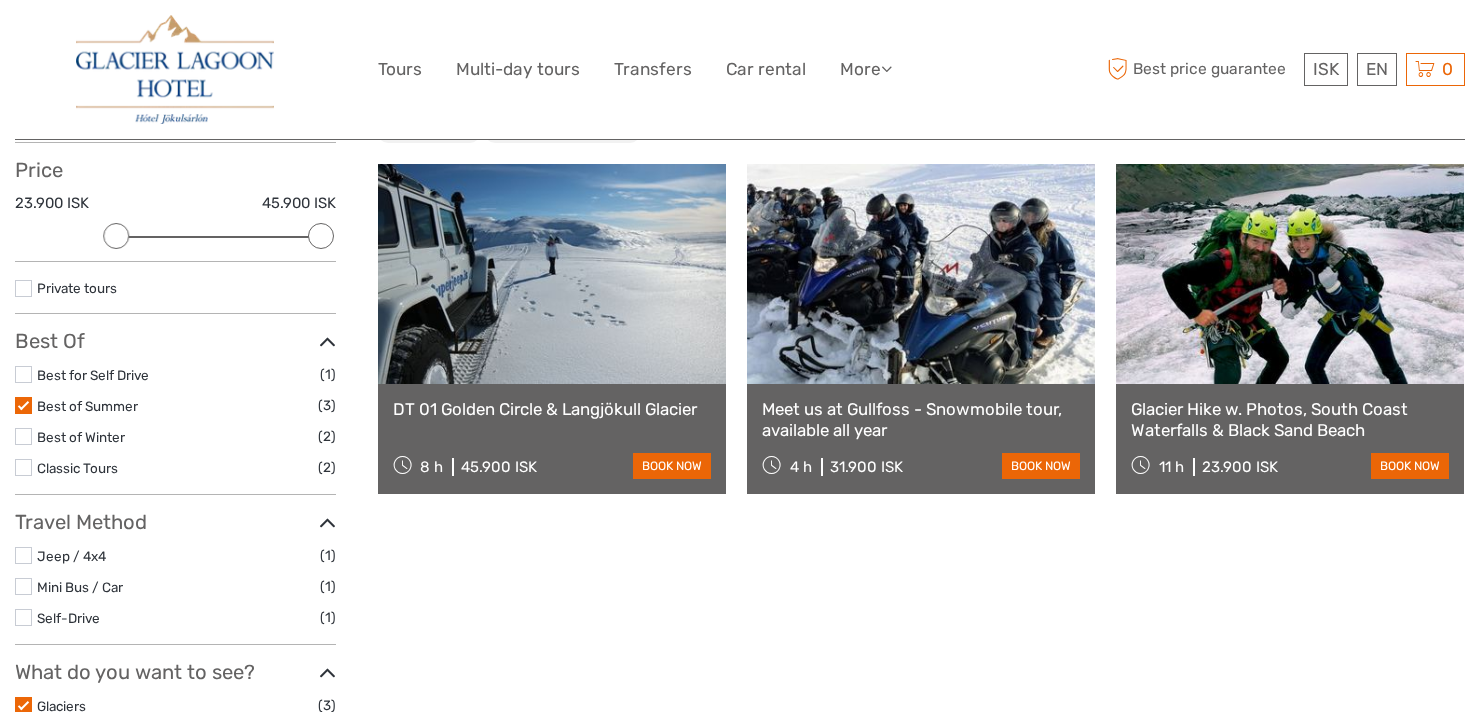 click at bounding box center [23, 405] 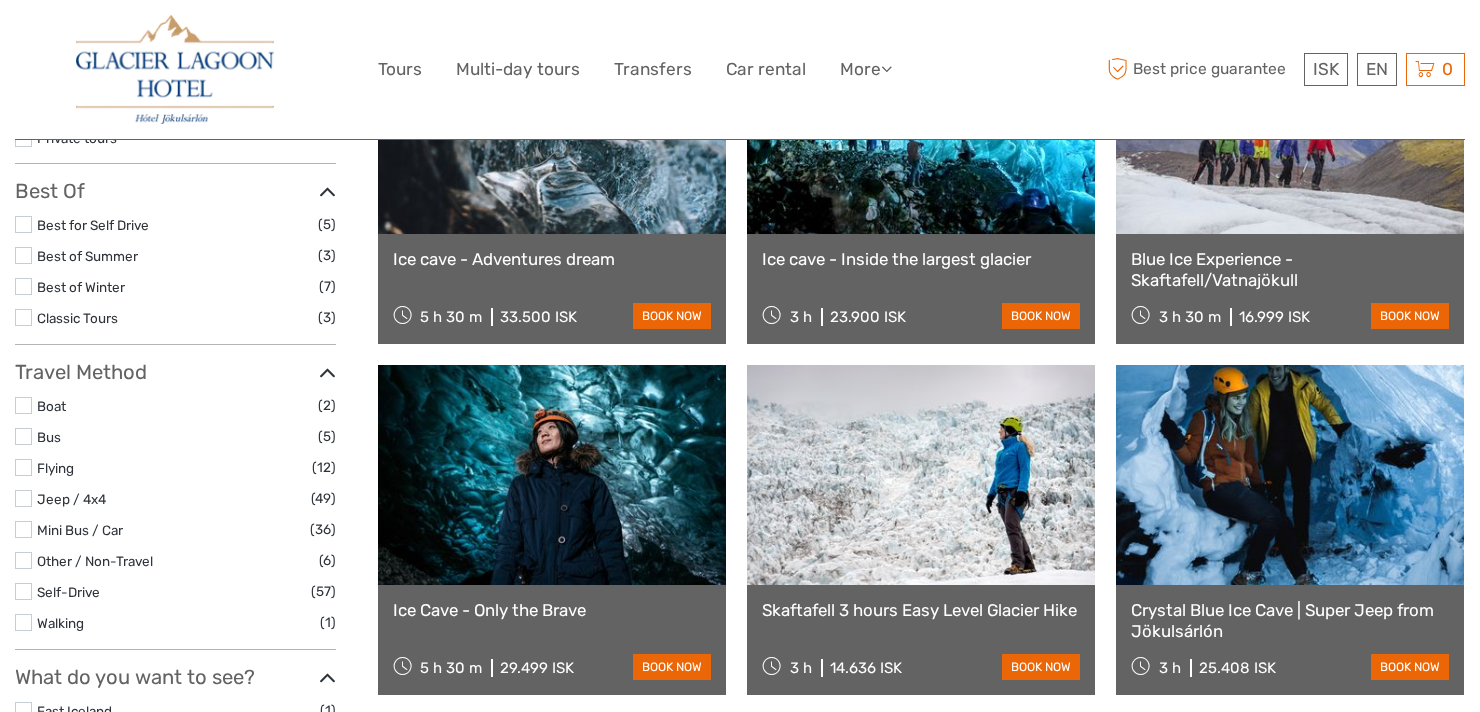 scroll, scrollTop: 367, scrollLeft: 0, axis: vertical 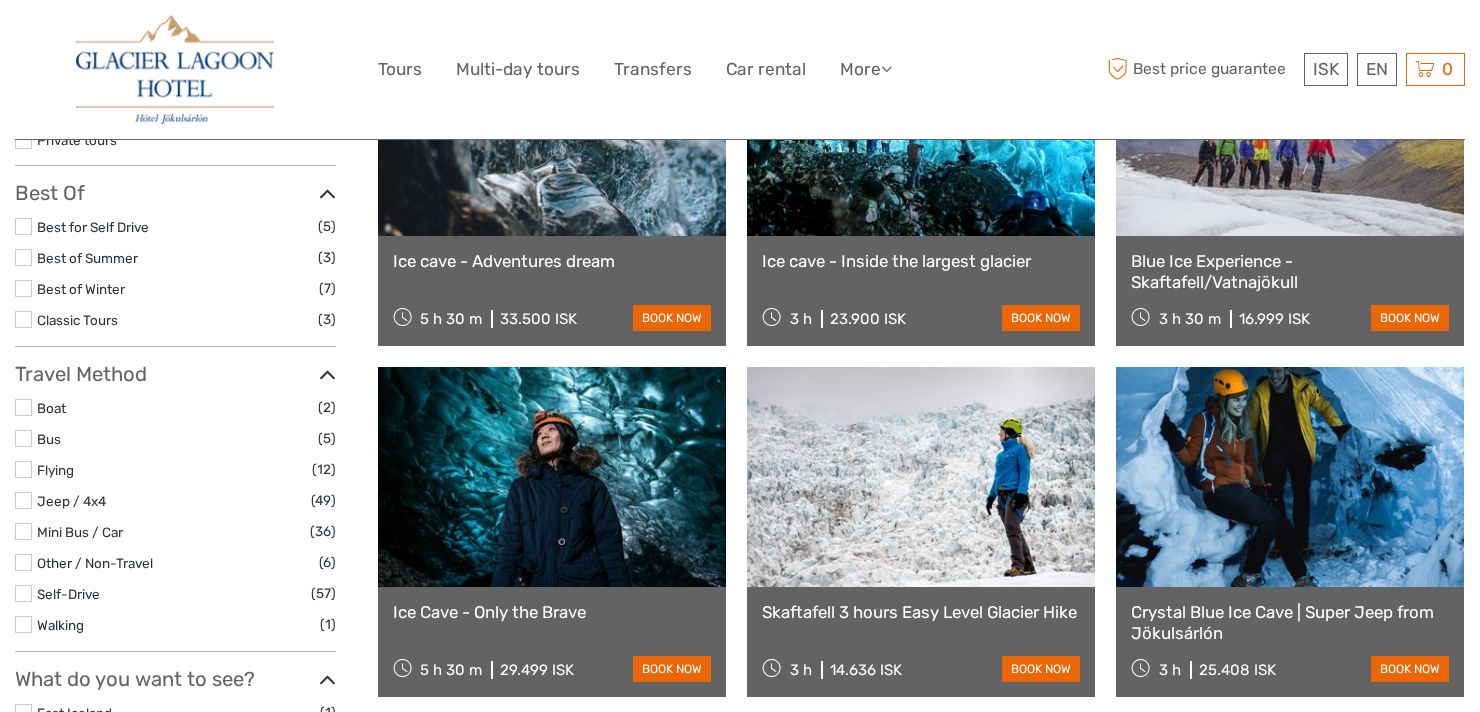 click at bounding box center (1290, 477) 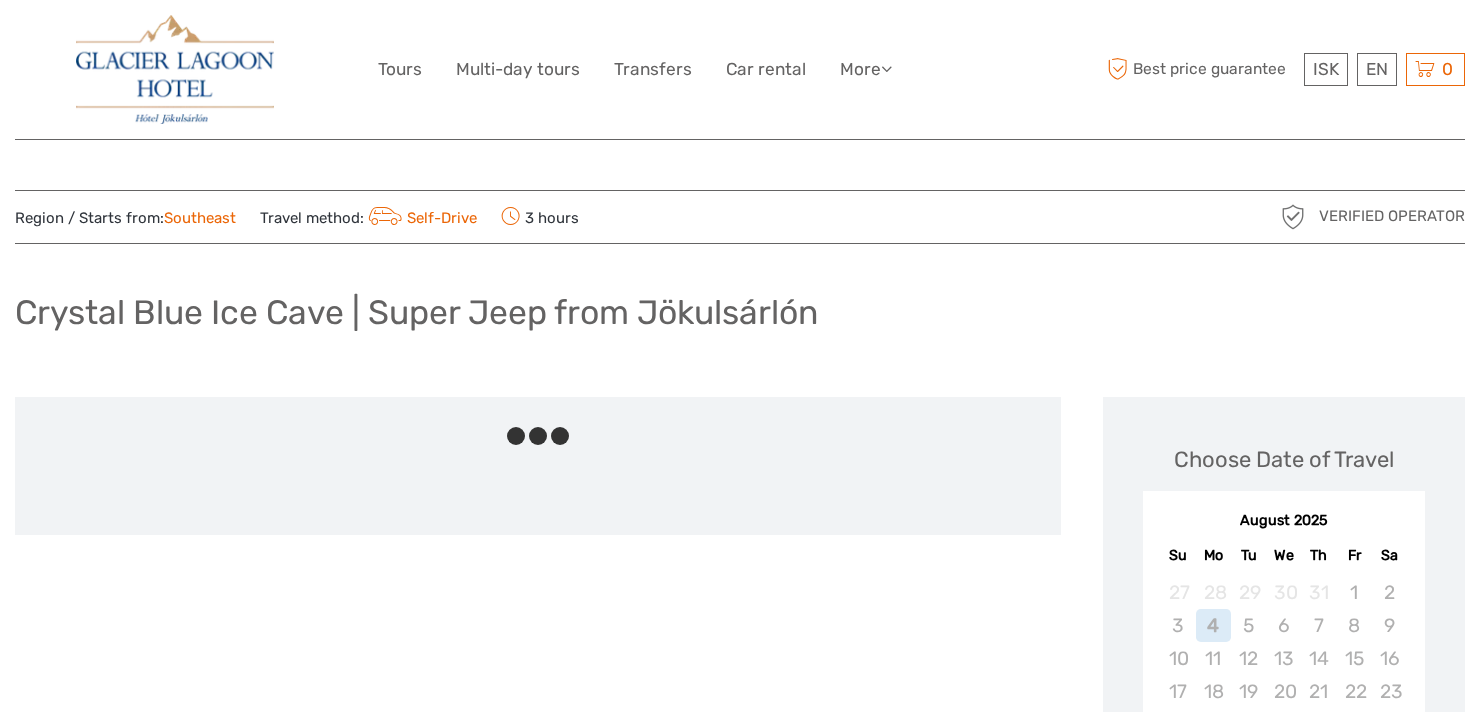 scroll, scrollTop: 0, scrollLeft: 0, axis: both 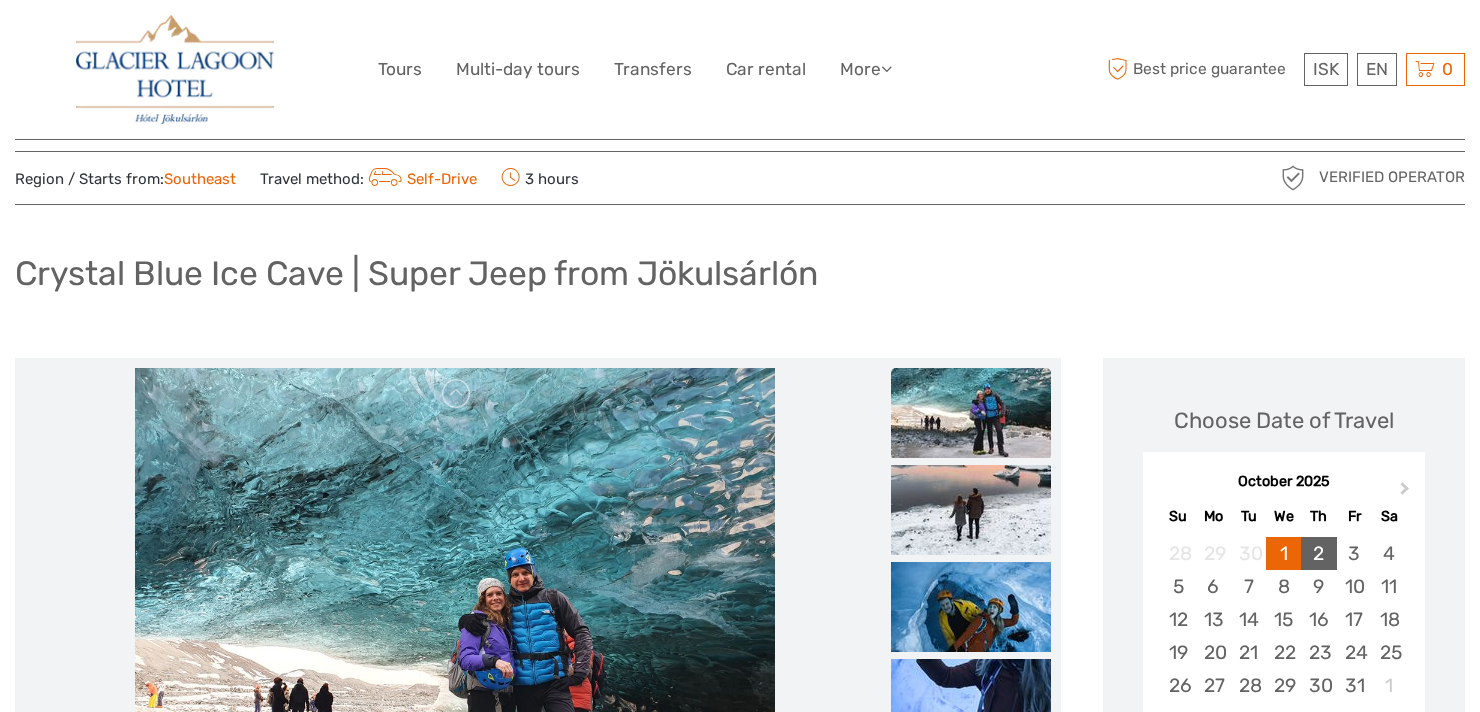 click on "2" at bounding box center (1318, 553) 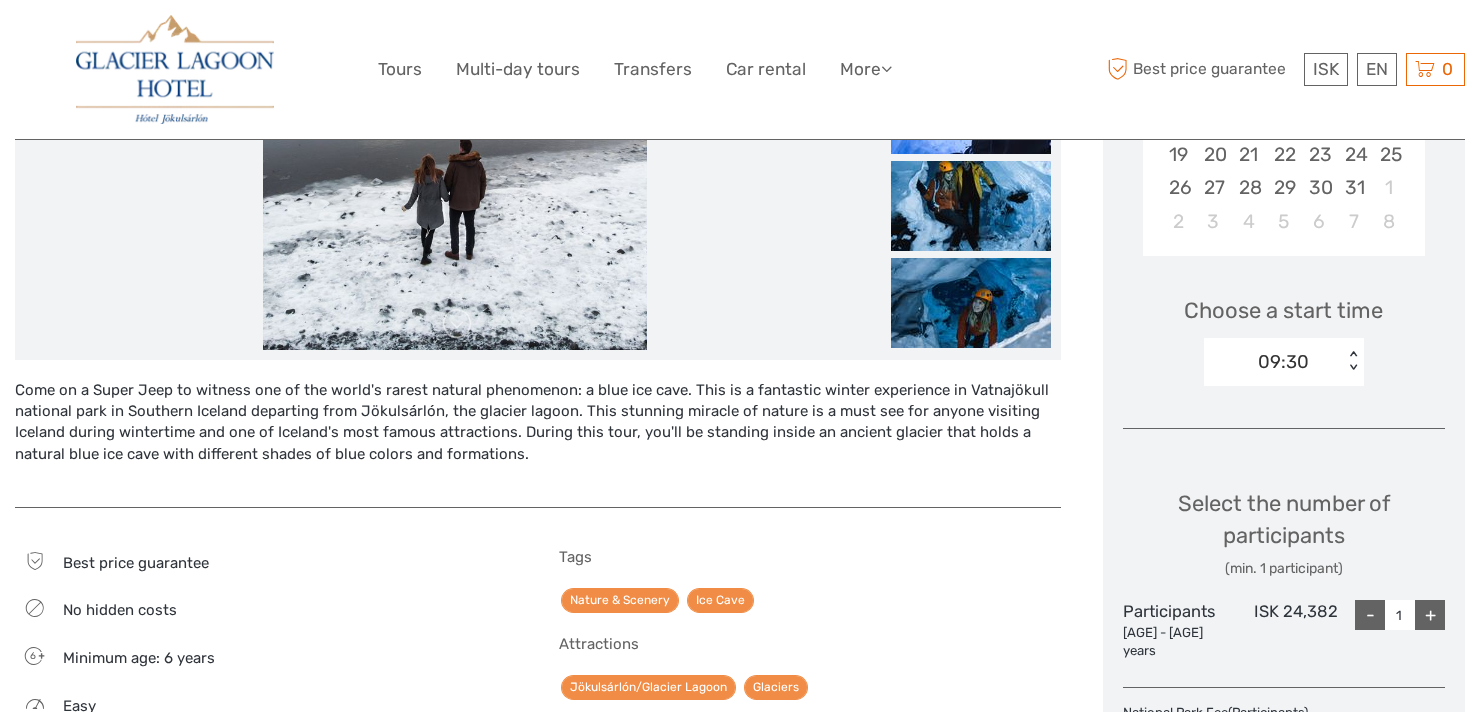 scroll, scrollTop: 553, scrollLeft: 0, axis: vertical 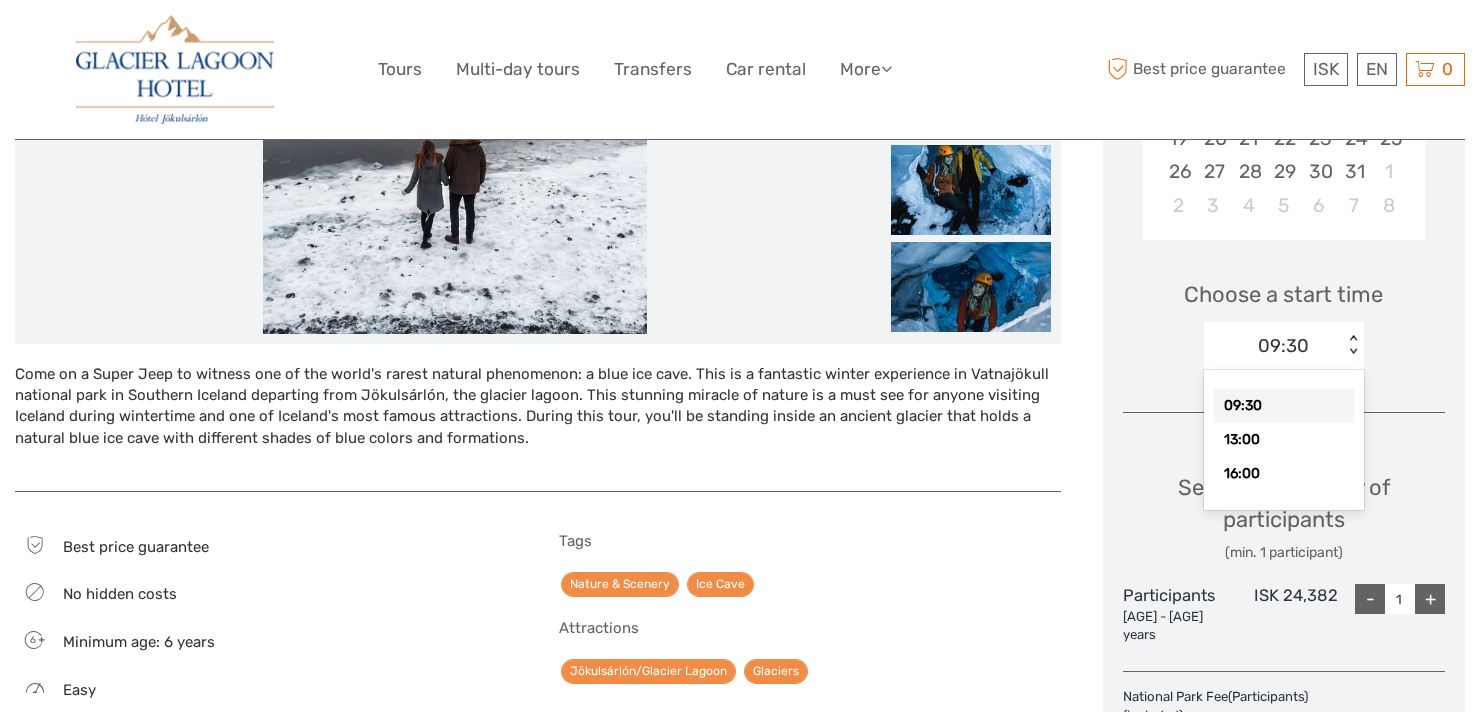 click on "09:30" at bounding box center (1283, 346) 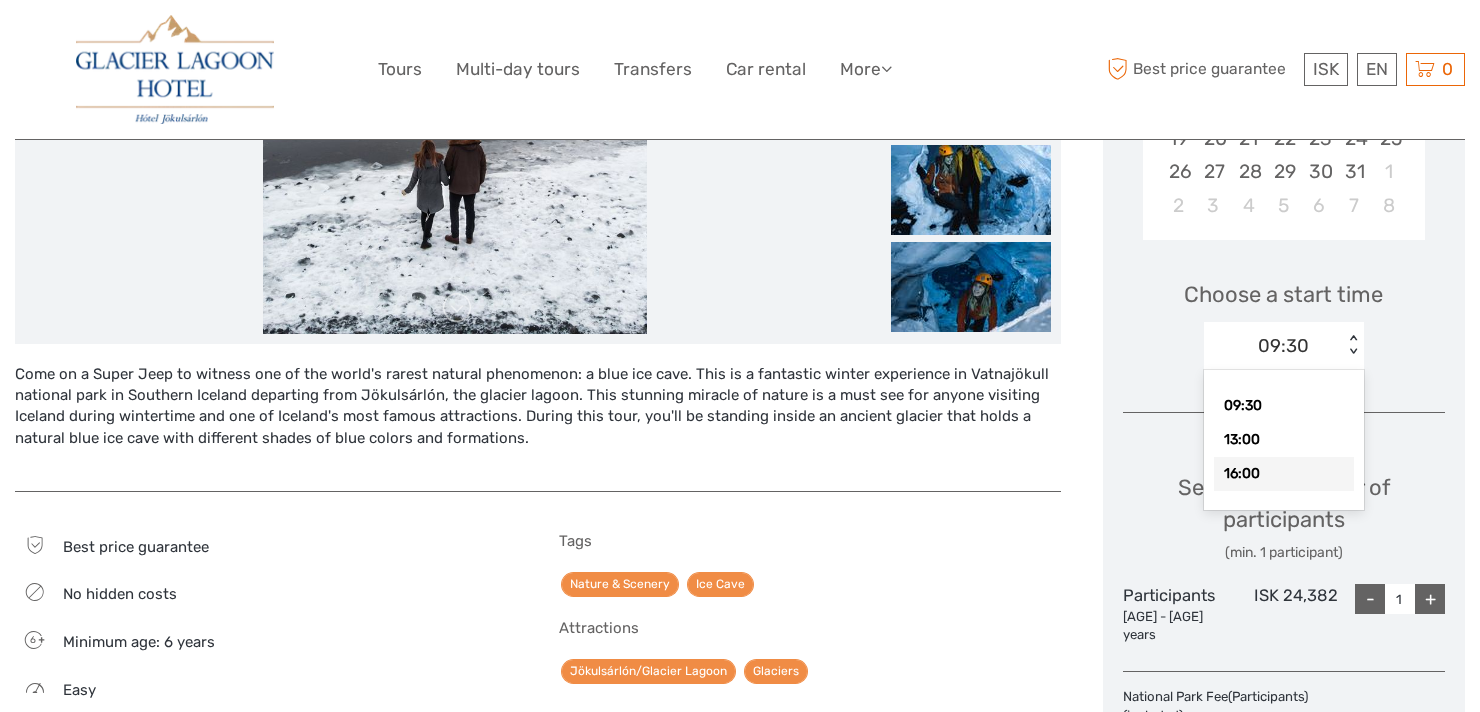 click on "16:00" at bounding box center [1284, 474] 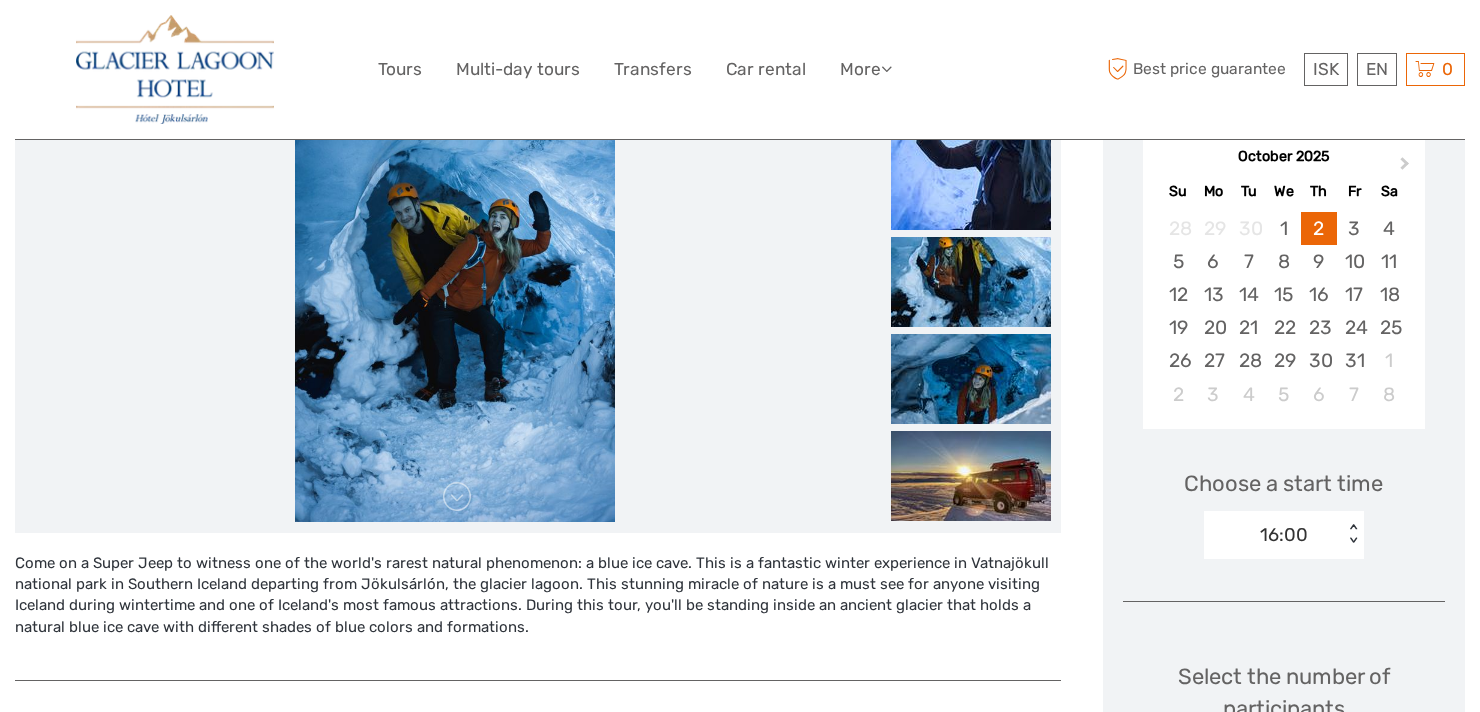 scroll, scrollTop: 390, scrollLeft: 0, axis: vertical 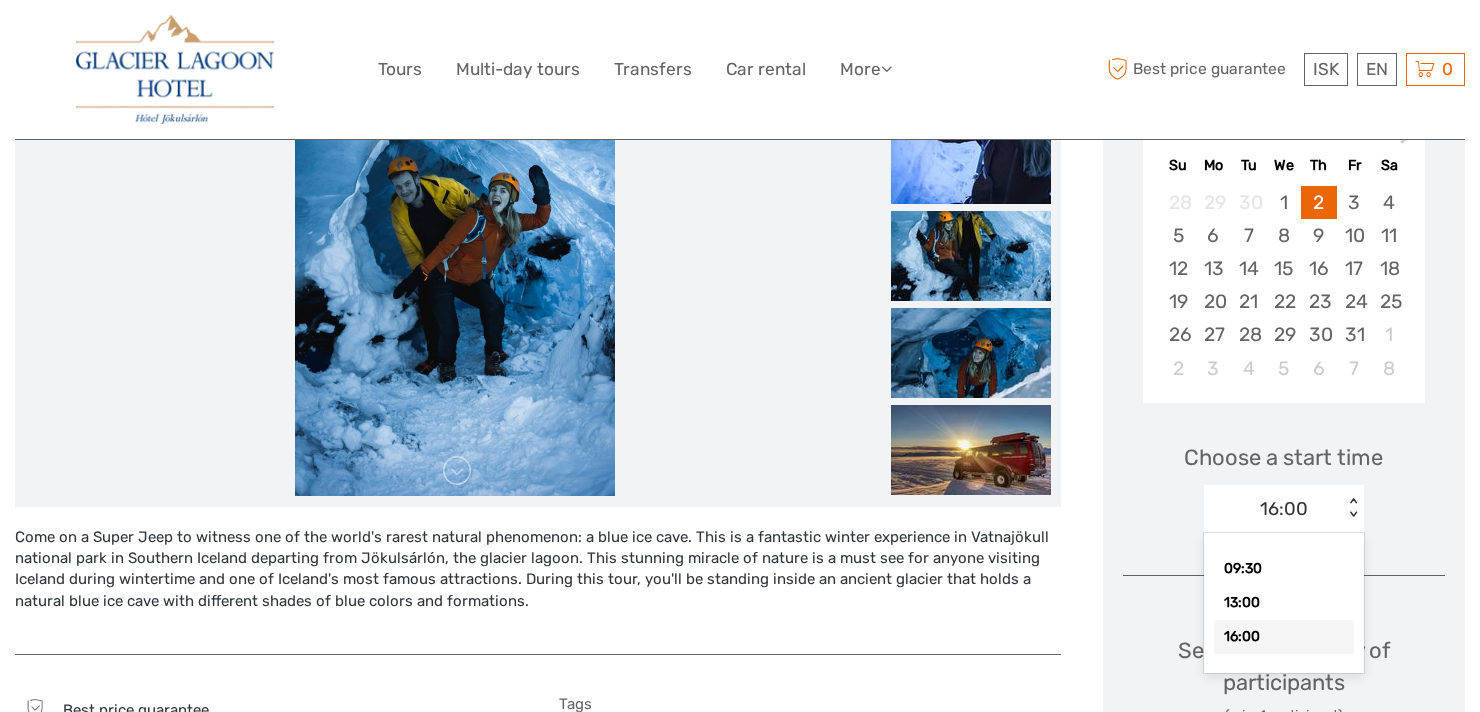 click on "16:00" at bounding box center [1284, 509] 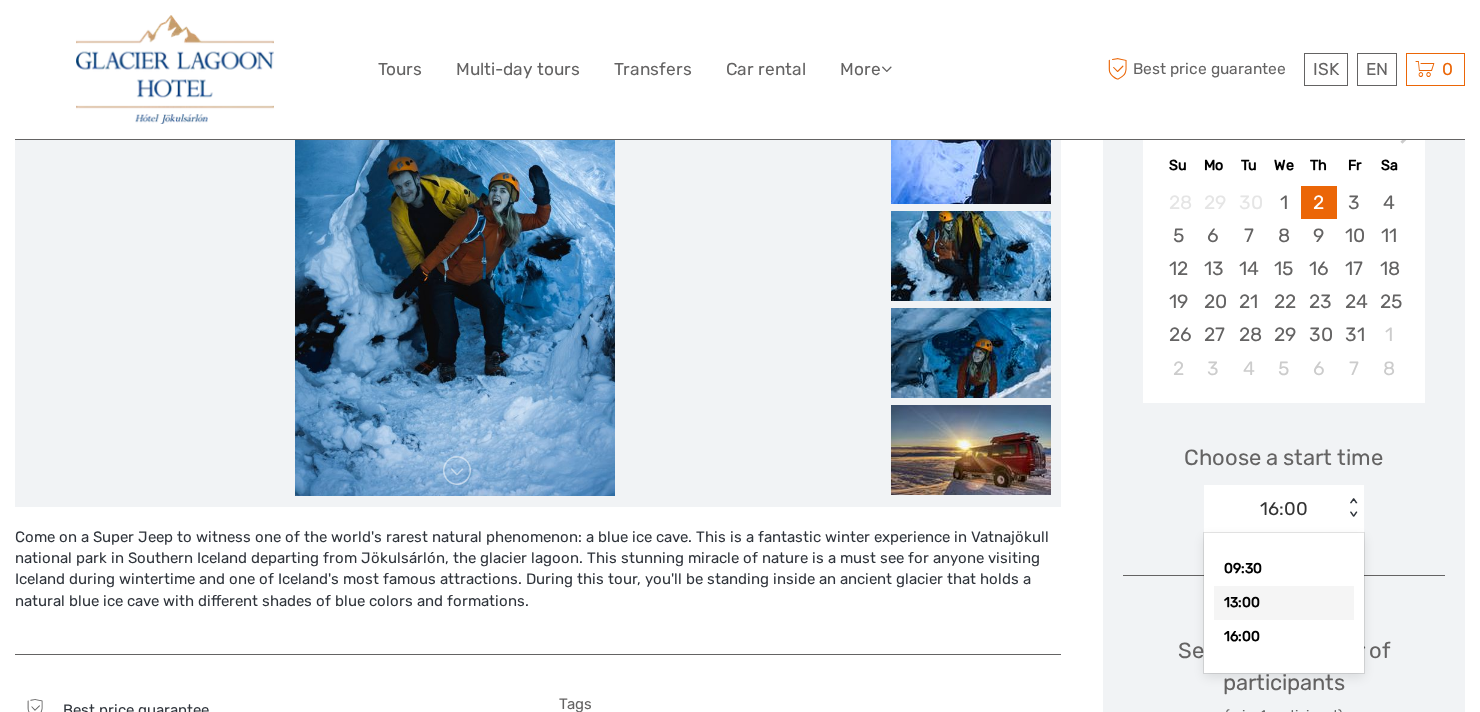 click on "13:00" at bounding box center (1284, 603) 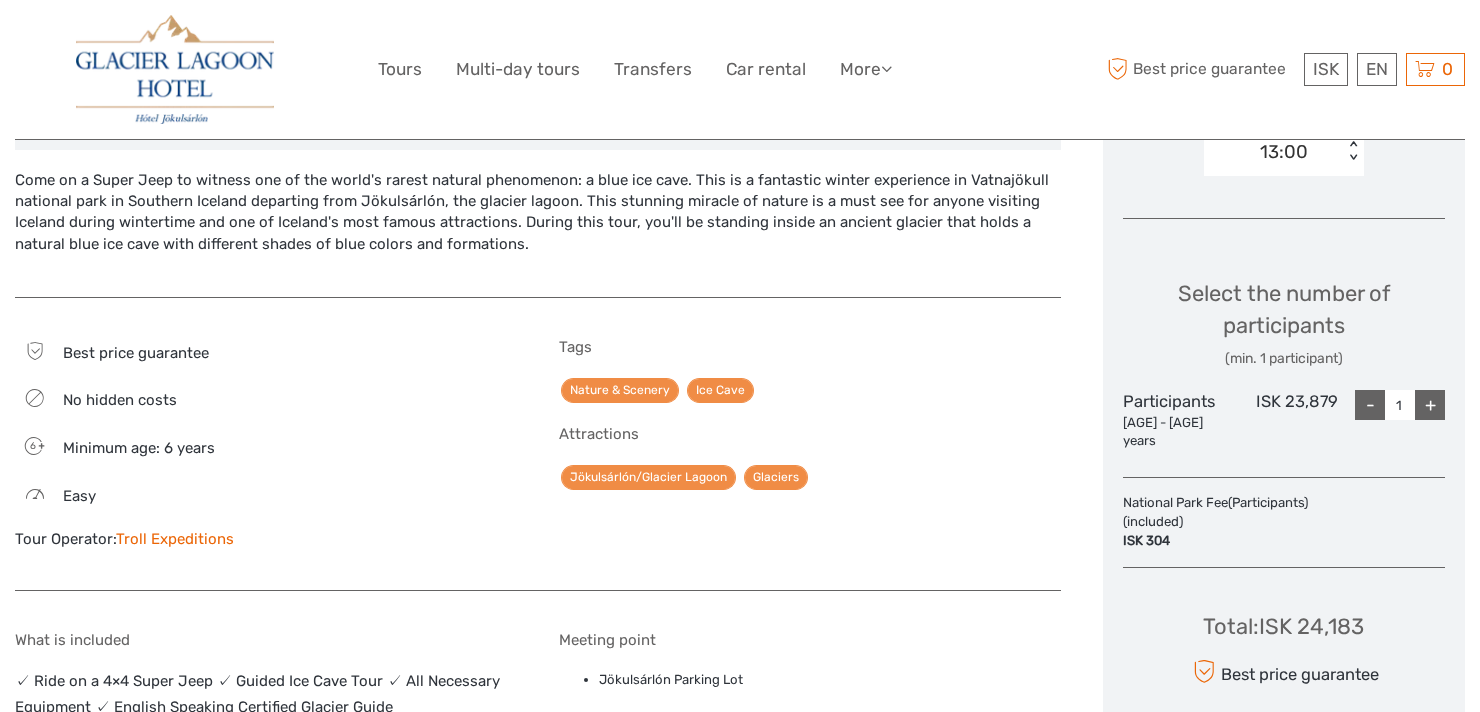 scroll, scrollTop: 750, scrollLeft: 0, axis: vertical 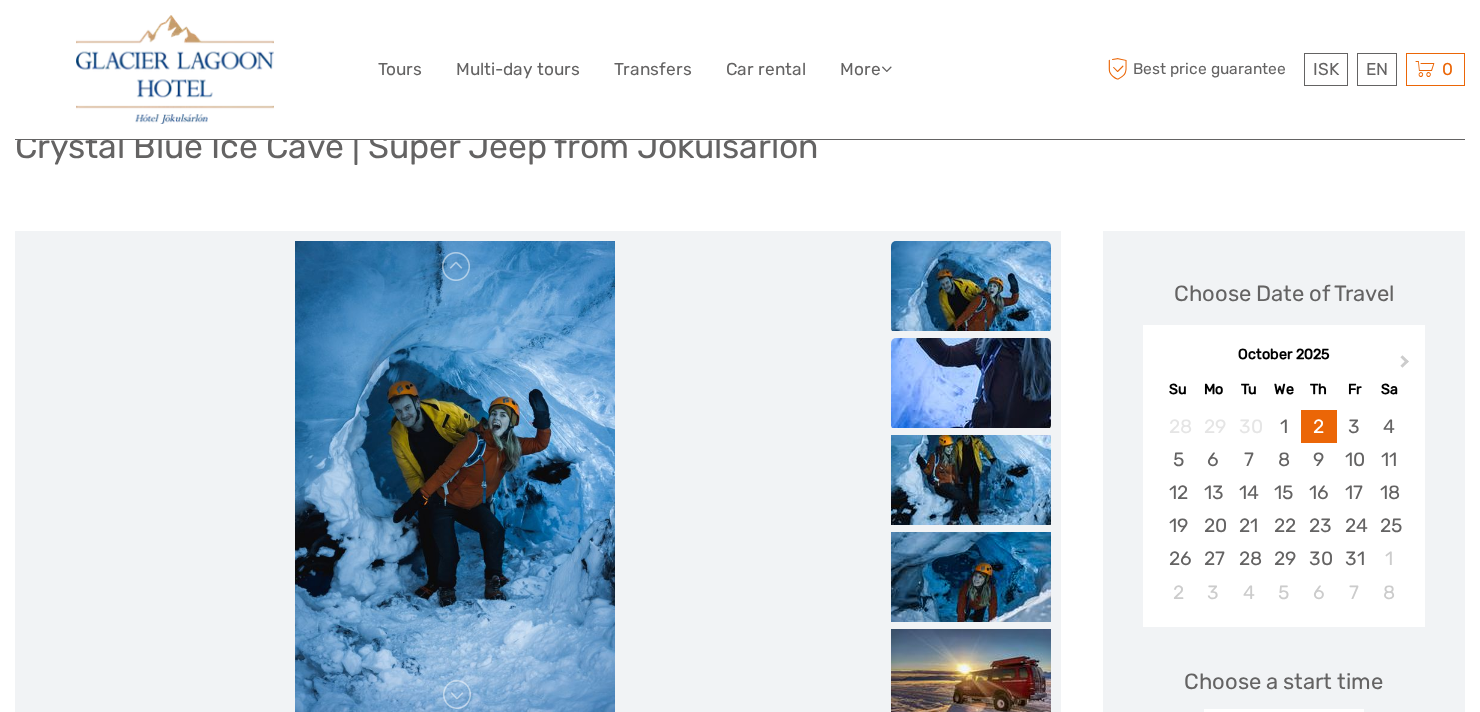 click at bounding box center [971, 383] 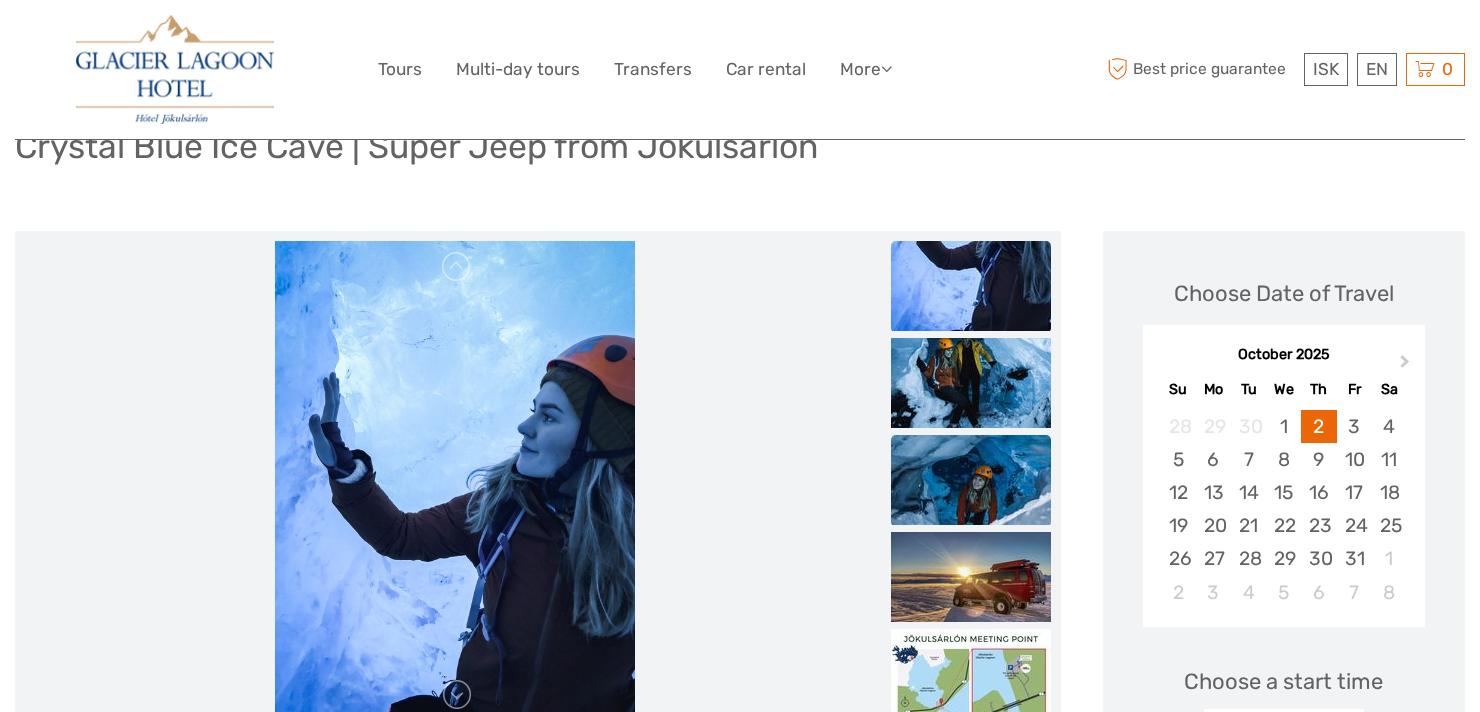 click at bounding box center [971, 480] 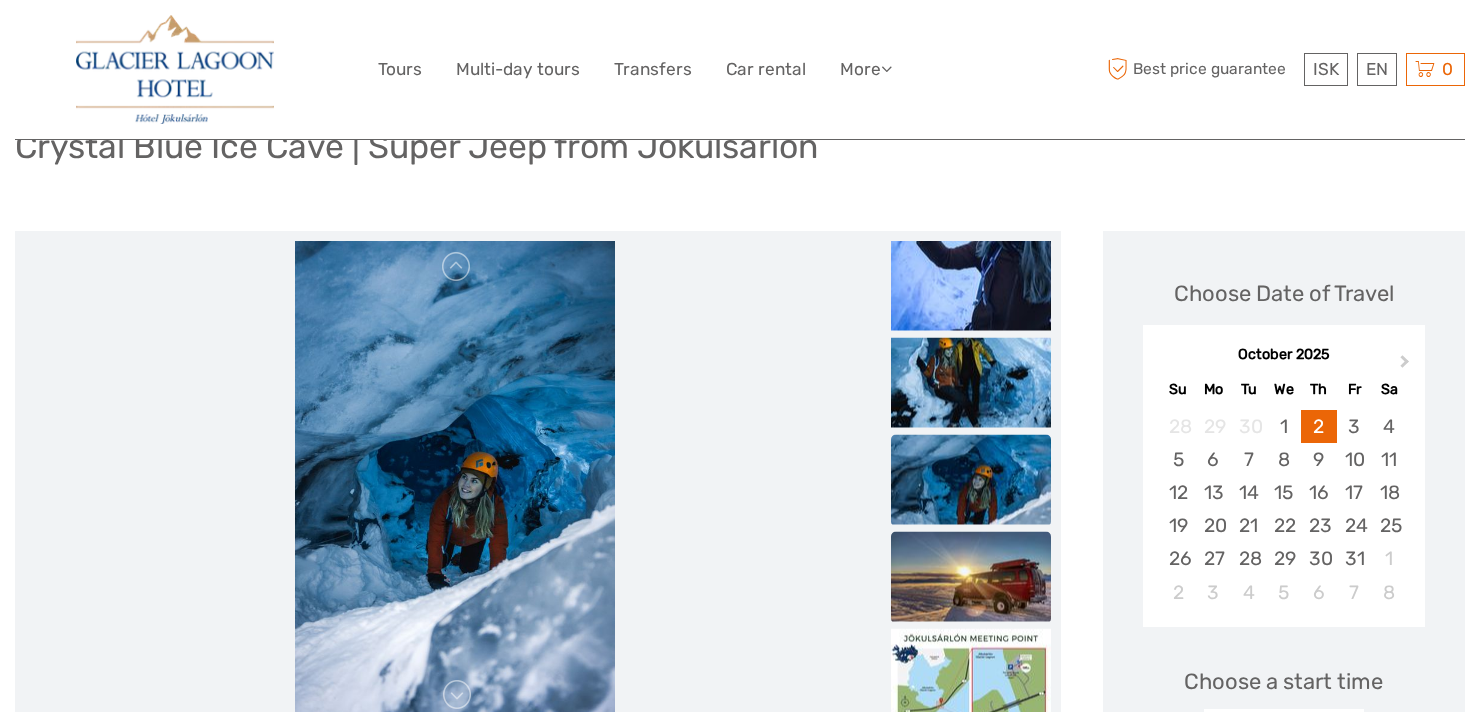 click at bounding box center [971, 576] 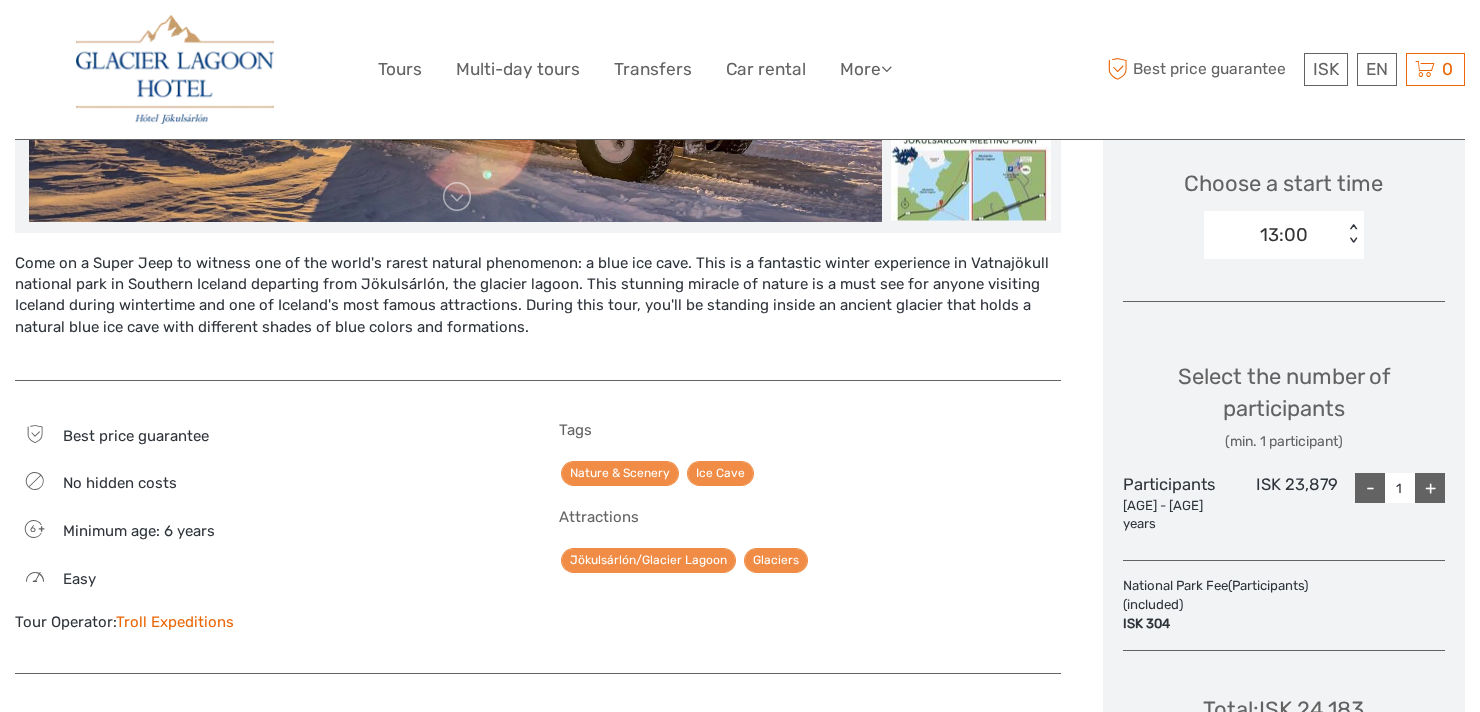 scroll, scrollTop: 676, scrollLeft: 0, axis: vertical 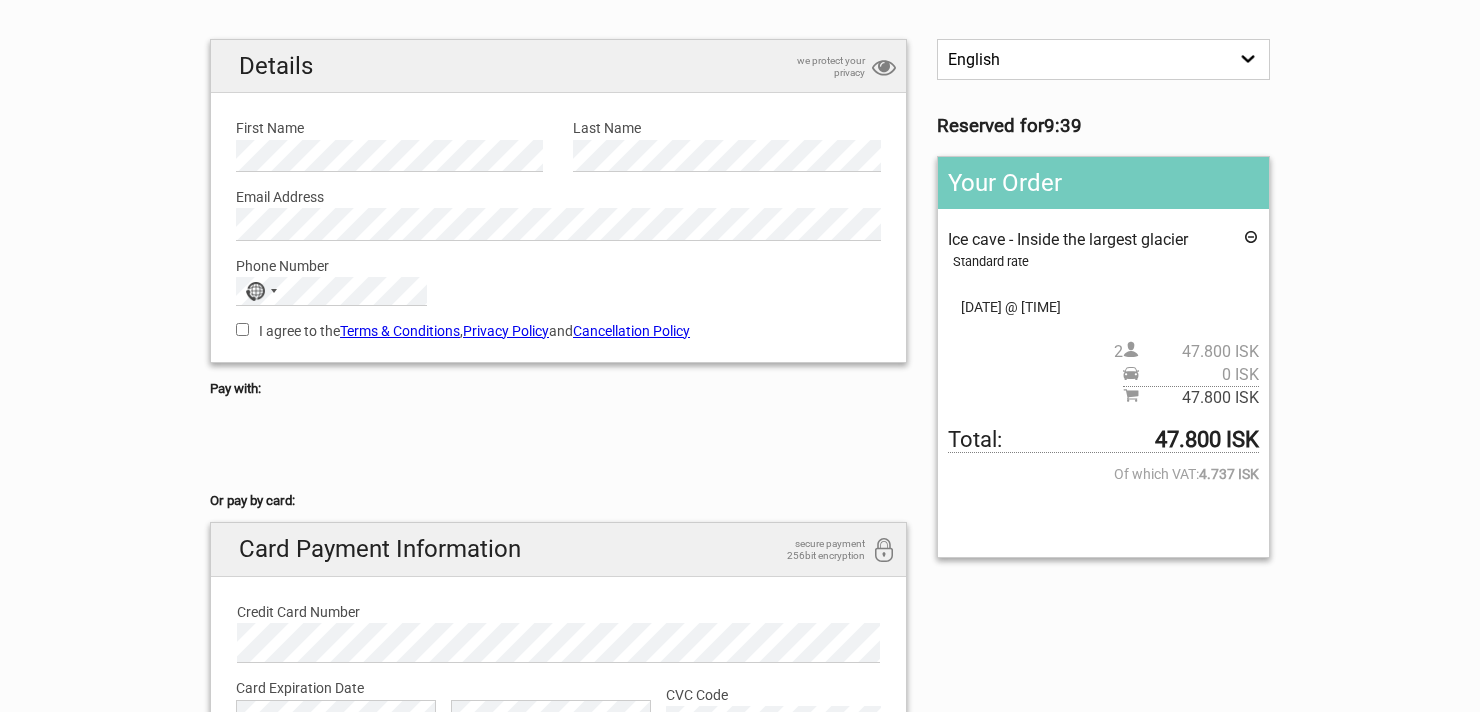 click on "I agree to the  Terms & Conditions ,  Privacy Policy  and  Cancellation Policy" at bounding box center (242, 329) 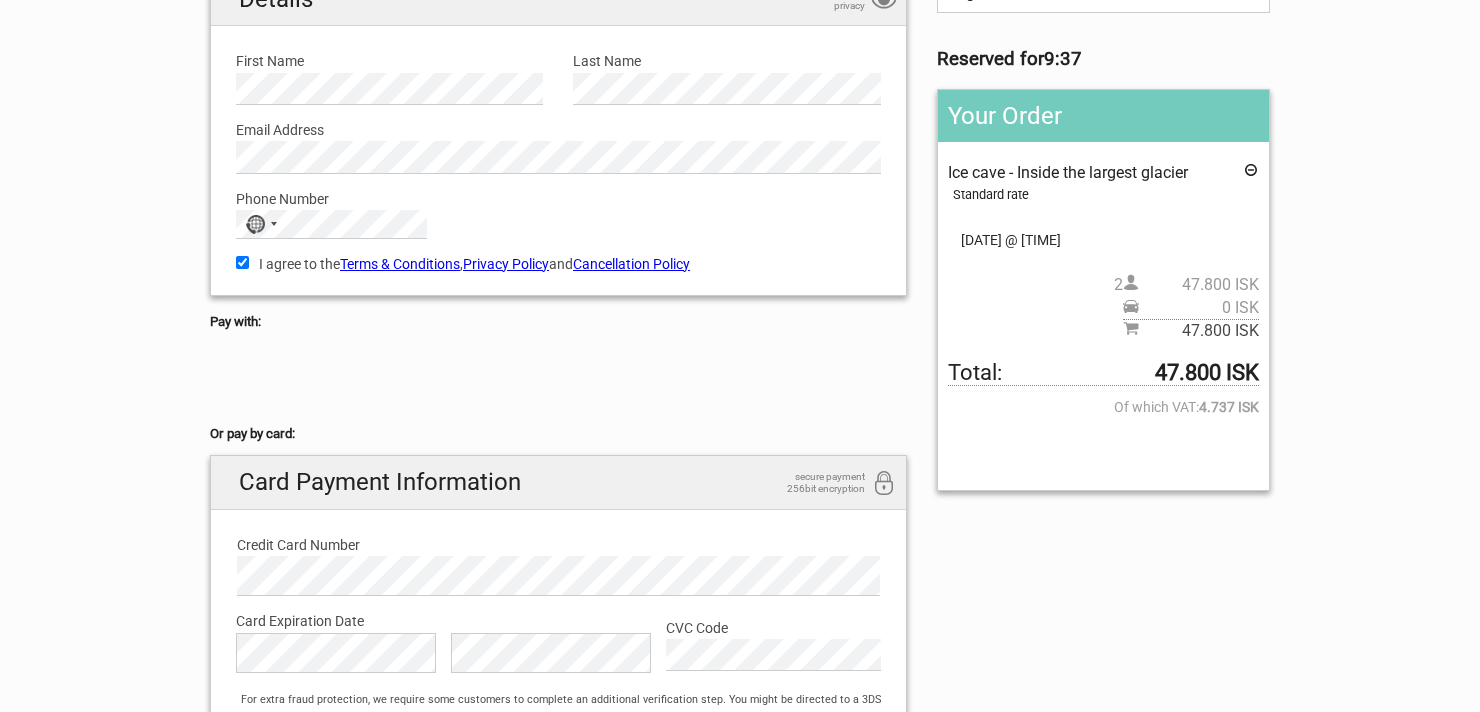 scroll, scrollTop: 431, scrollLeft: 0, axis: vertical 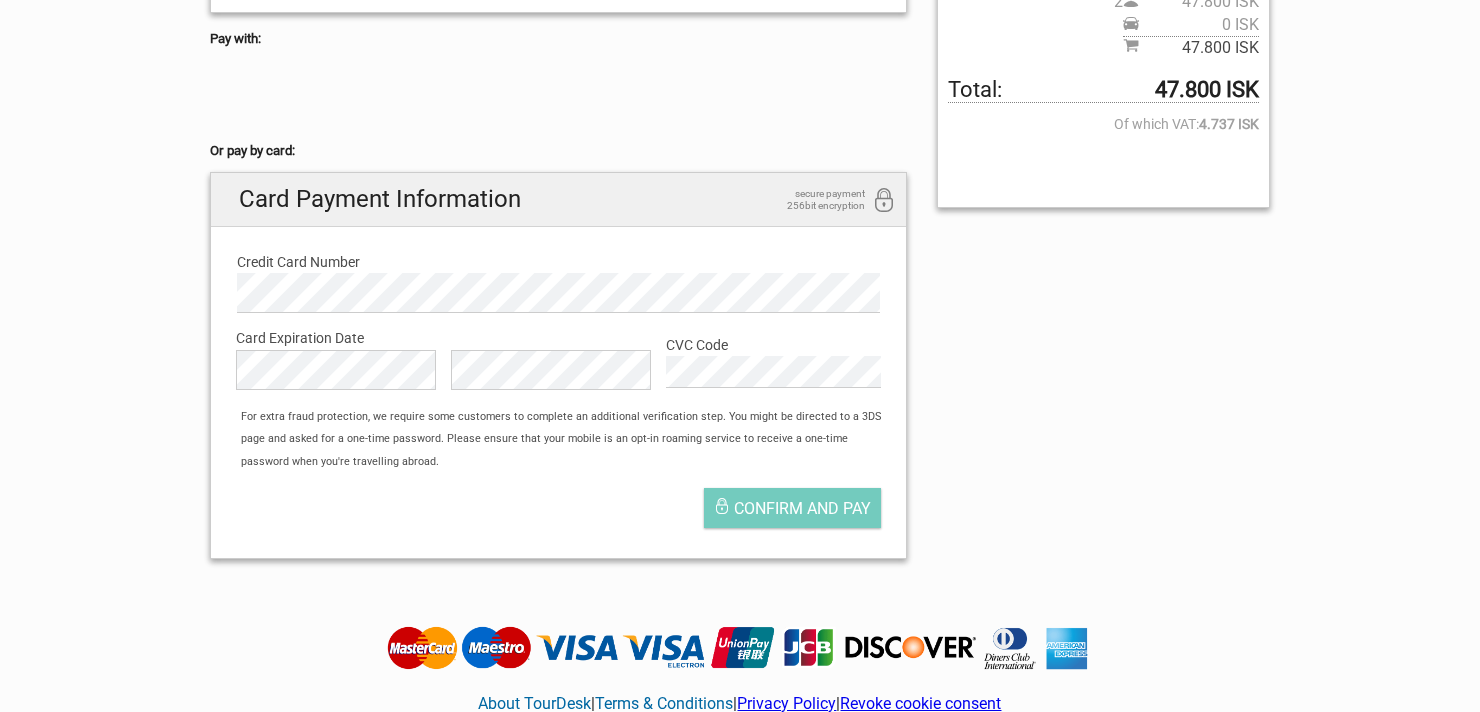 click on "Confirm and pay" at bounding box center [558, 513] 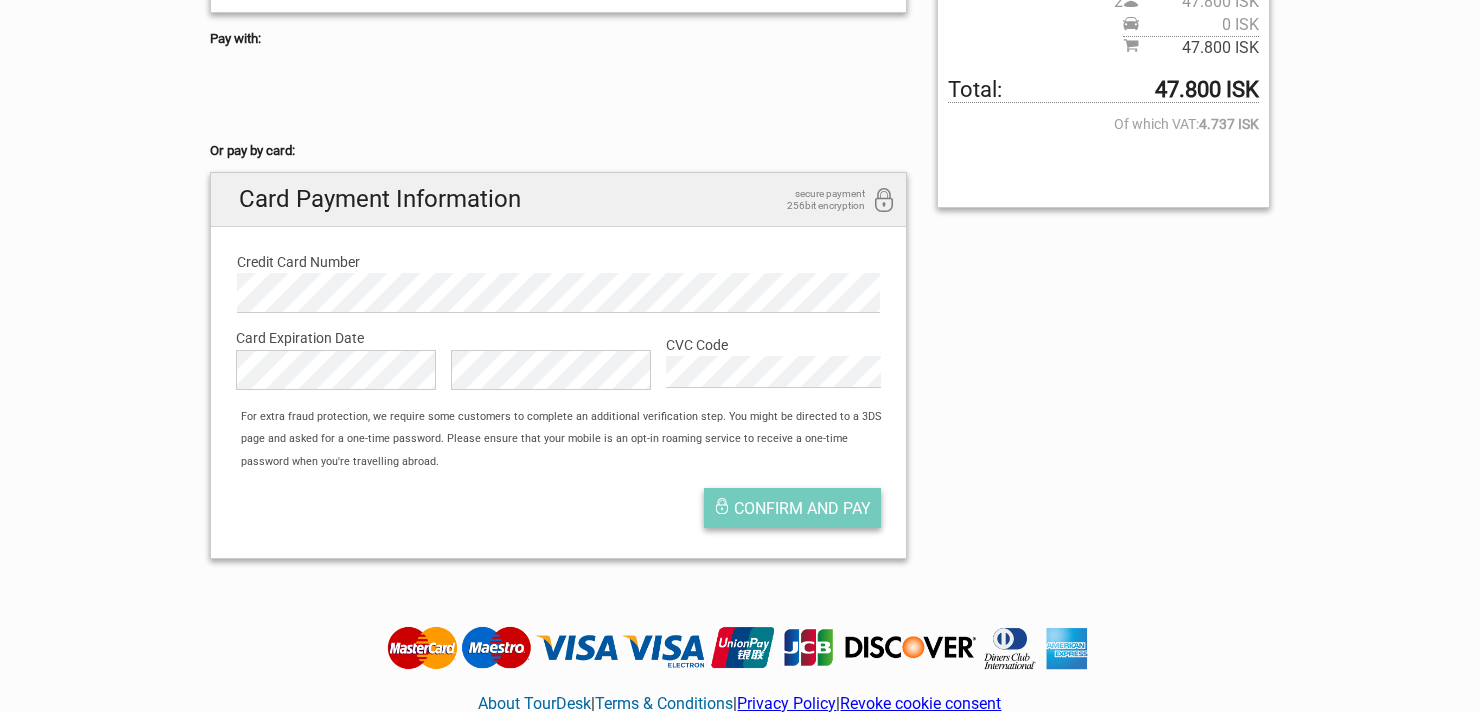 click on "Confirm and pay" at bounding box center [802, 508] 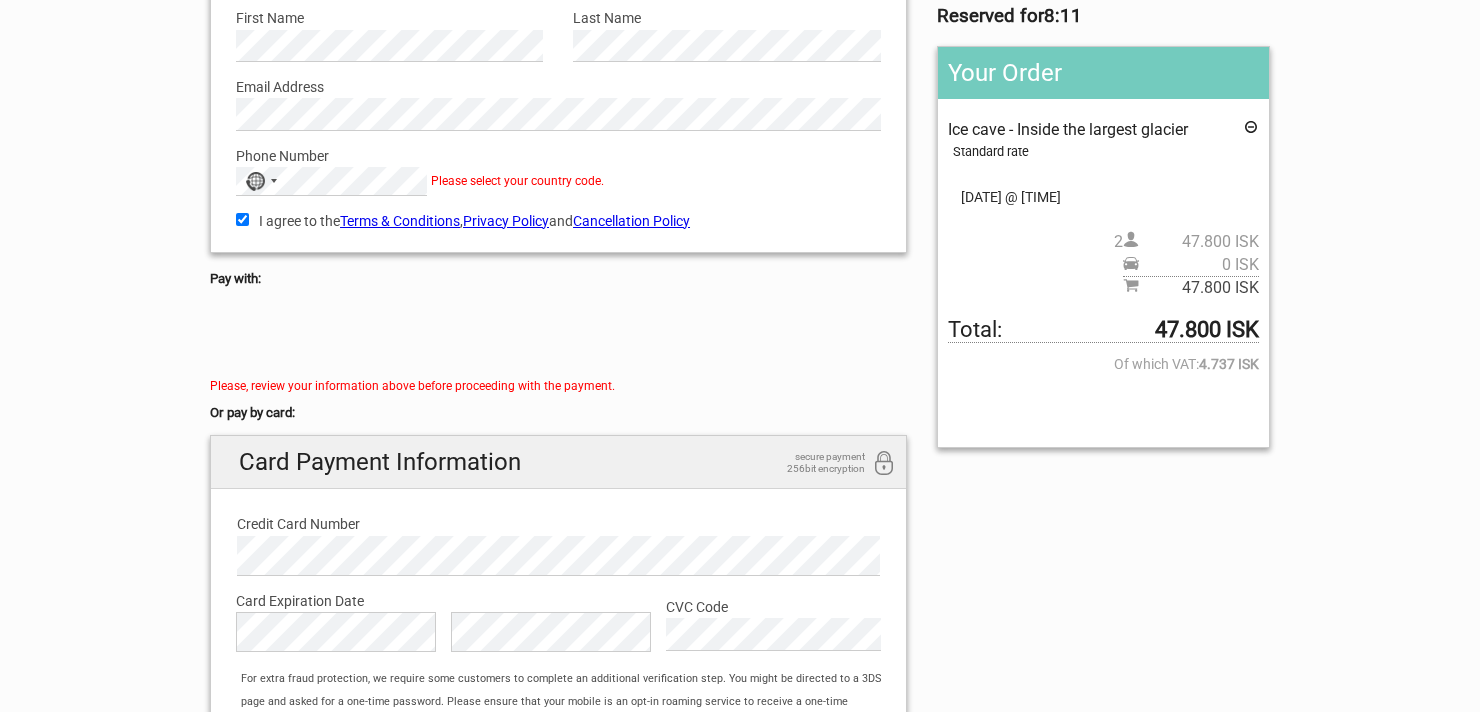 scroll, scrollTop: 247, scrollLeft: 0, axis: vertical 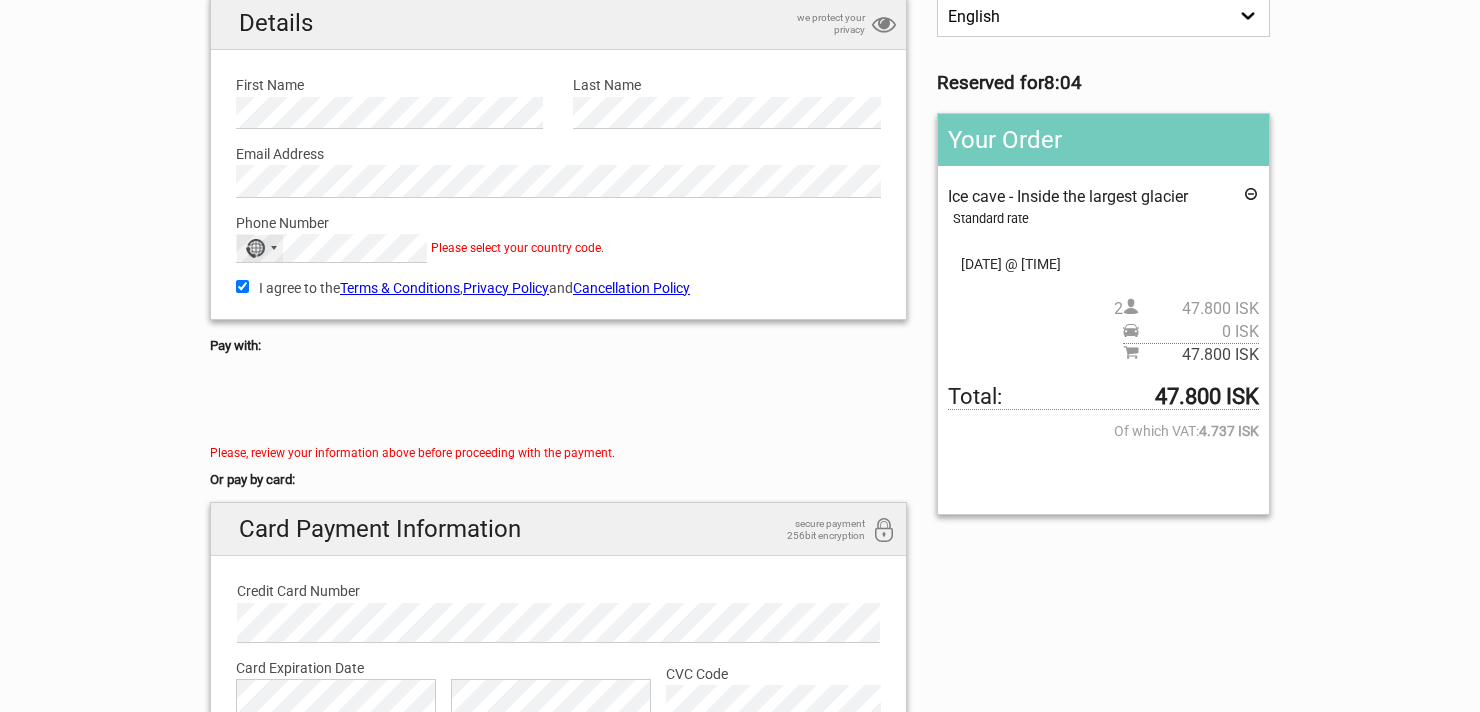 click on "No country selected" at bounding box center (260, 248) 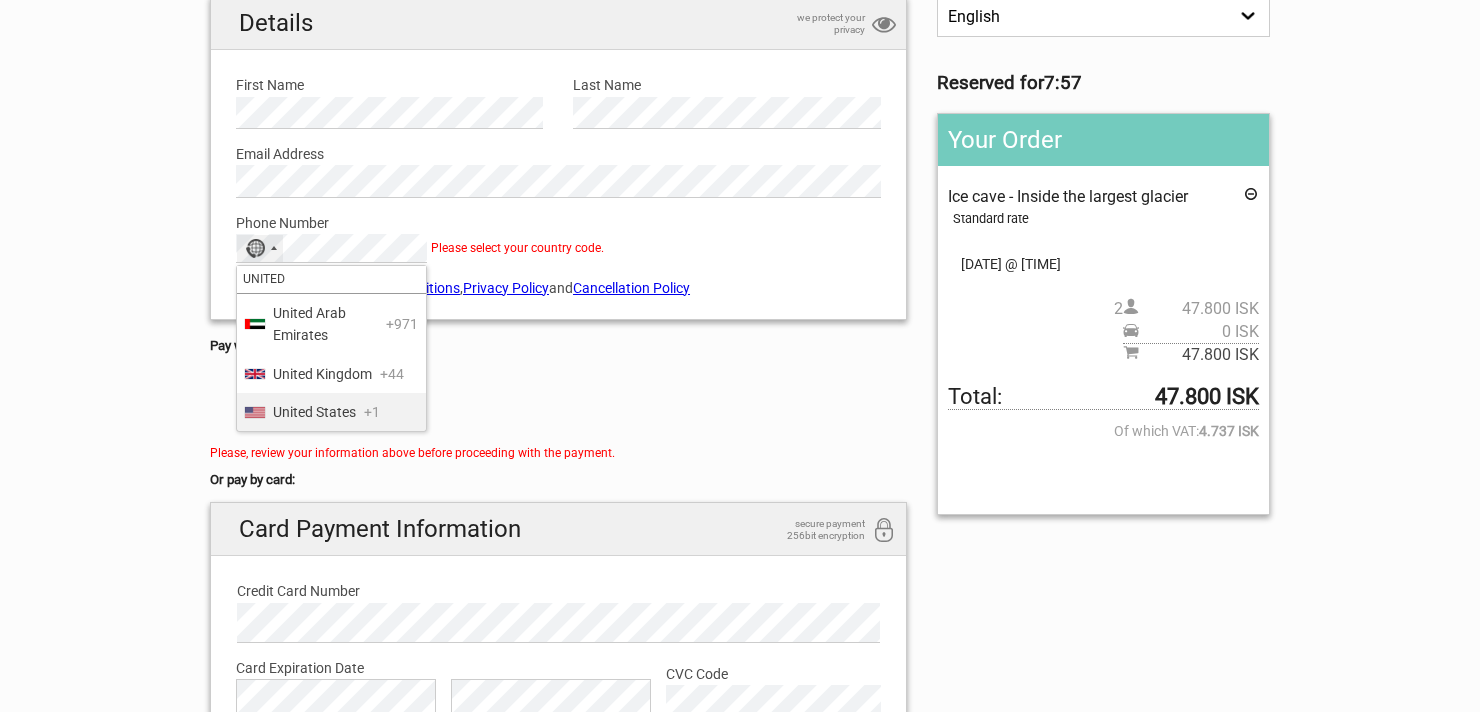 type on "UNITED" 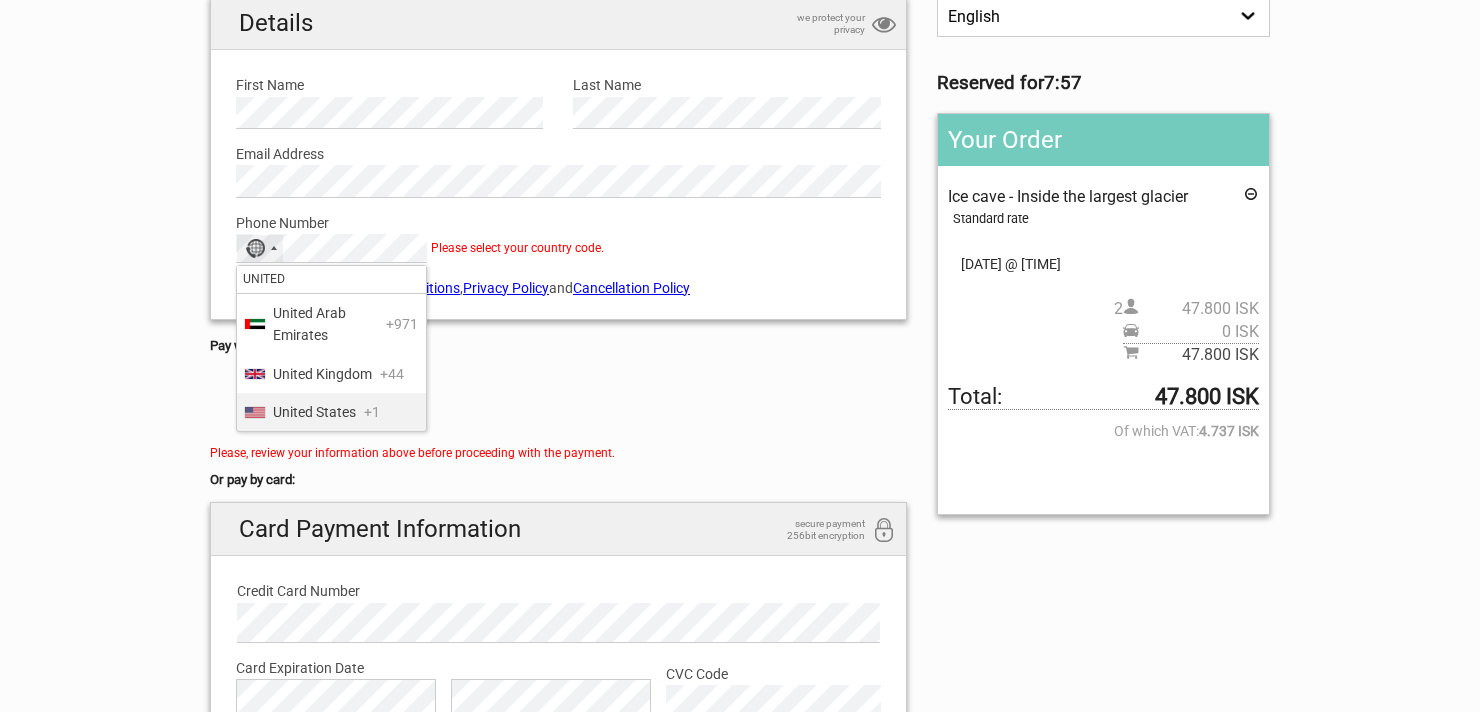 click on "United States" at bounding box center (314, 412) 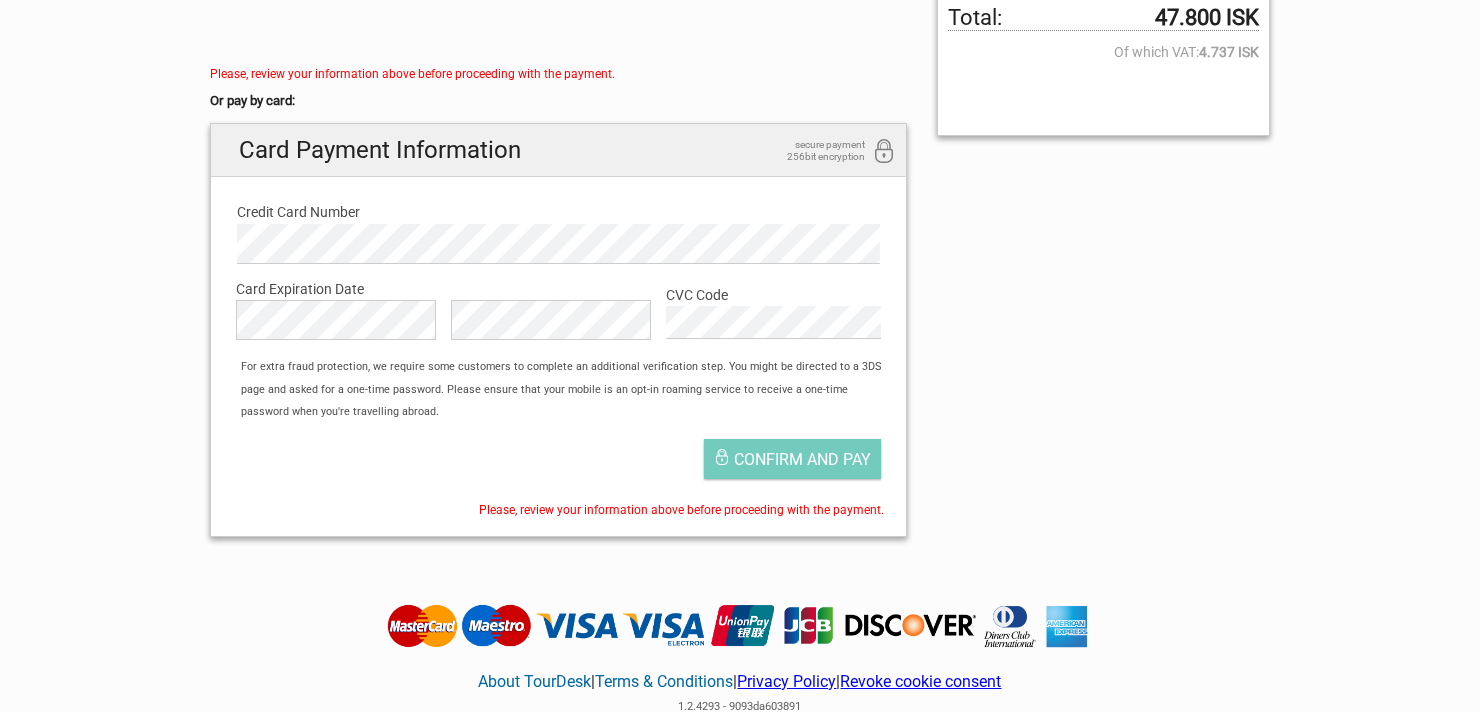 scroll, scrollTop: 572, scrollLeft: 0, axis: vertical 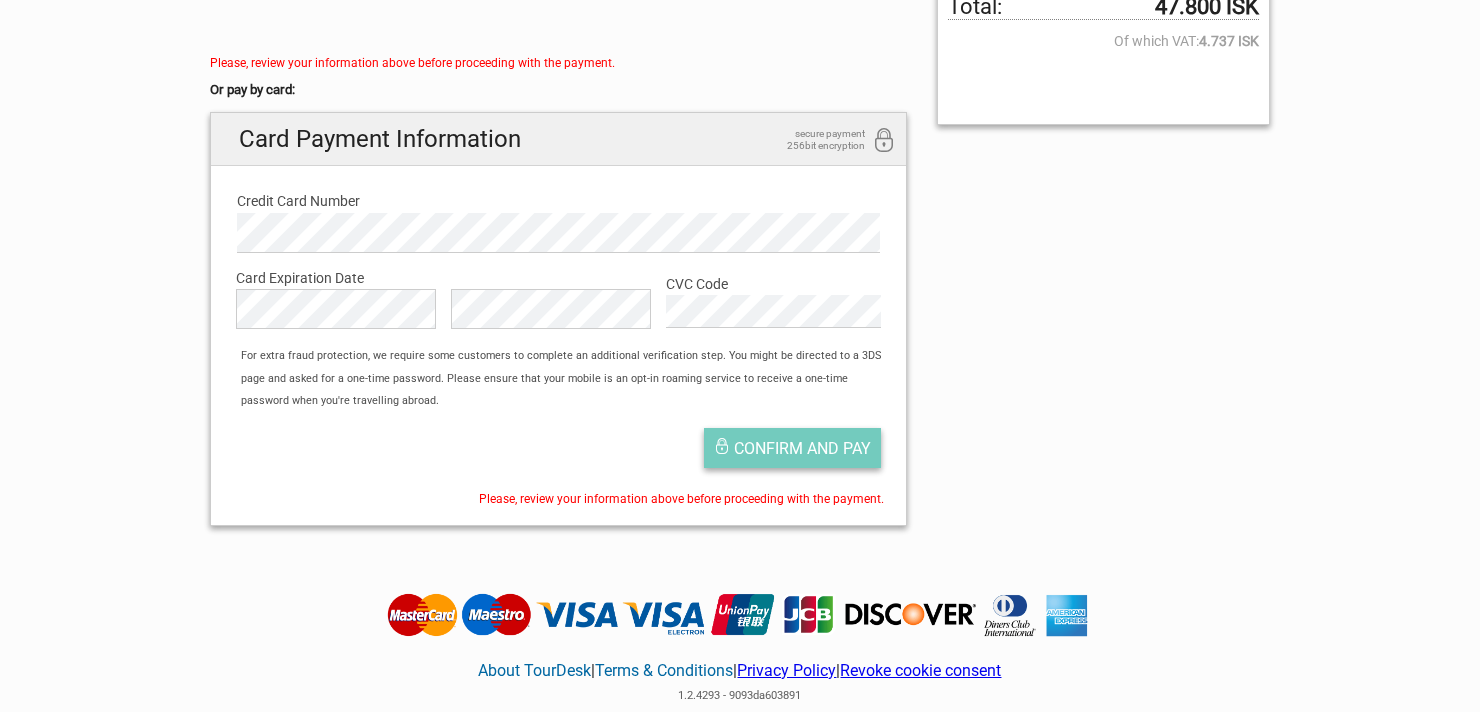 click on "Confirm and pay" at bounding box center [802, 448] 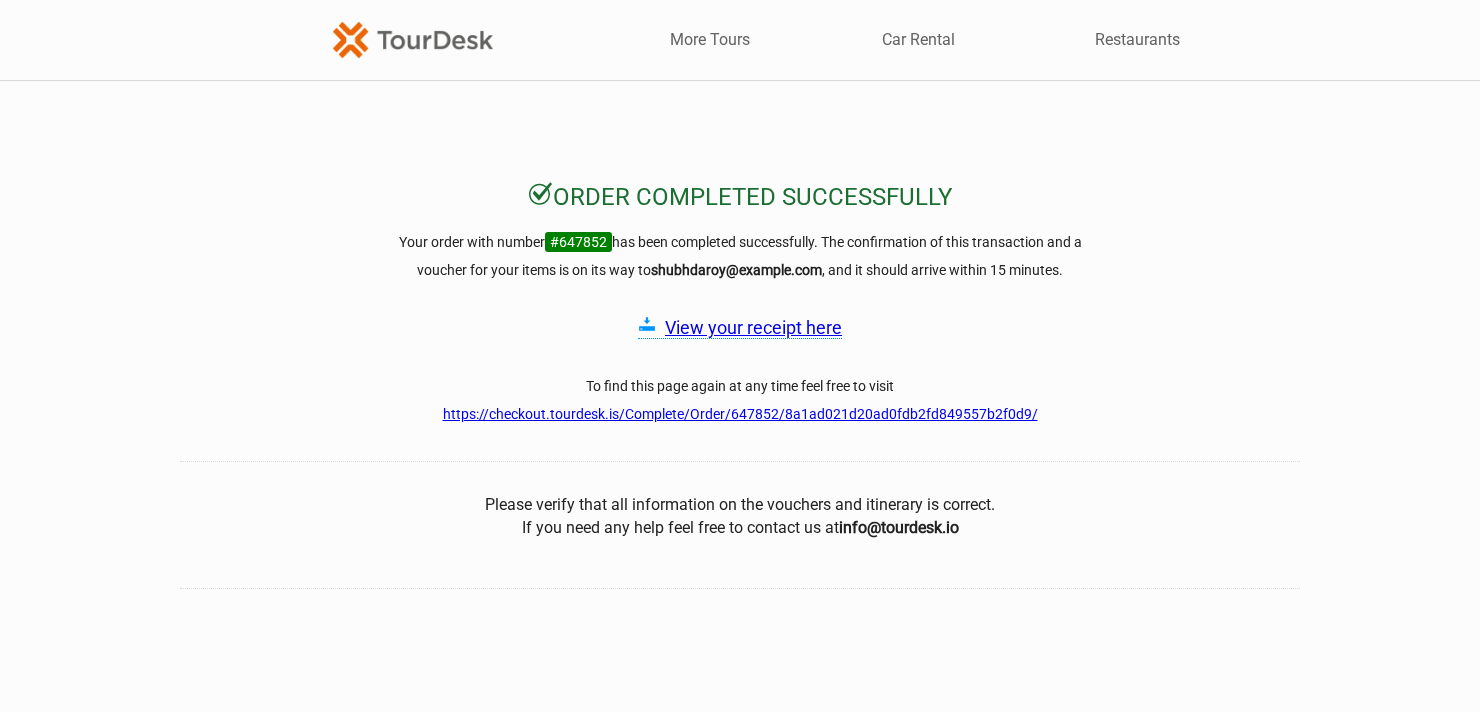 scroll, scrollTop: 0, scrollLeft: 0, axis: both 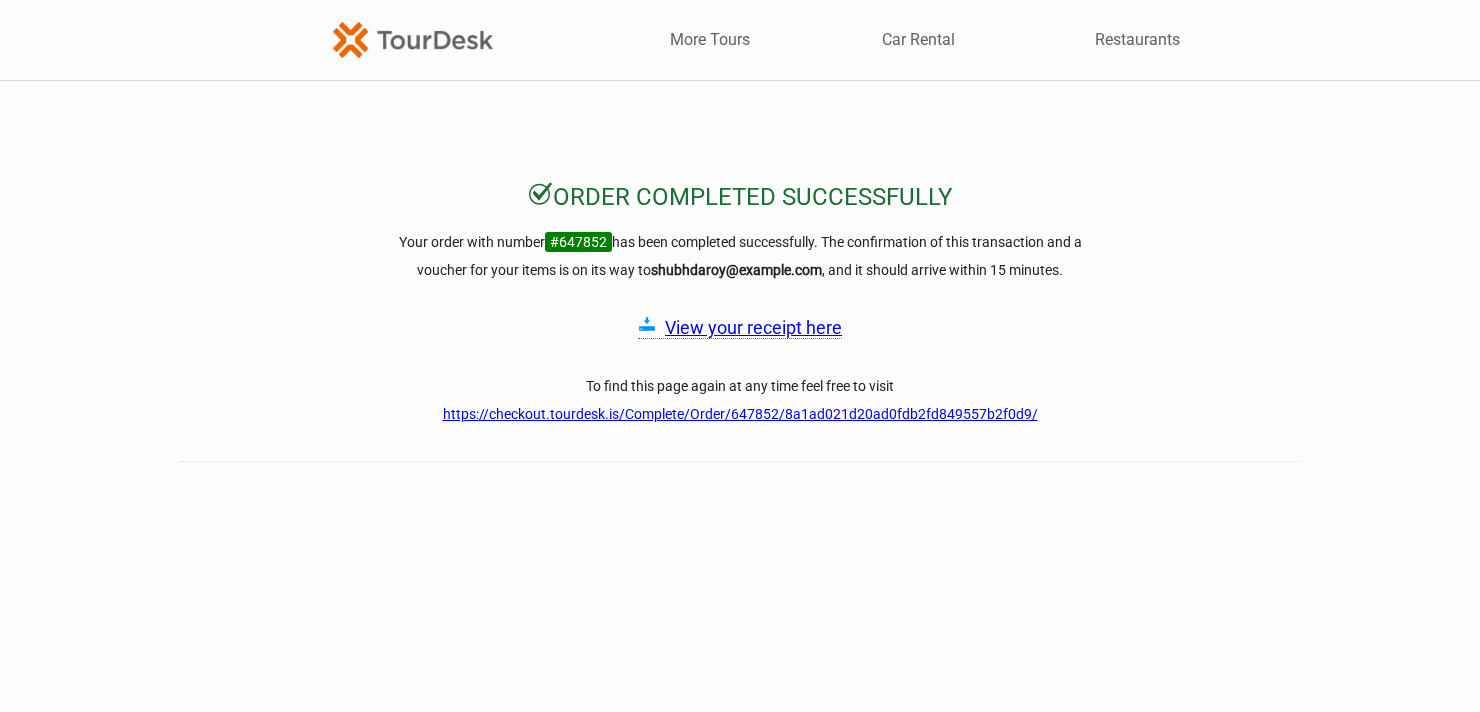 click on "View your receipt here" at bounding box center (753, 327) 